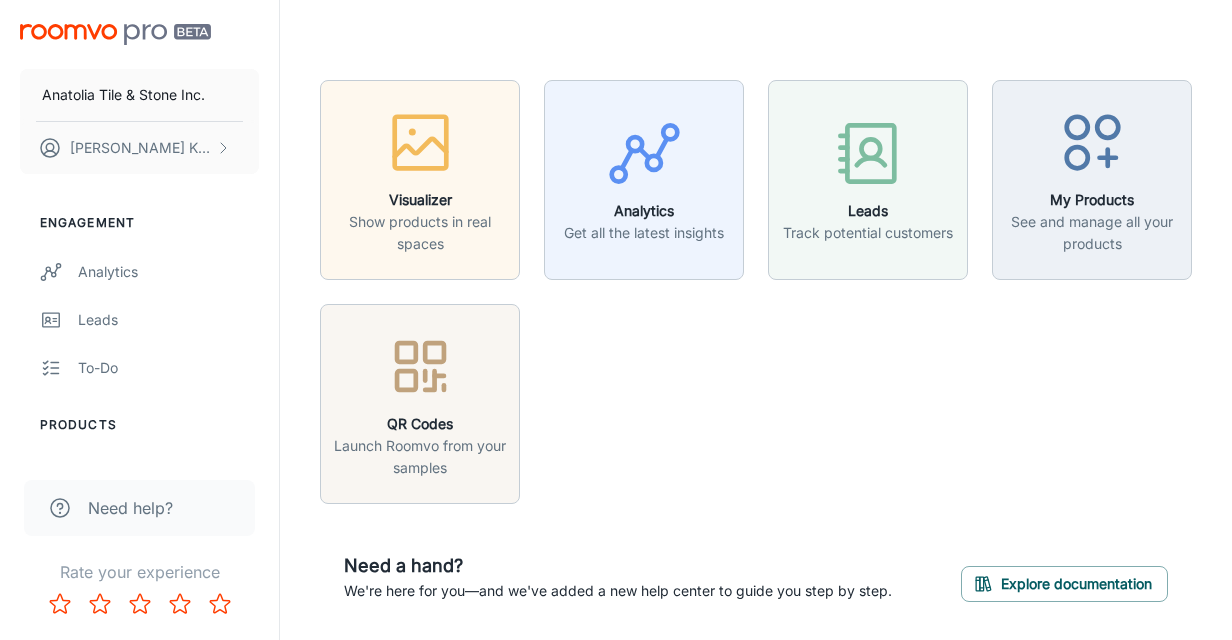 scroll, scrollTop: 0, scrollLeft: 0, axis: both 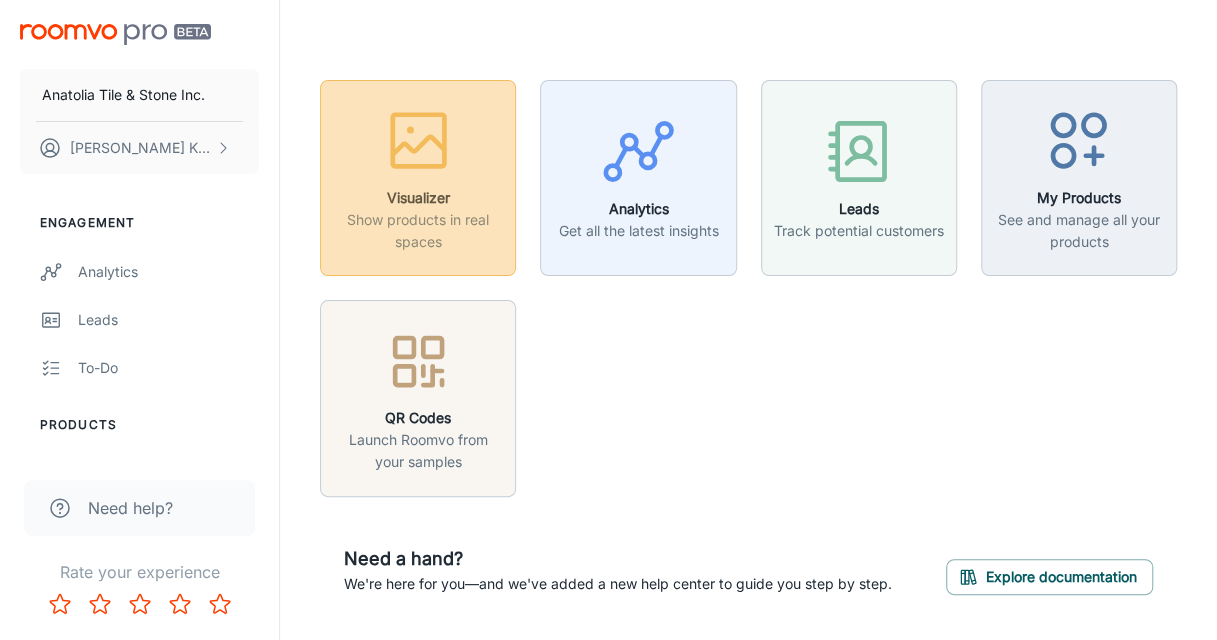 click on "Show products in real spaces" at bounding box center (418, 231) 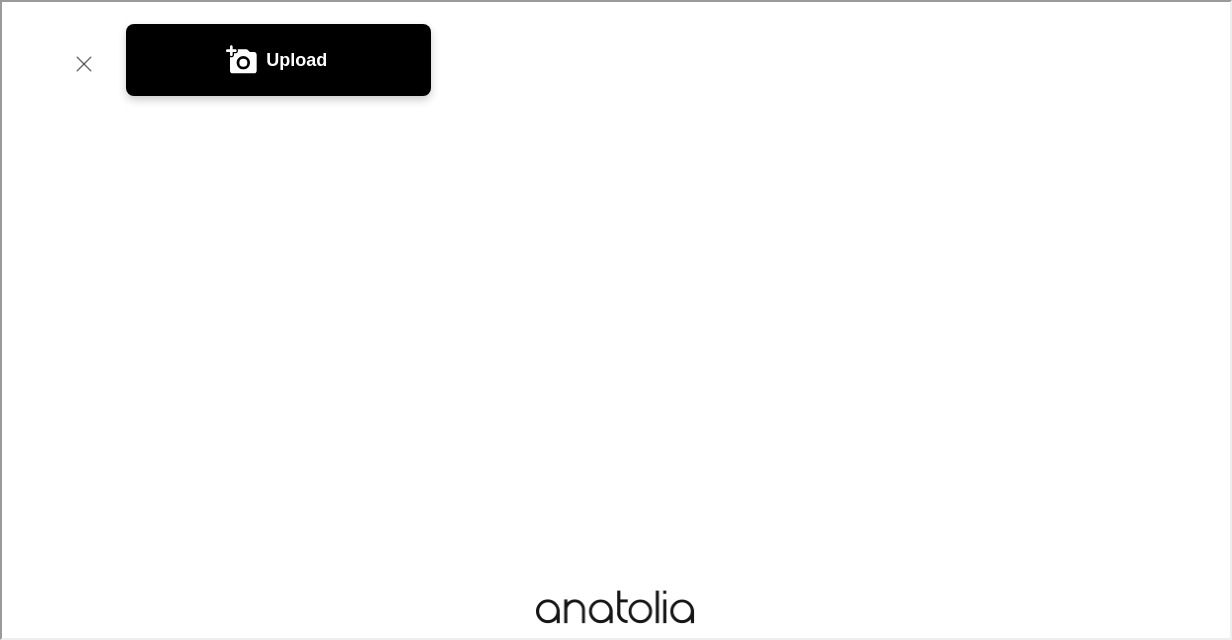 scroll, scrollTop: 500, scrollLeft: 0, axis: vertical 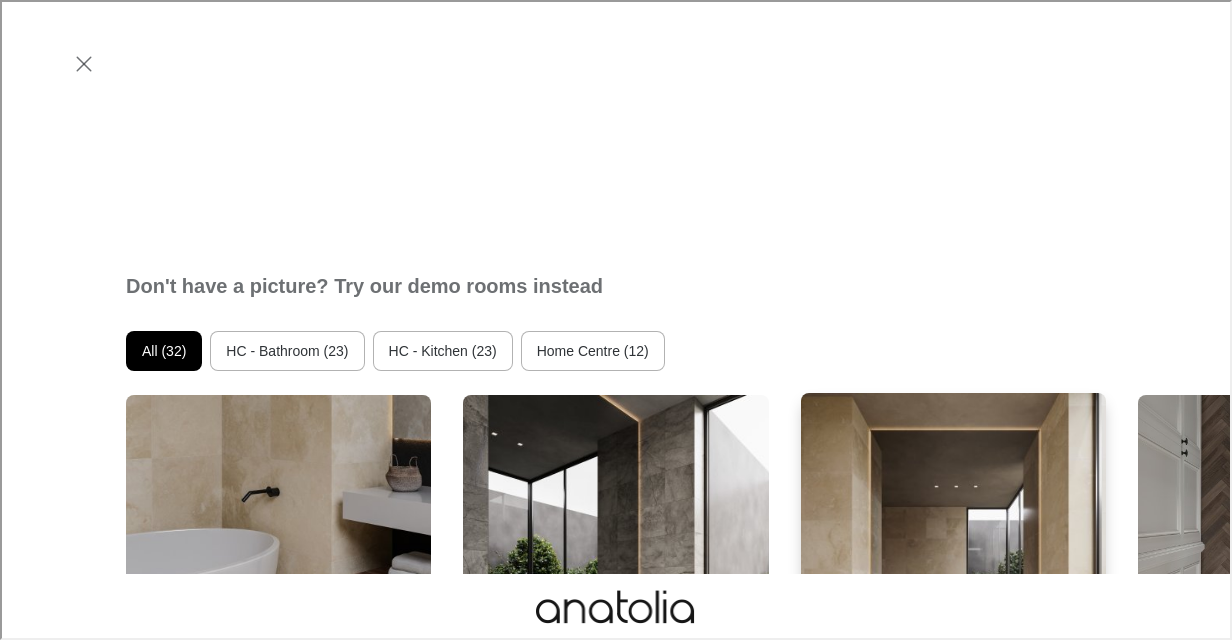 click at bounding box center (953, 584) 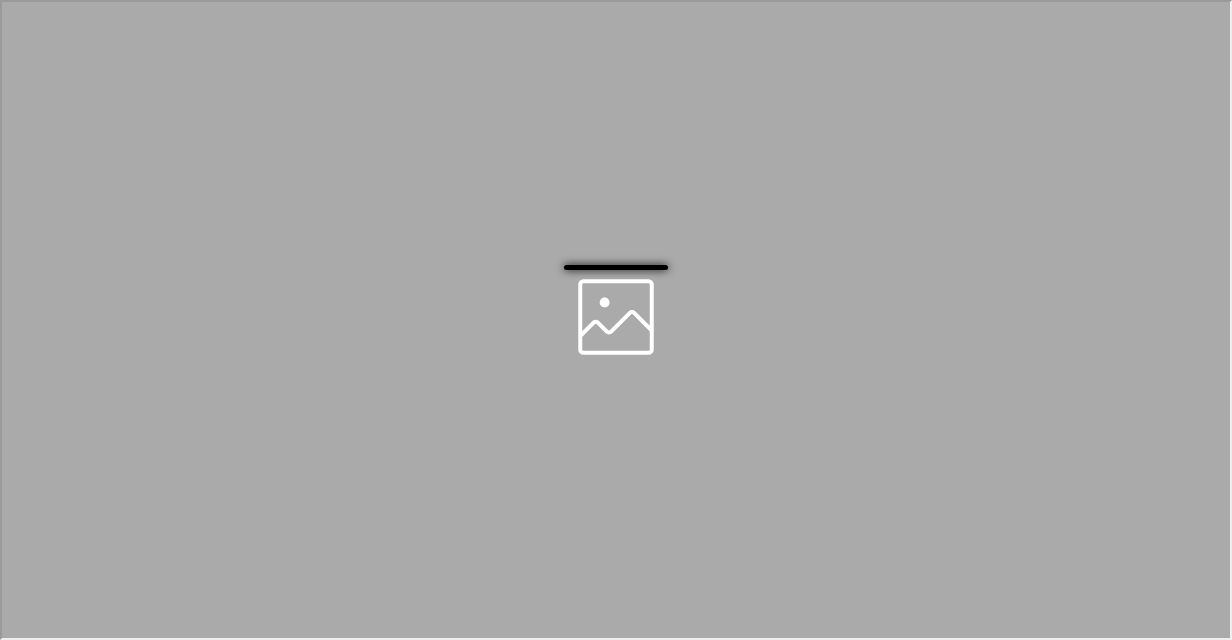 scroll, scrollTop: 0, scrollLeft: 0, axis: both 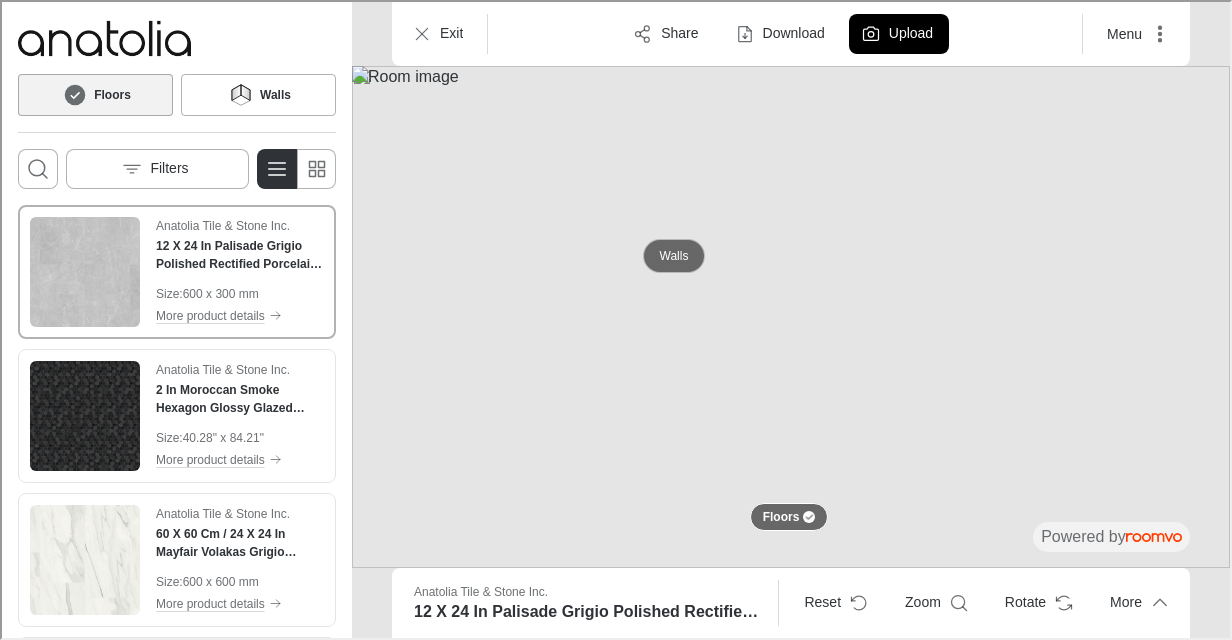click on "Walls" at bounding box center [672, 254] 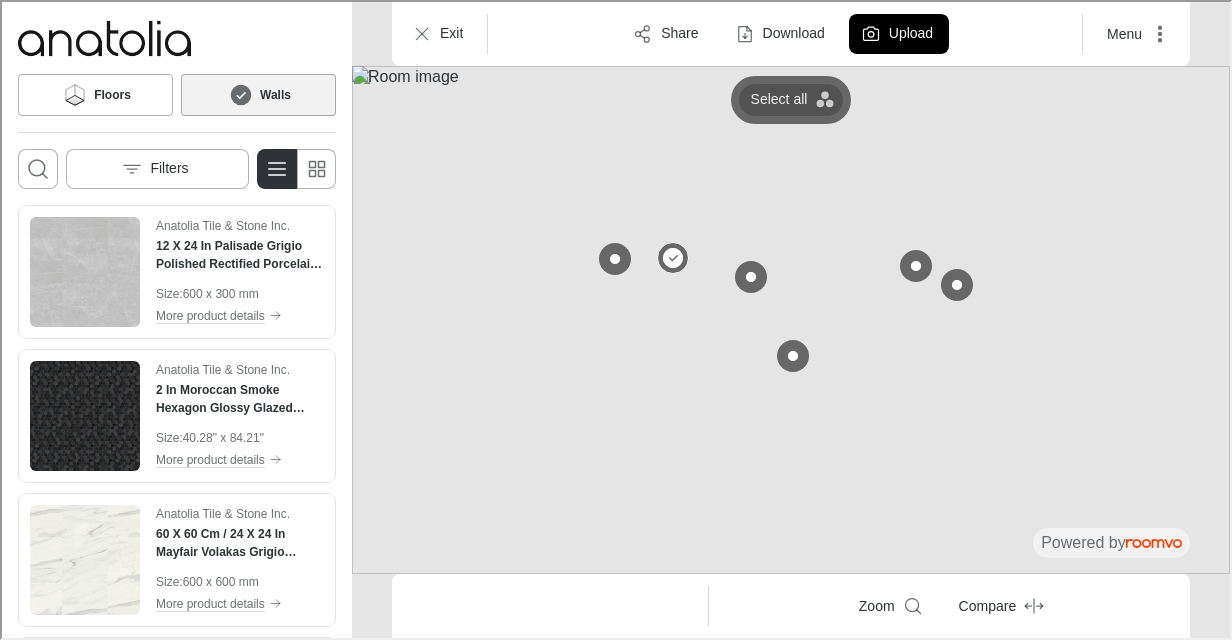 click on "Select all" at bounding box center (777, 98) 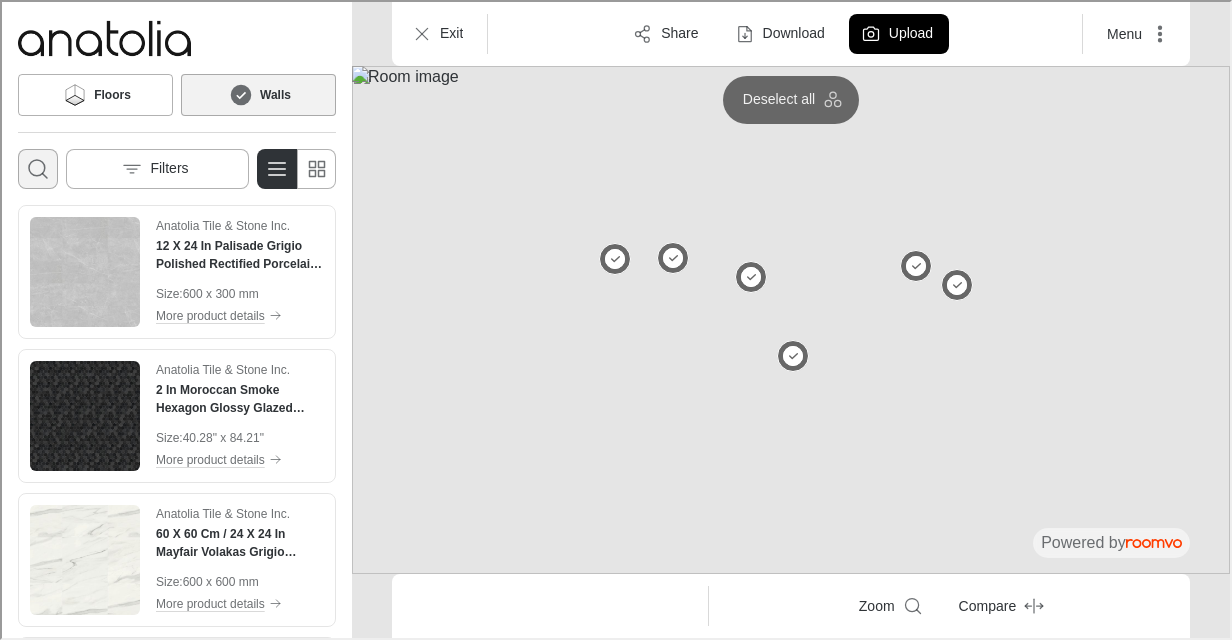 click 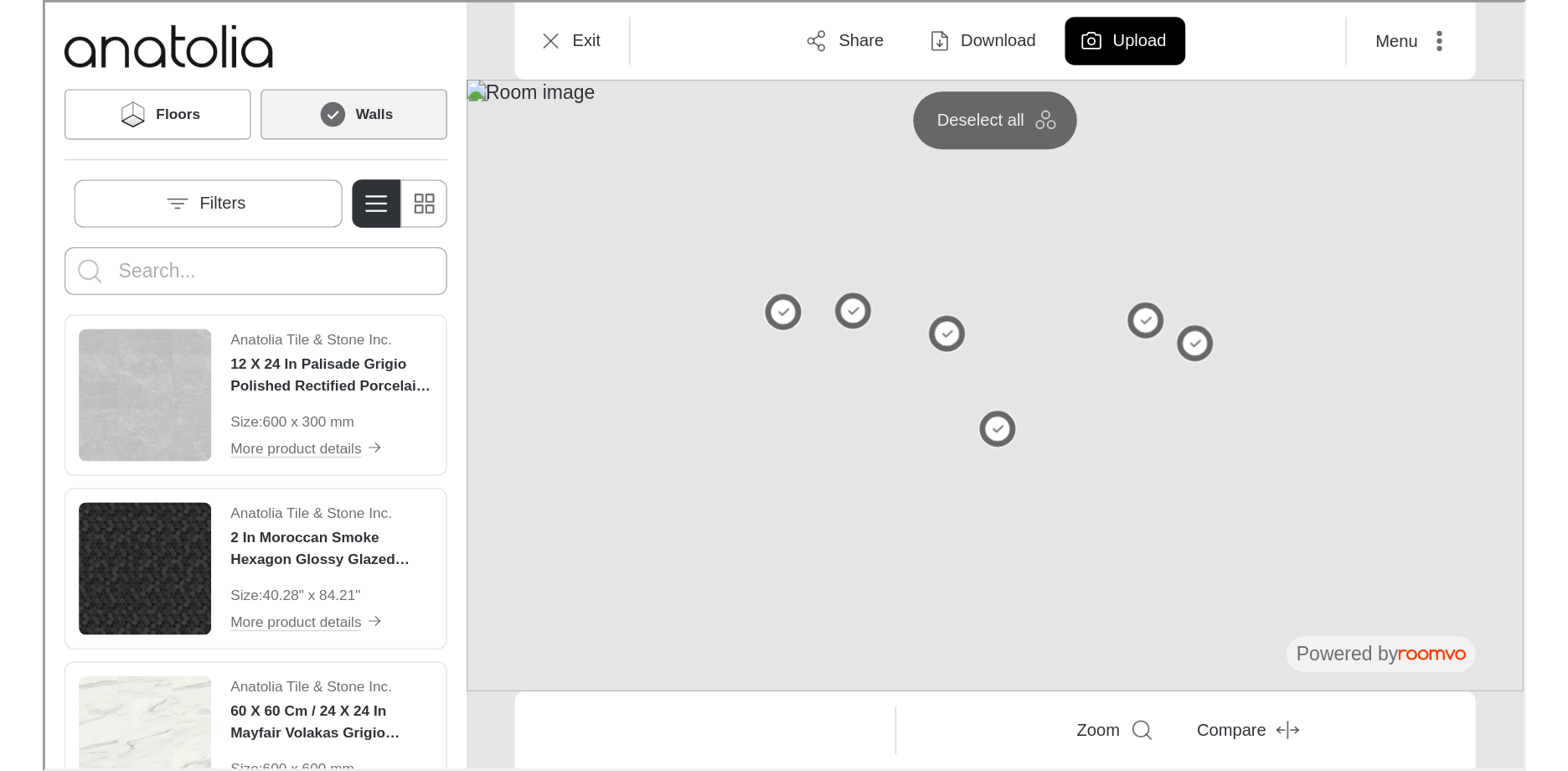 scroll, scrollTop: 0, scrollLeft: 0, axis: both 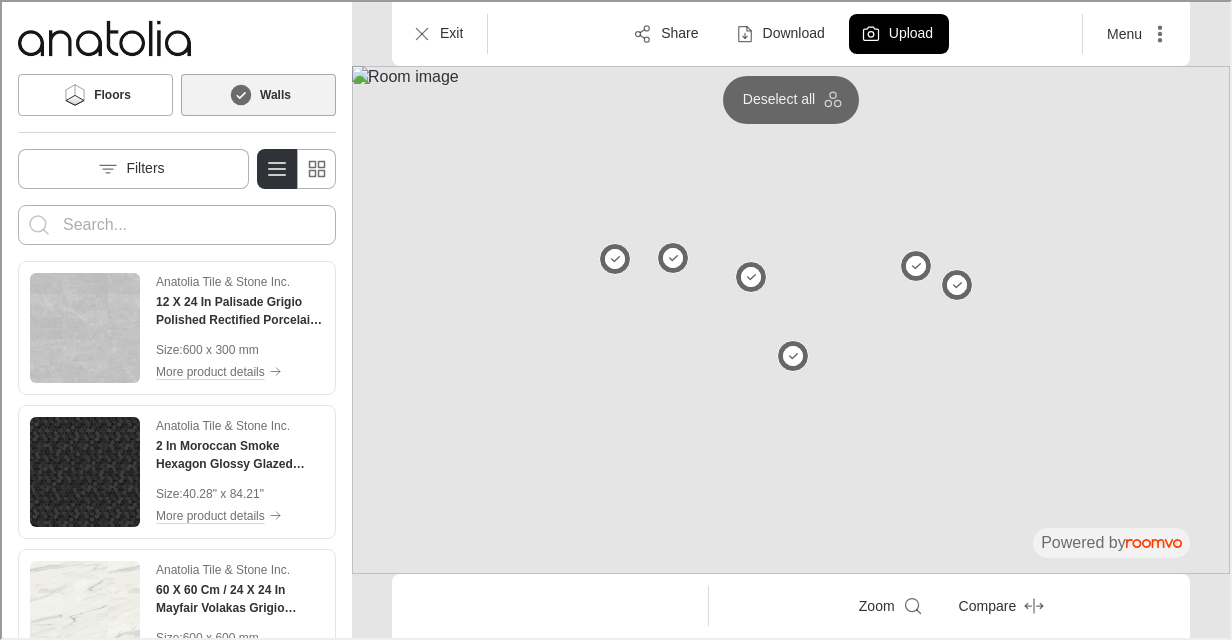 click at bounding box center [175, 223] 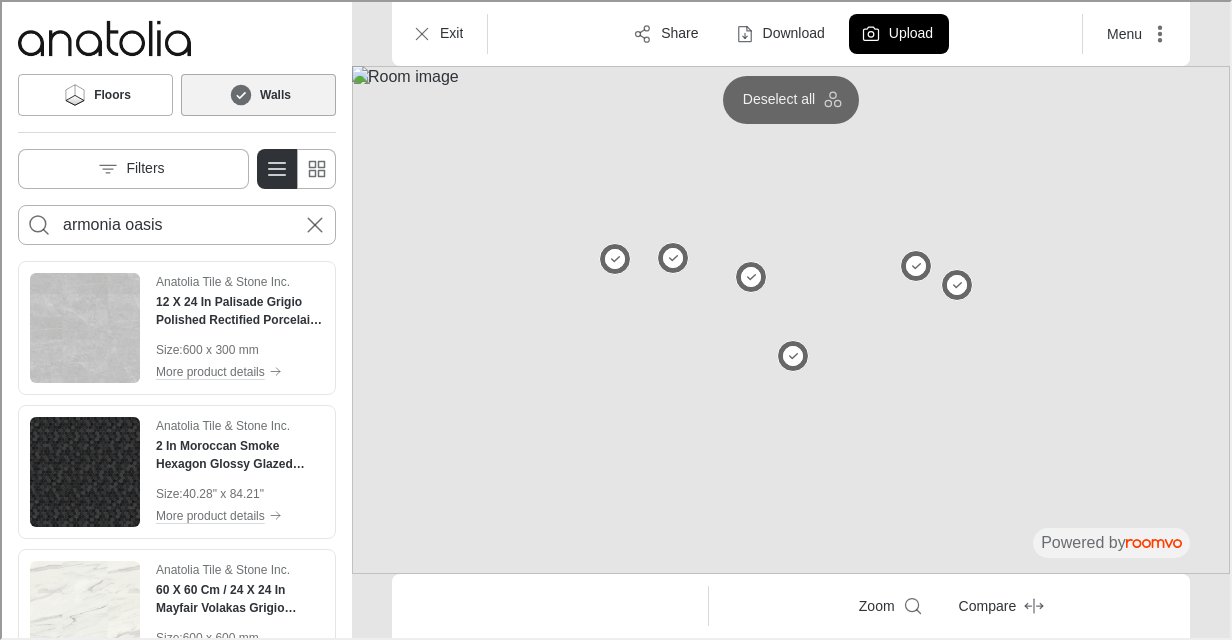 type on "armonia oasis" 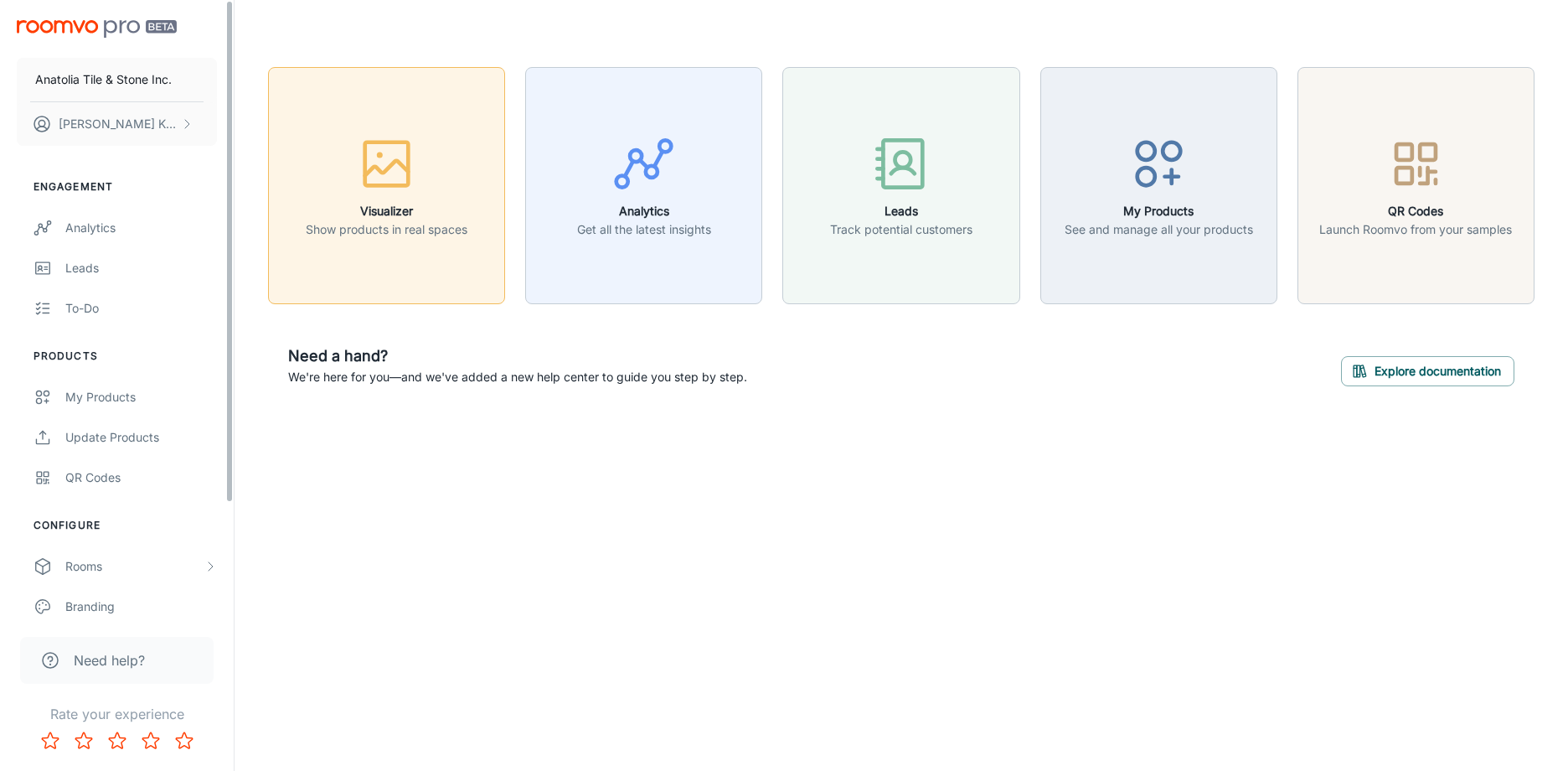 click 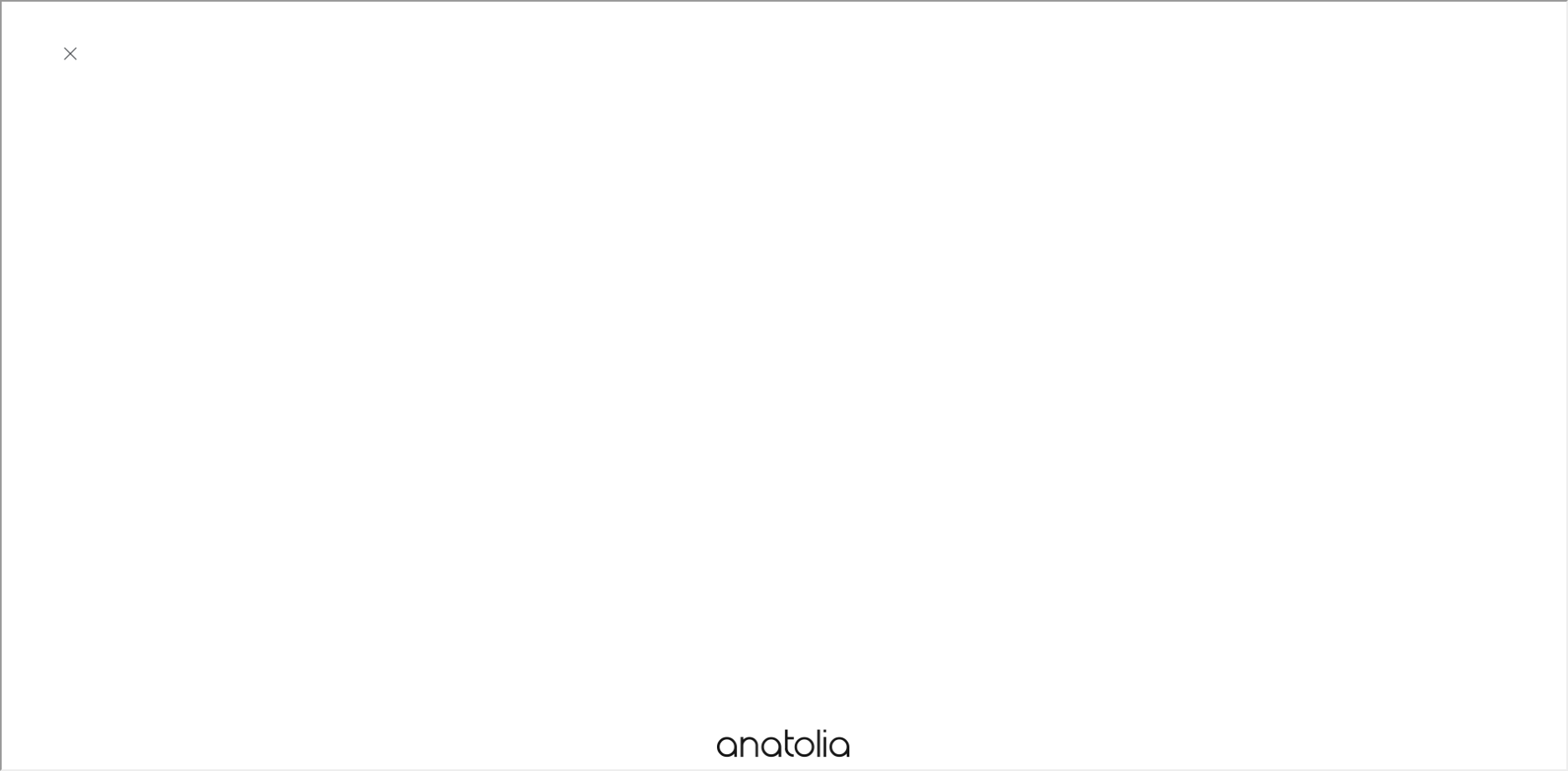 scroll, scrollTop: 587, scrollLeft: 0, axis: vertical 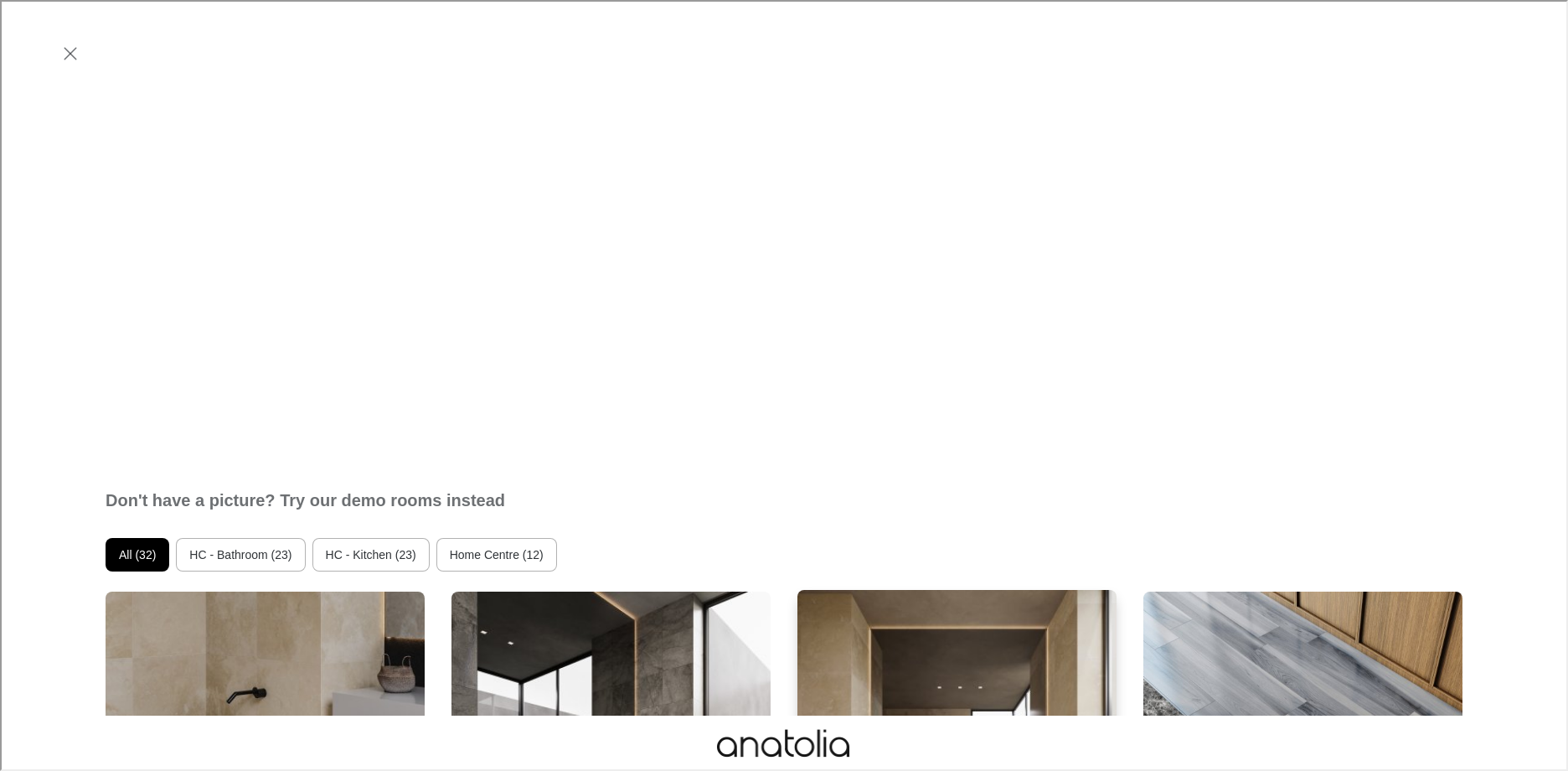 click at bounding box center [957, 790] 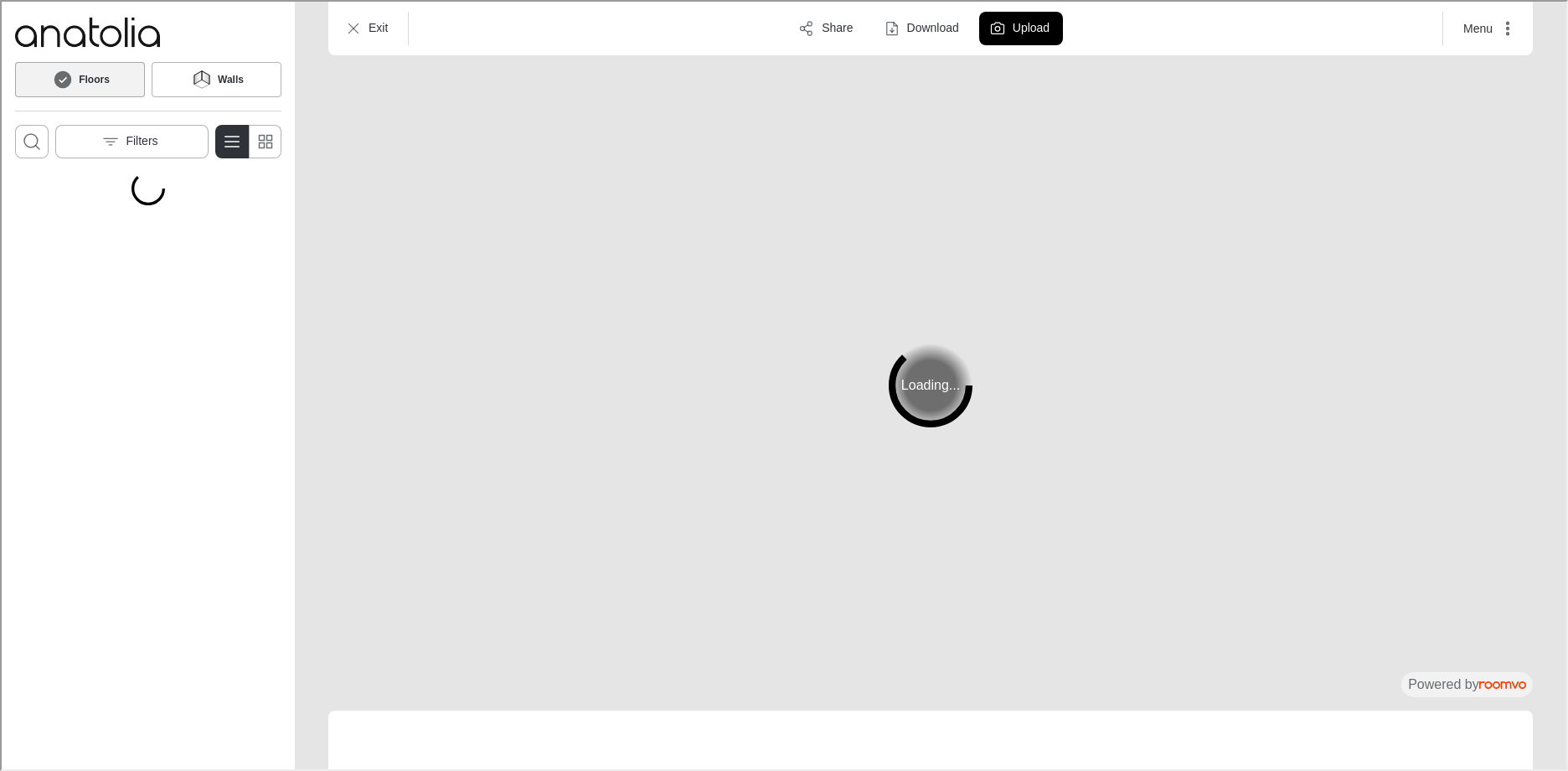 scroll, scrollTop: 0, scrollLeft: 0, axis: both 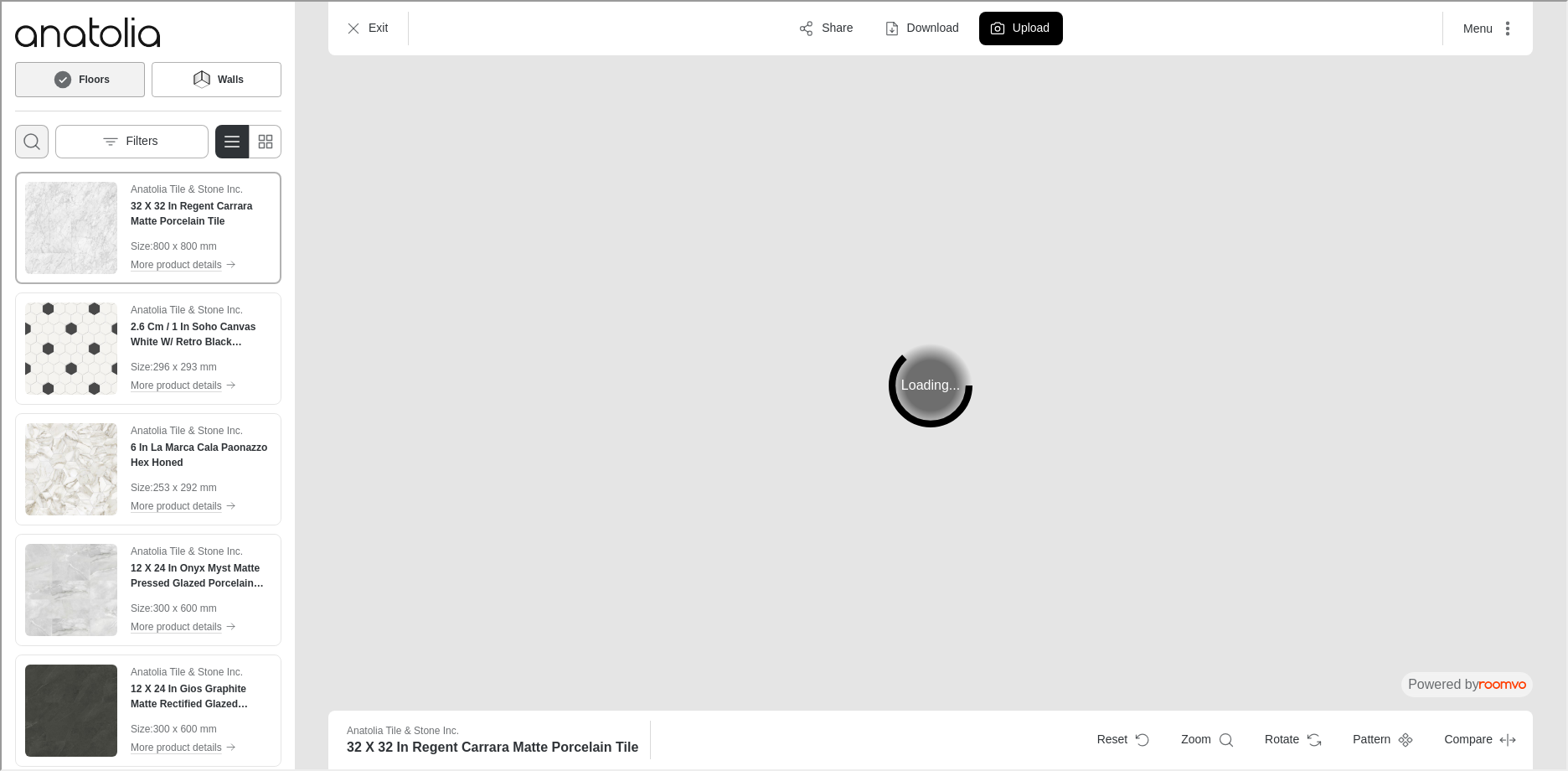 click at bounding box center (30, 140) 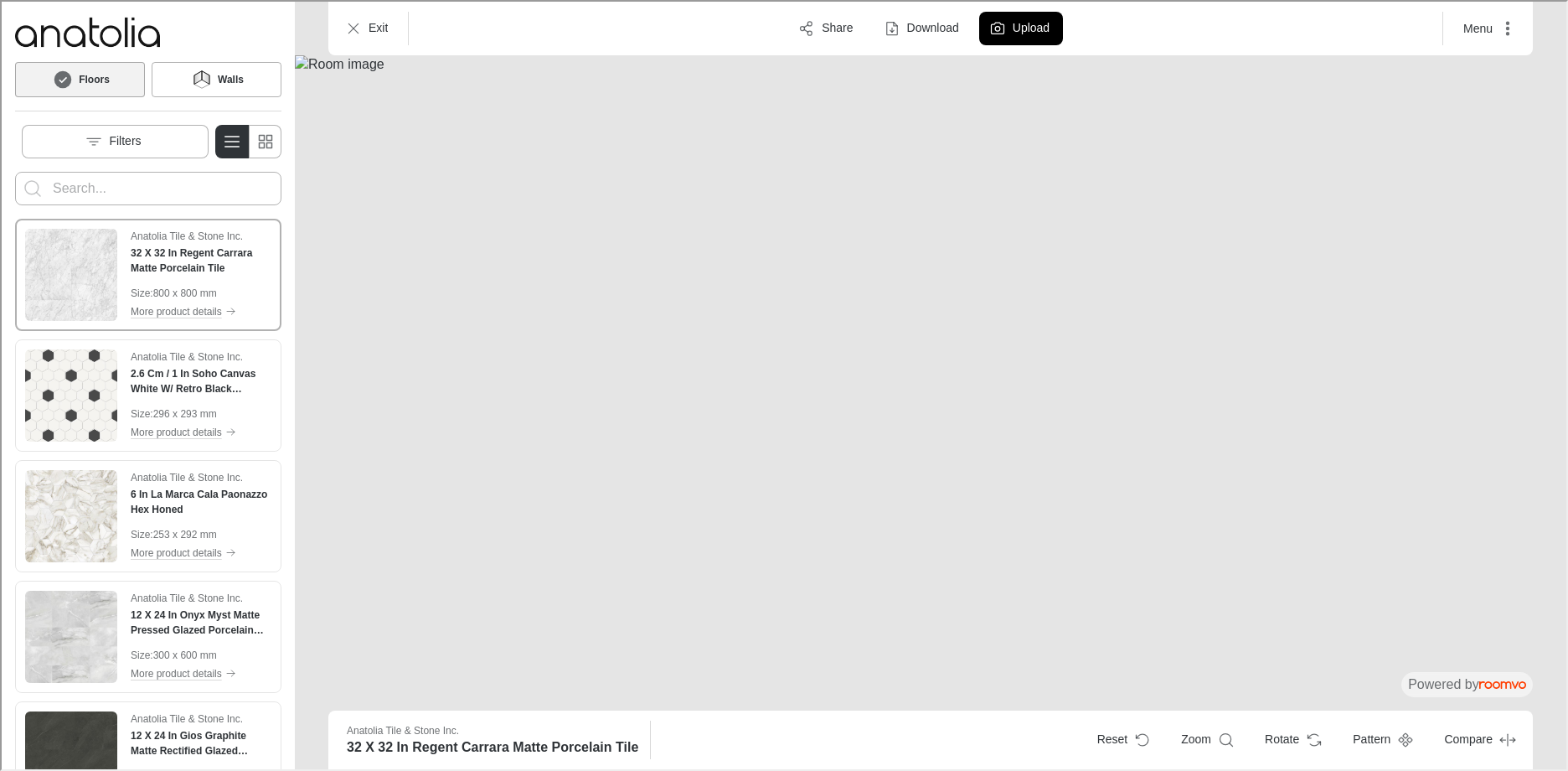 scroll, scrollTop: 0, scrollLeft: 0, axis: both 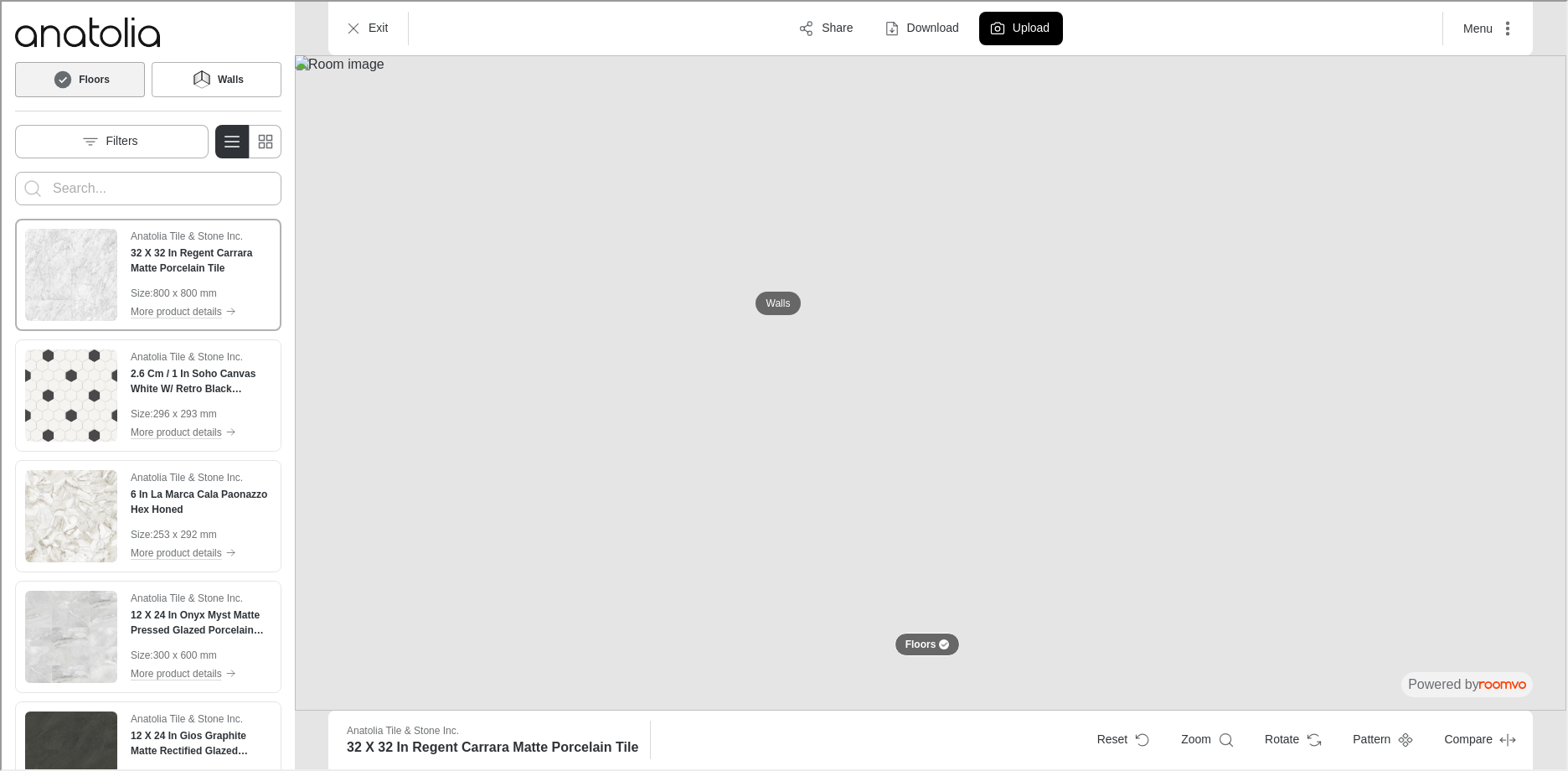 click at bounding box center (147, 187) 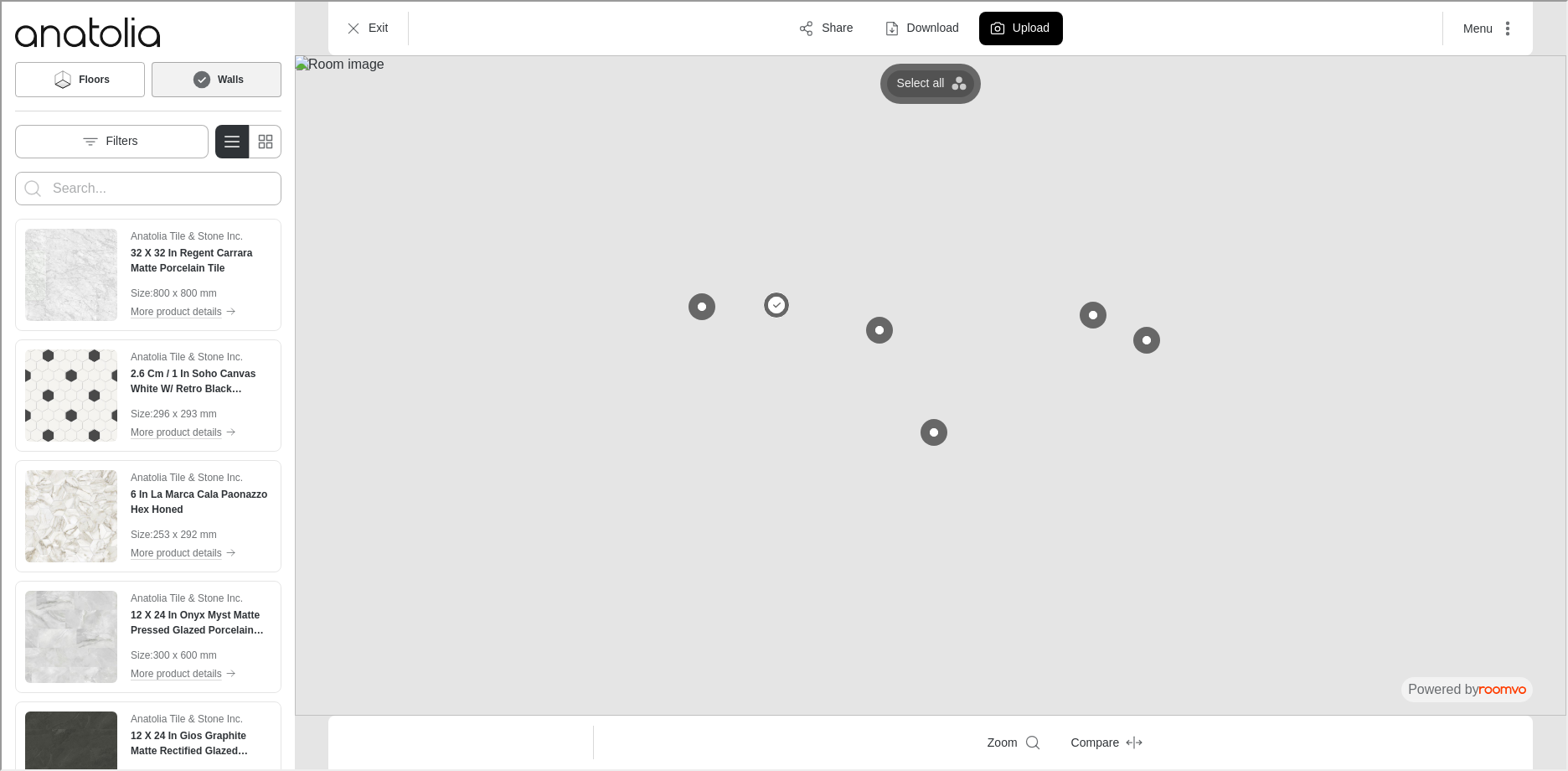 click on "Select all" at bounding box center [919, 82] 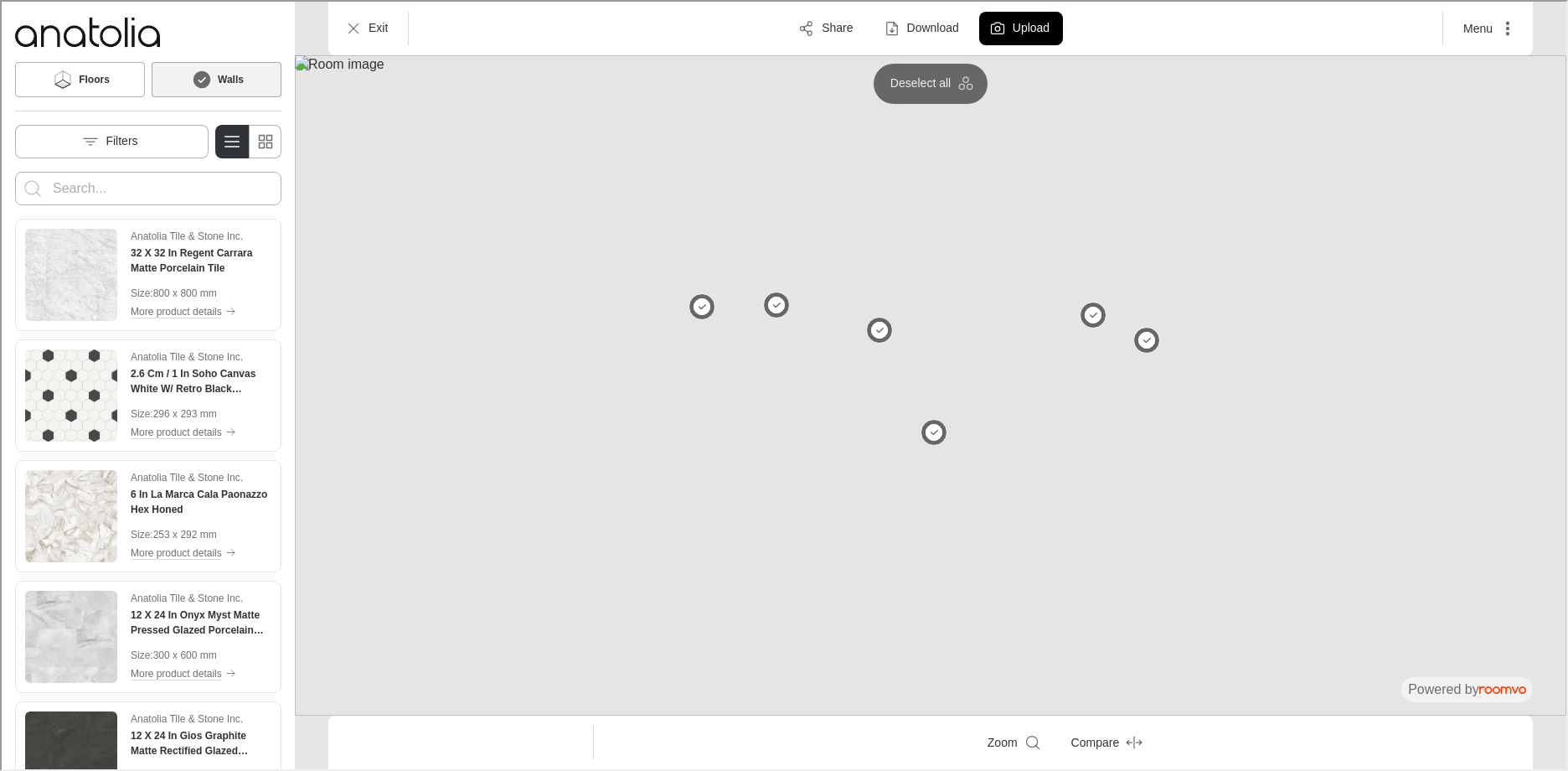 click at bounding box center [147, 187] 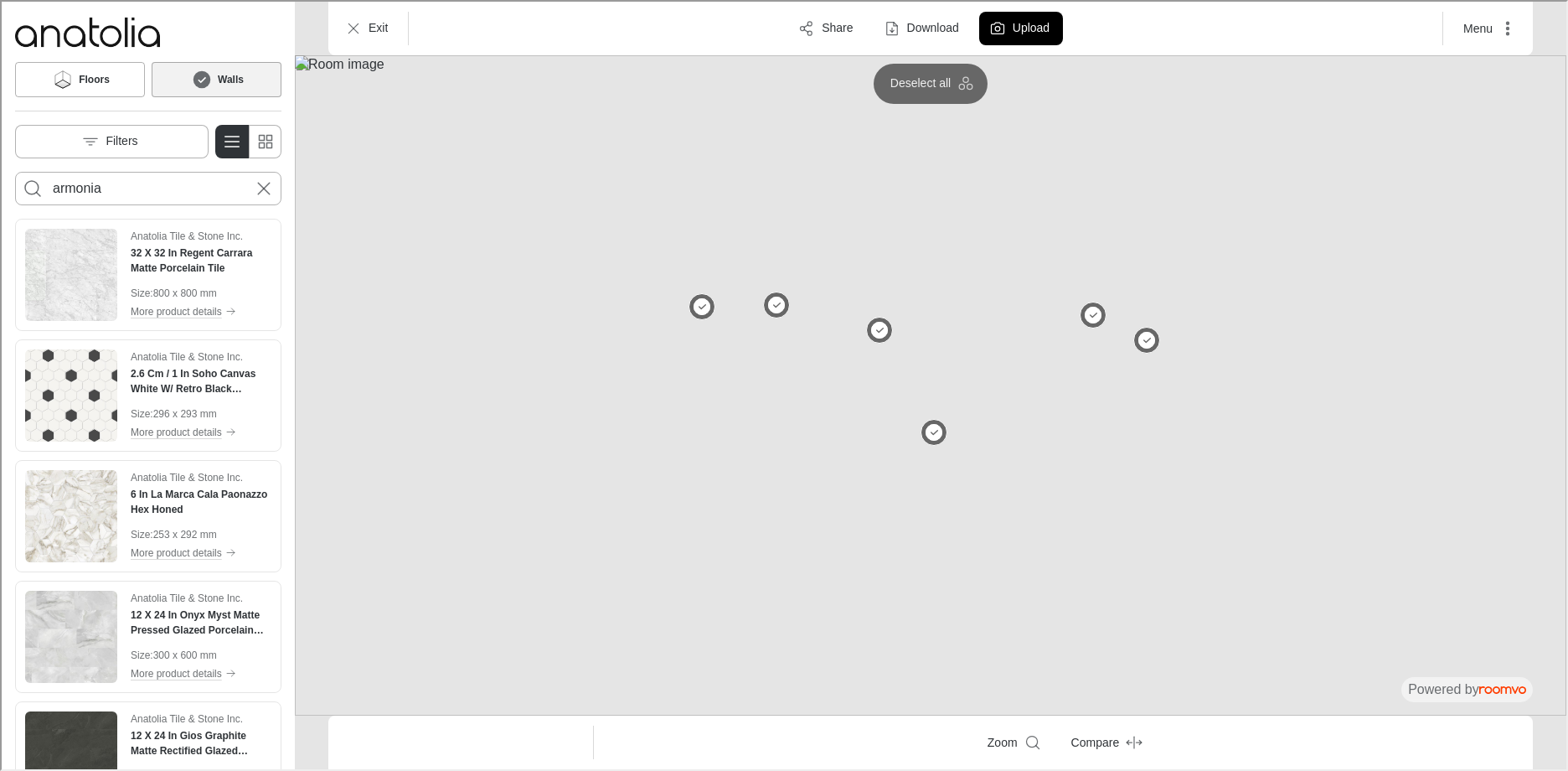 type on "armonia" 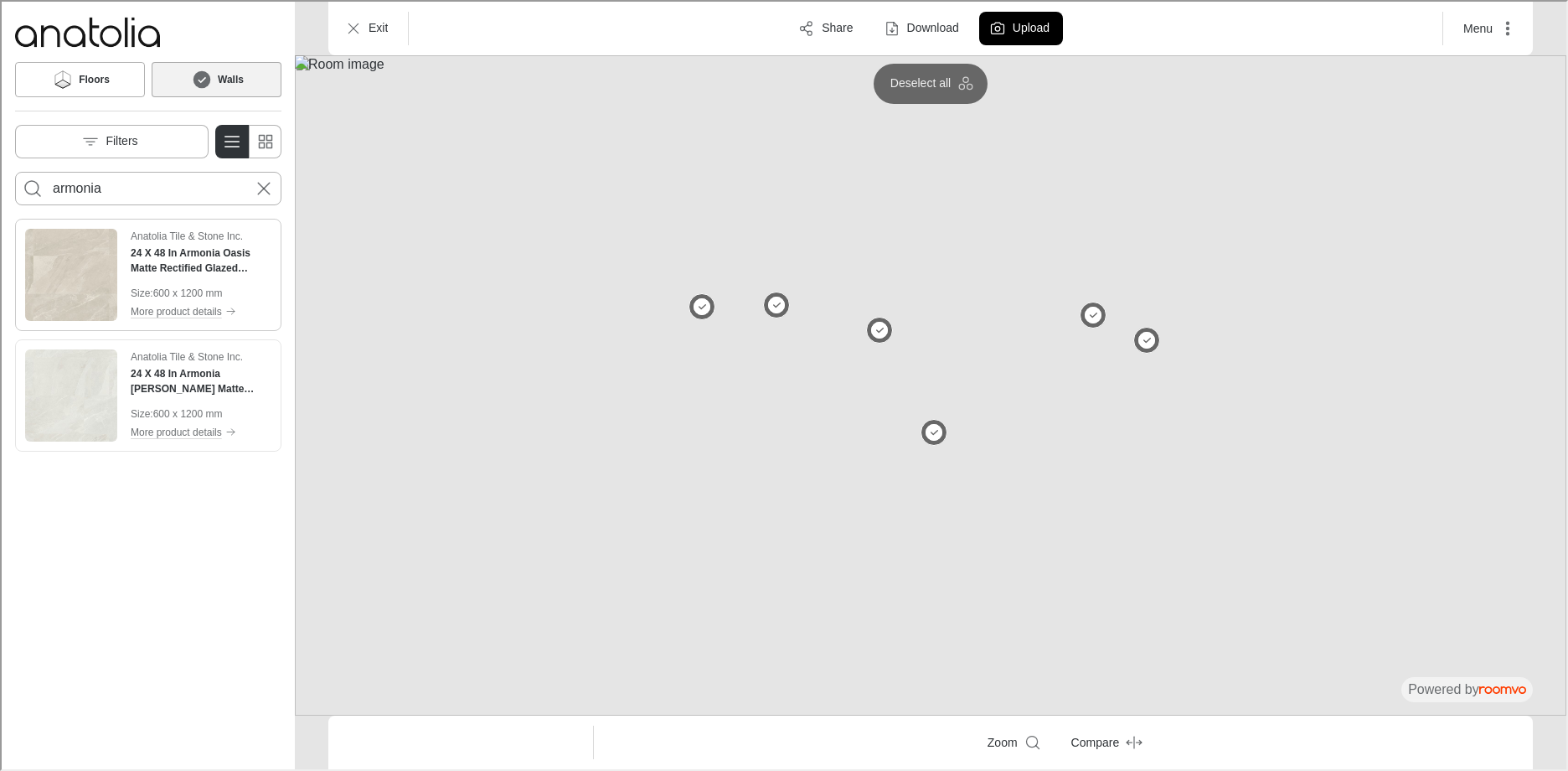 click at bounding box center (70, 273) 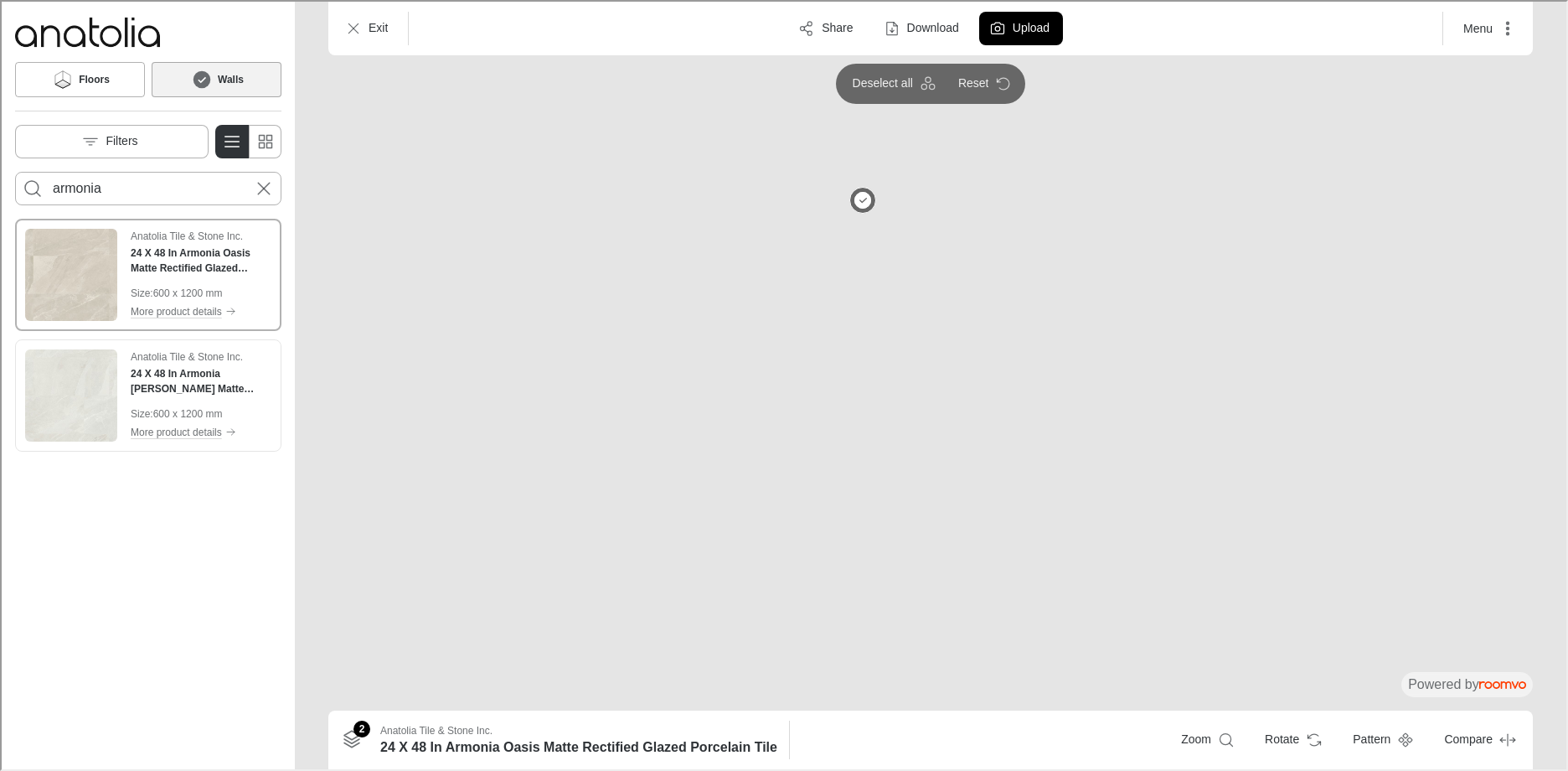 drag, startPoint x: 916, startPoint y: 580, endPoint x: 824, endPoint y: 341, distance: 256.09569 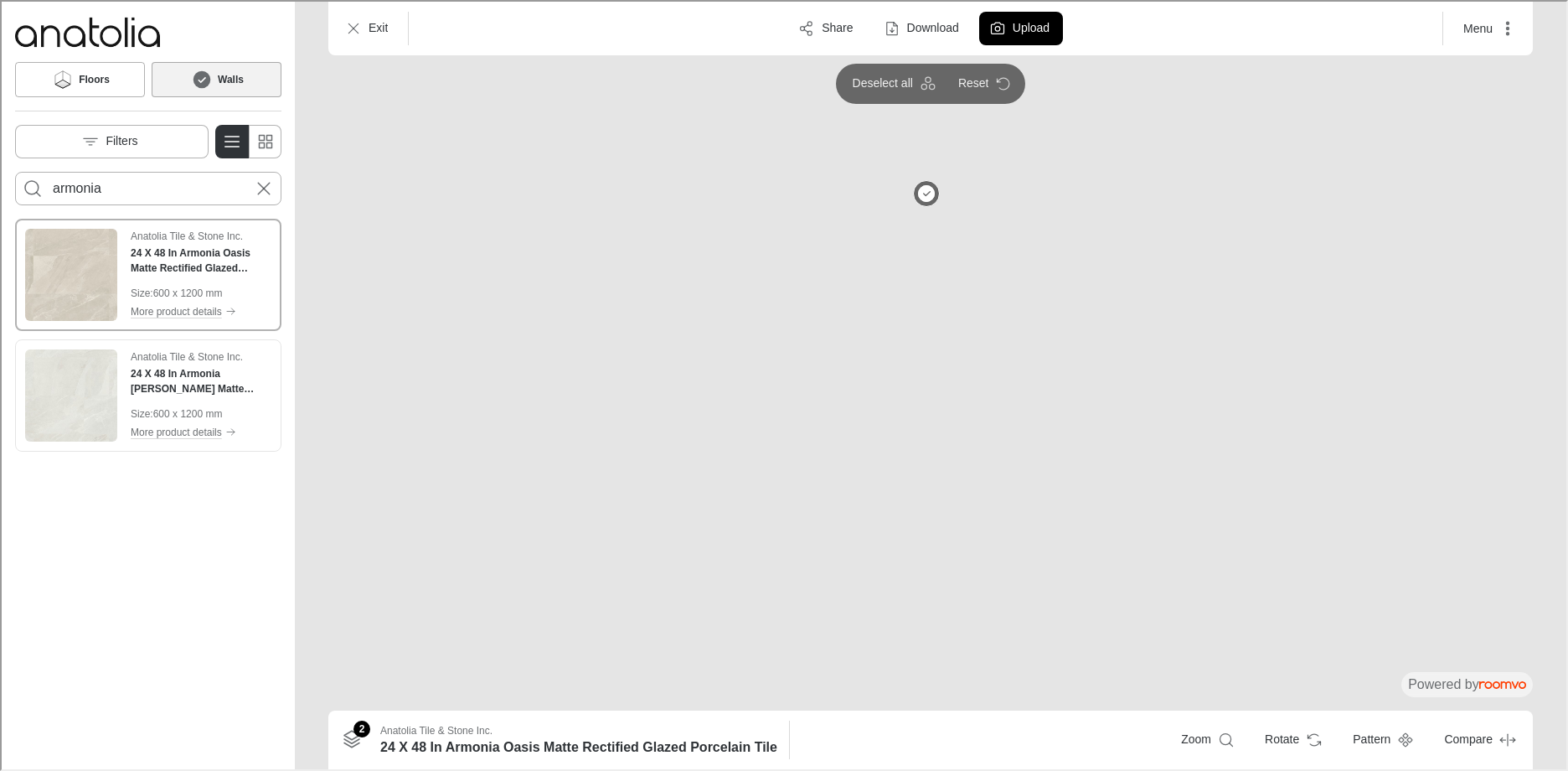 drag, startPoint x: 467, startPoint y: 411, endPoint x: 601, endPoint y: 401, distance: 134.3726 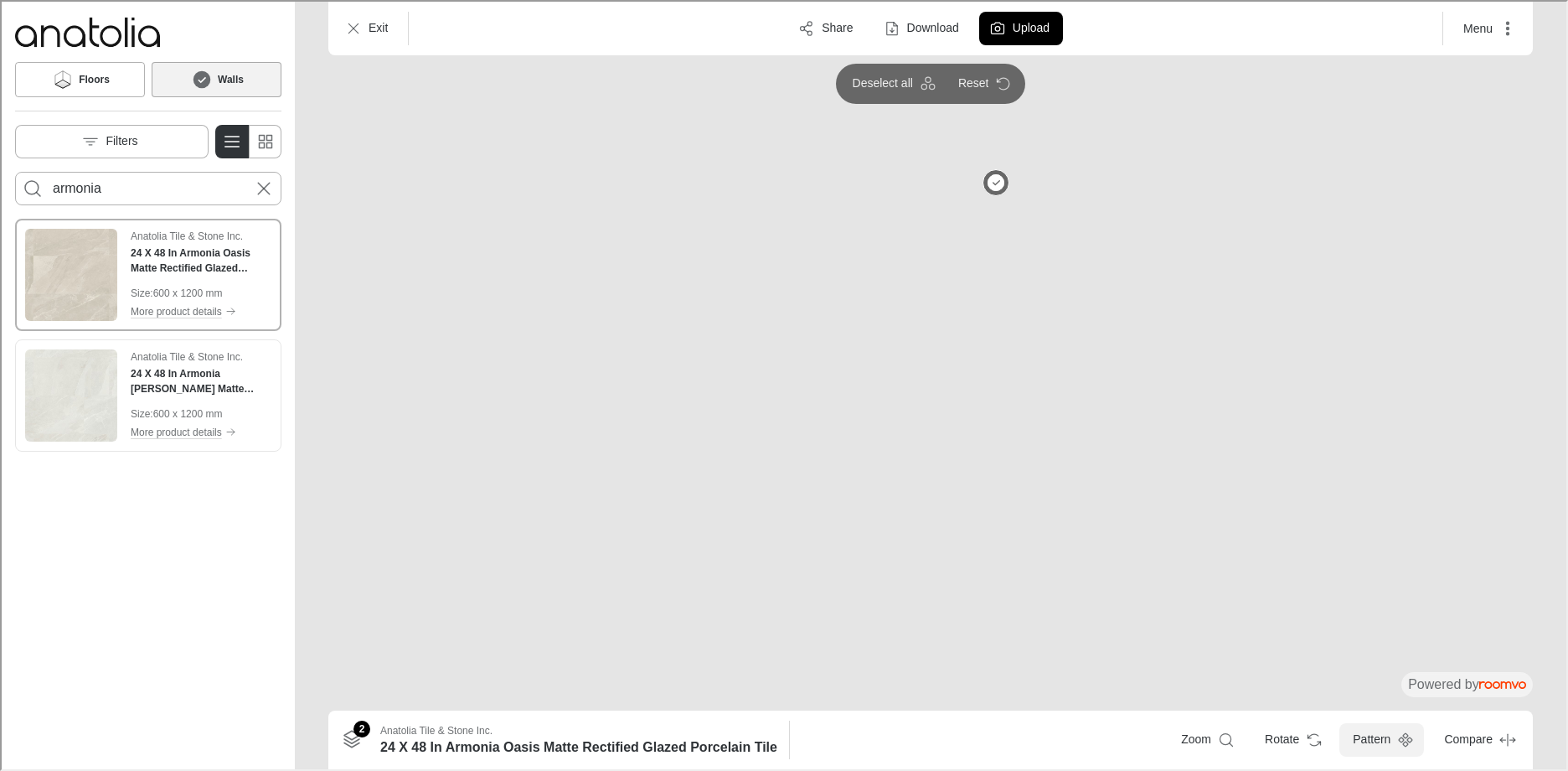 click on "Pattern" at bounding box center [1380, 738] 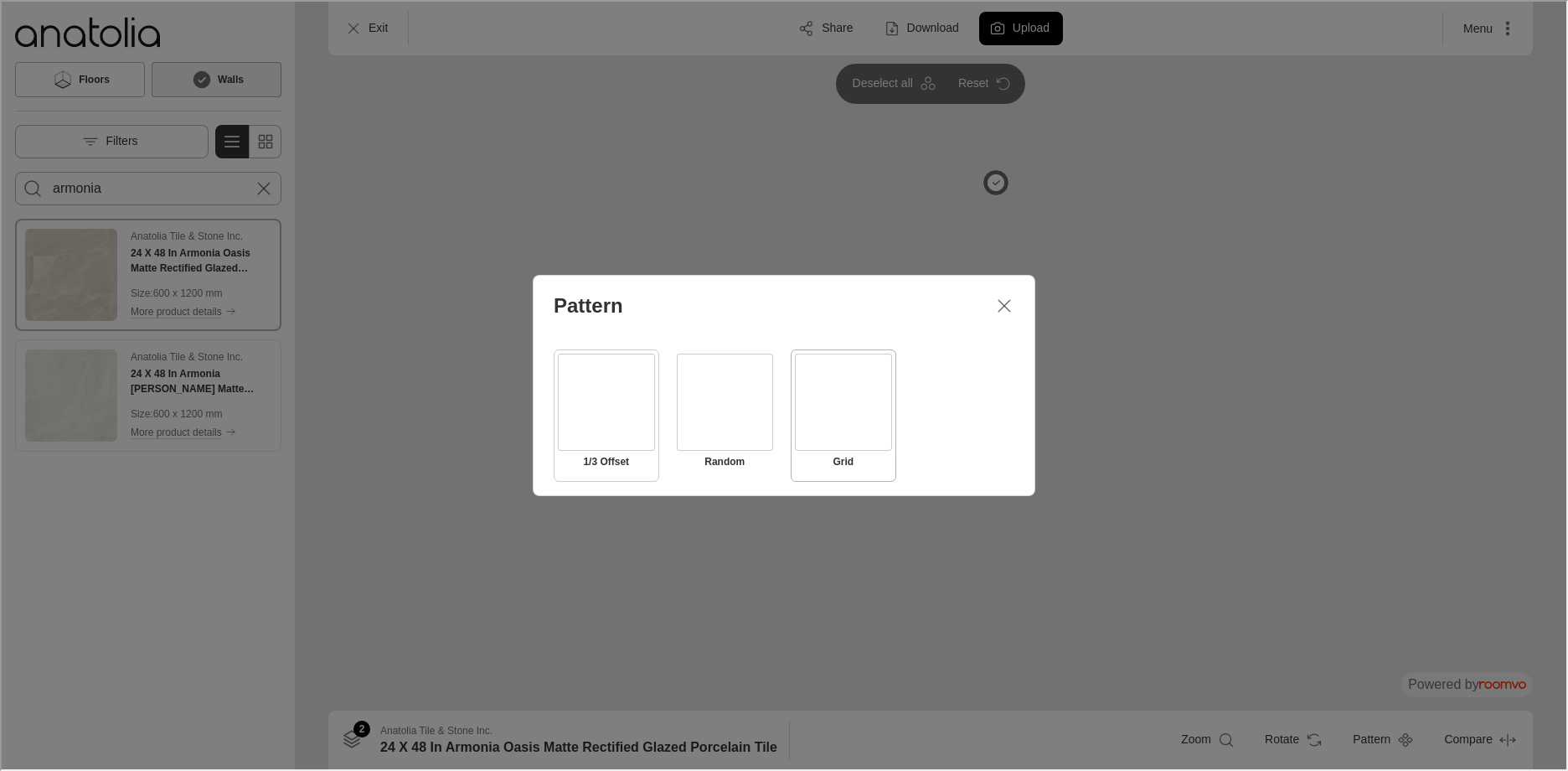 click at bounding box center (605, 401) 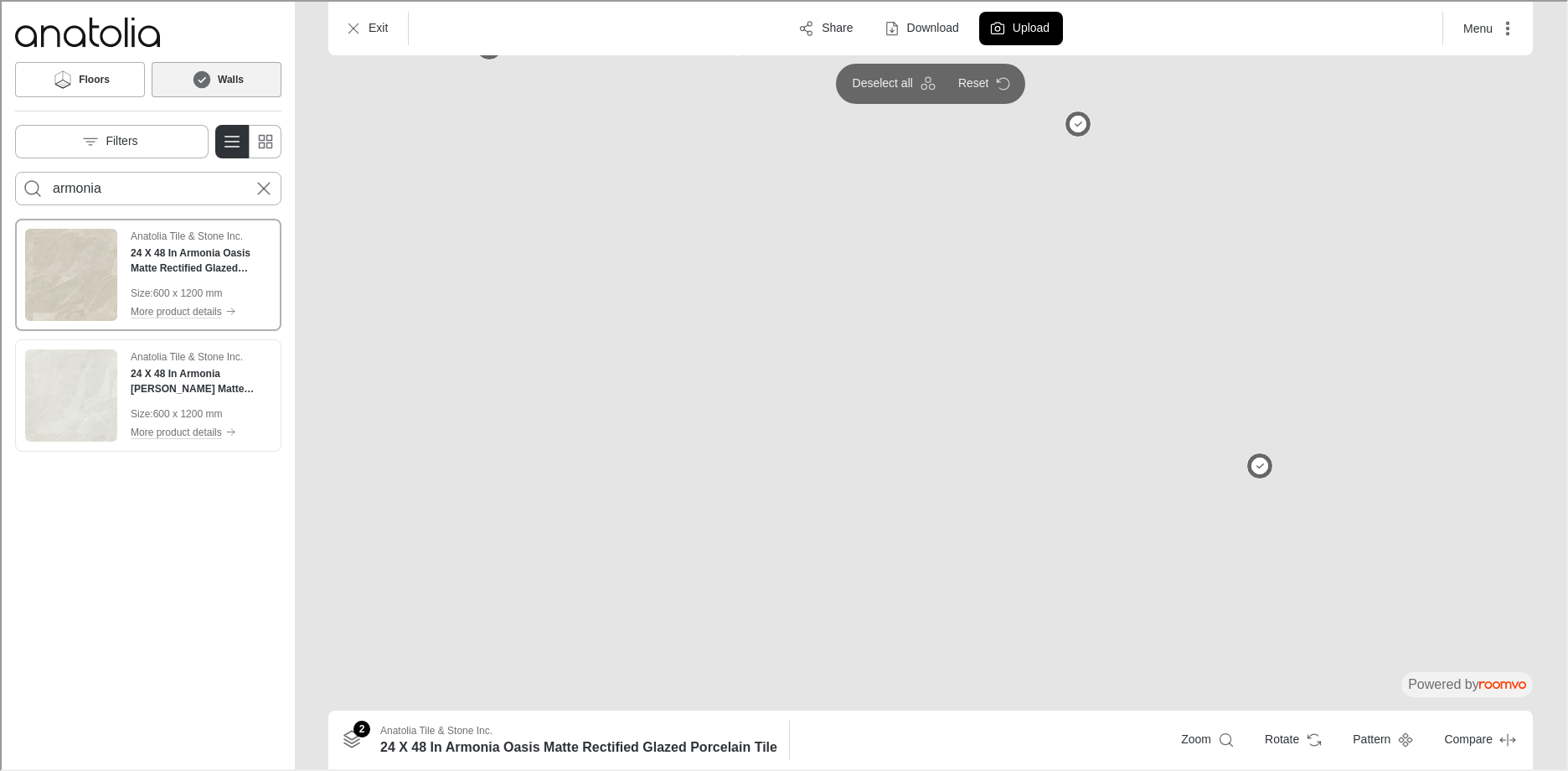drag, startPoint x: 490, startPoint y: 287, endPoint x: 593, endPoint y: 473, distance: 212.61467 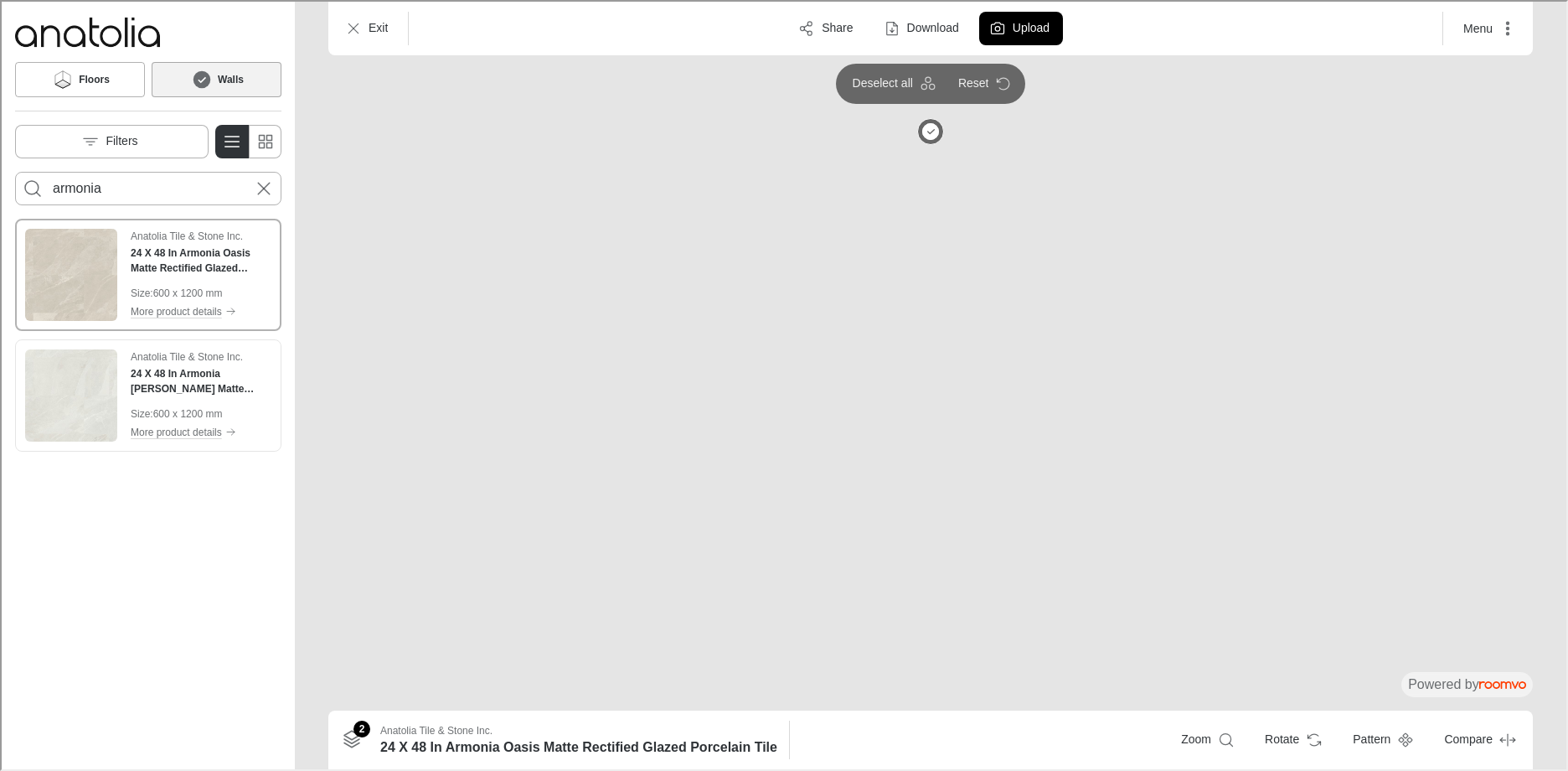 drag, startPoint x: 433, startPoint y: 305, endPoint x: 441, endPoint y: 35, distance: 270.11849 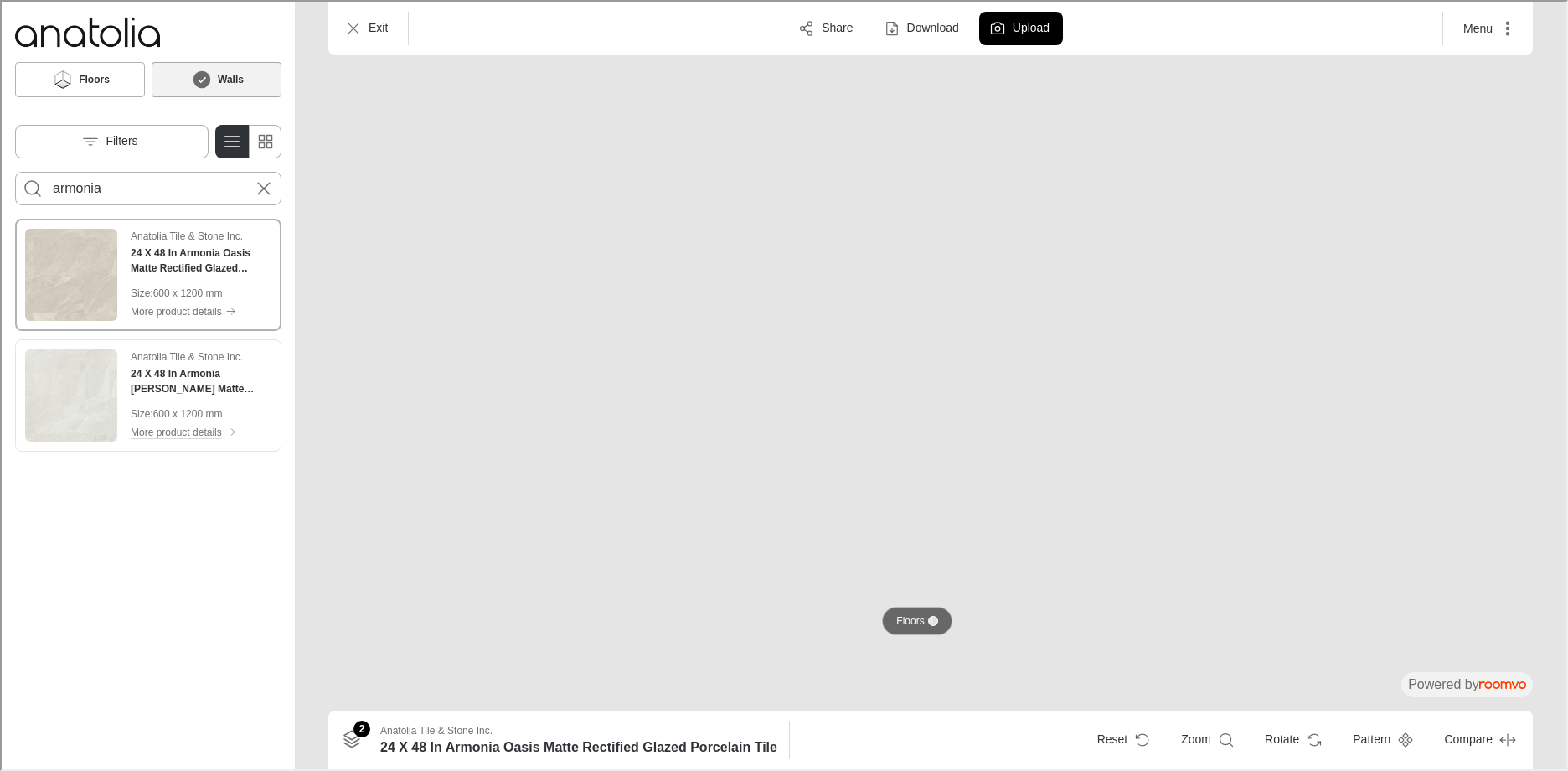 click on "Floors" at bounding box center (915, 619) 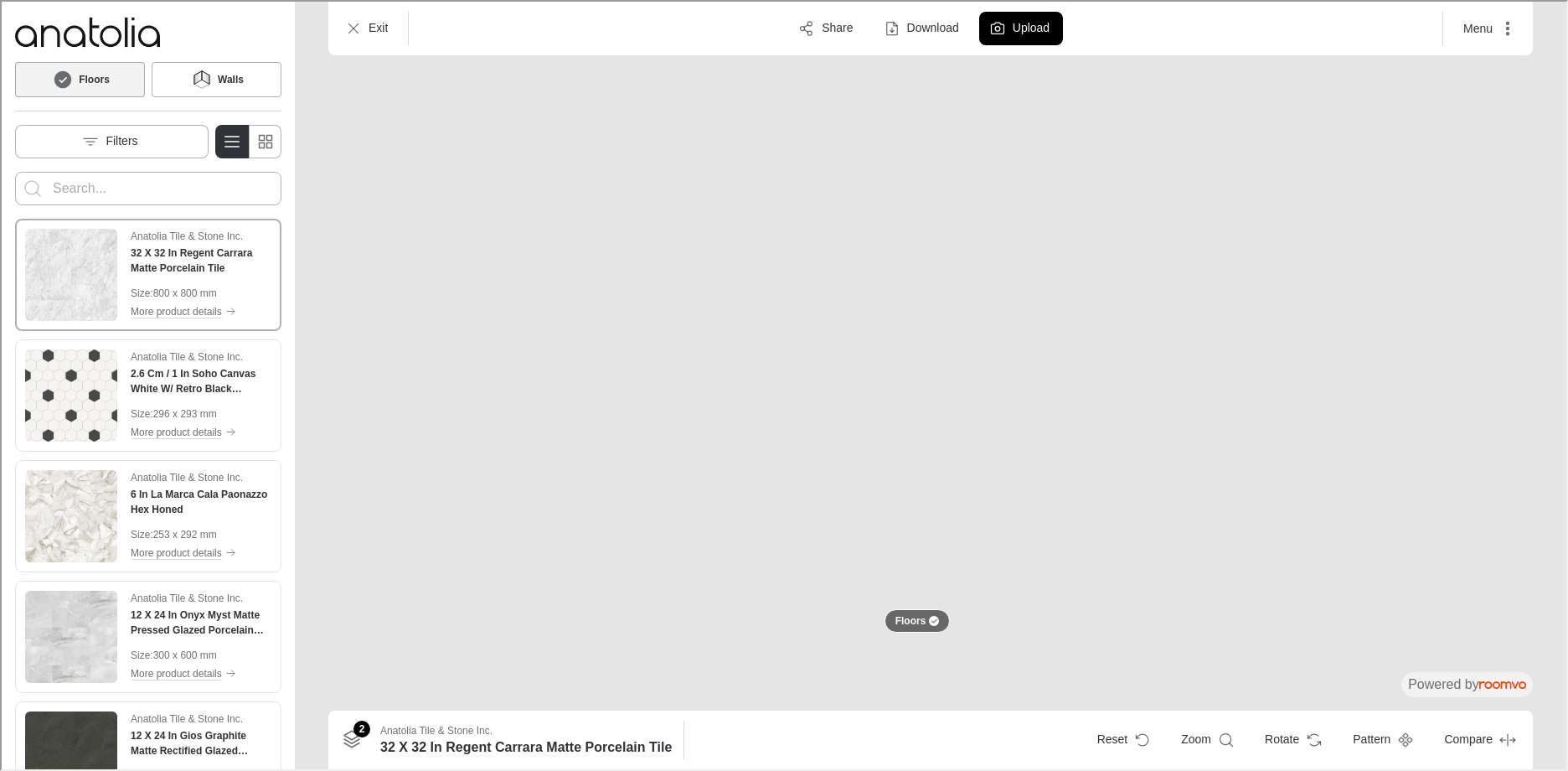 click at bounding box center [147, 187] 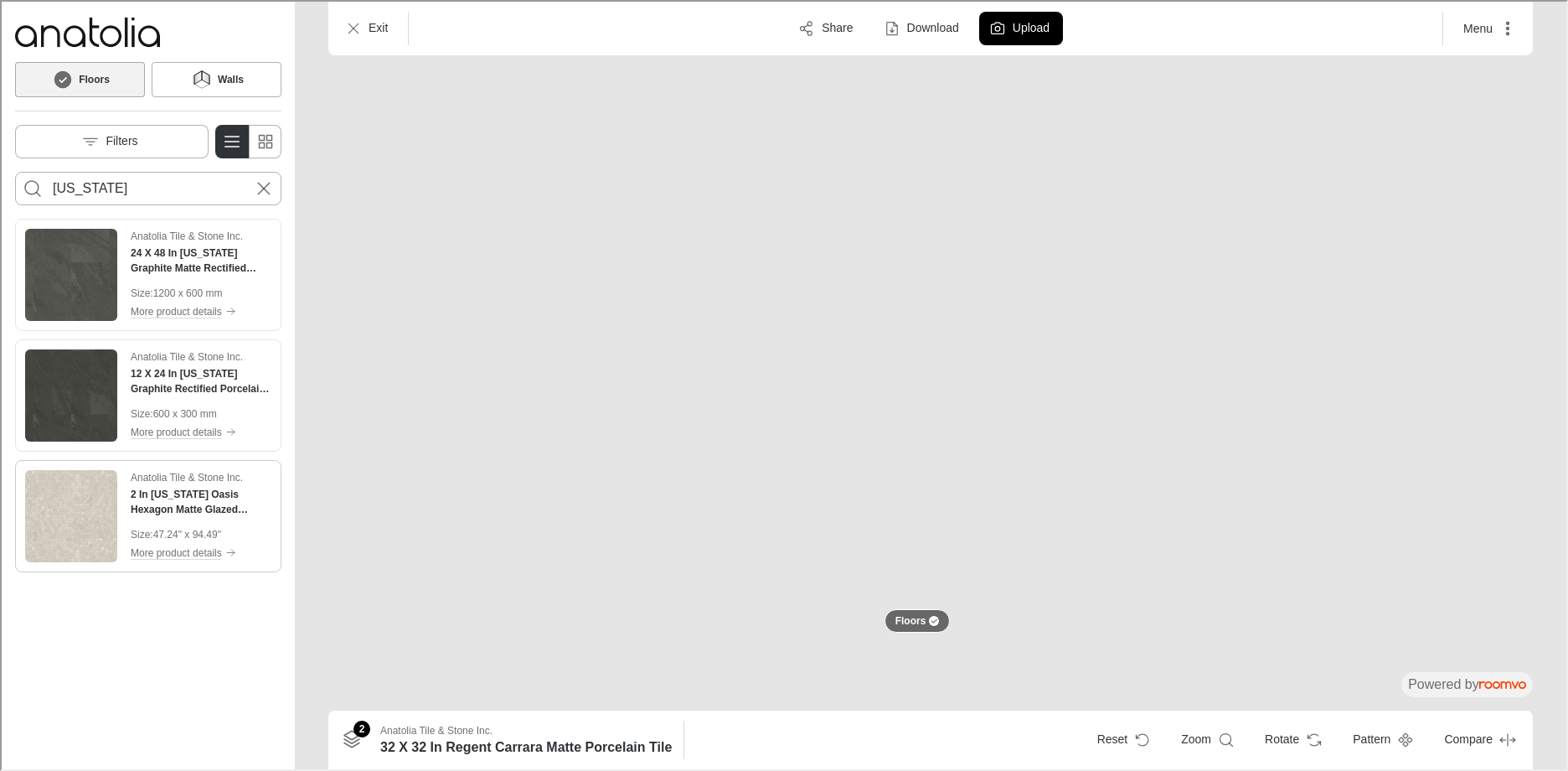 click on "Anatolia Tile & Stone Inc. 2 In [US_STATE] Oasis Hexagon Matte Glazed Porcelain Mosaic" at bounding box center (199, 492) 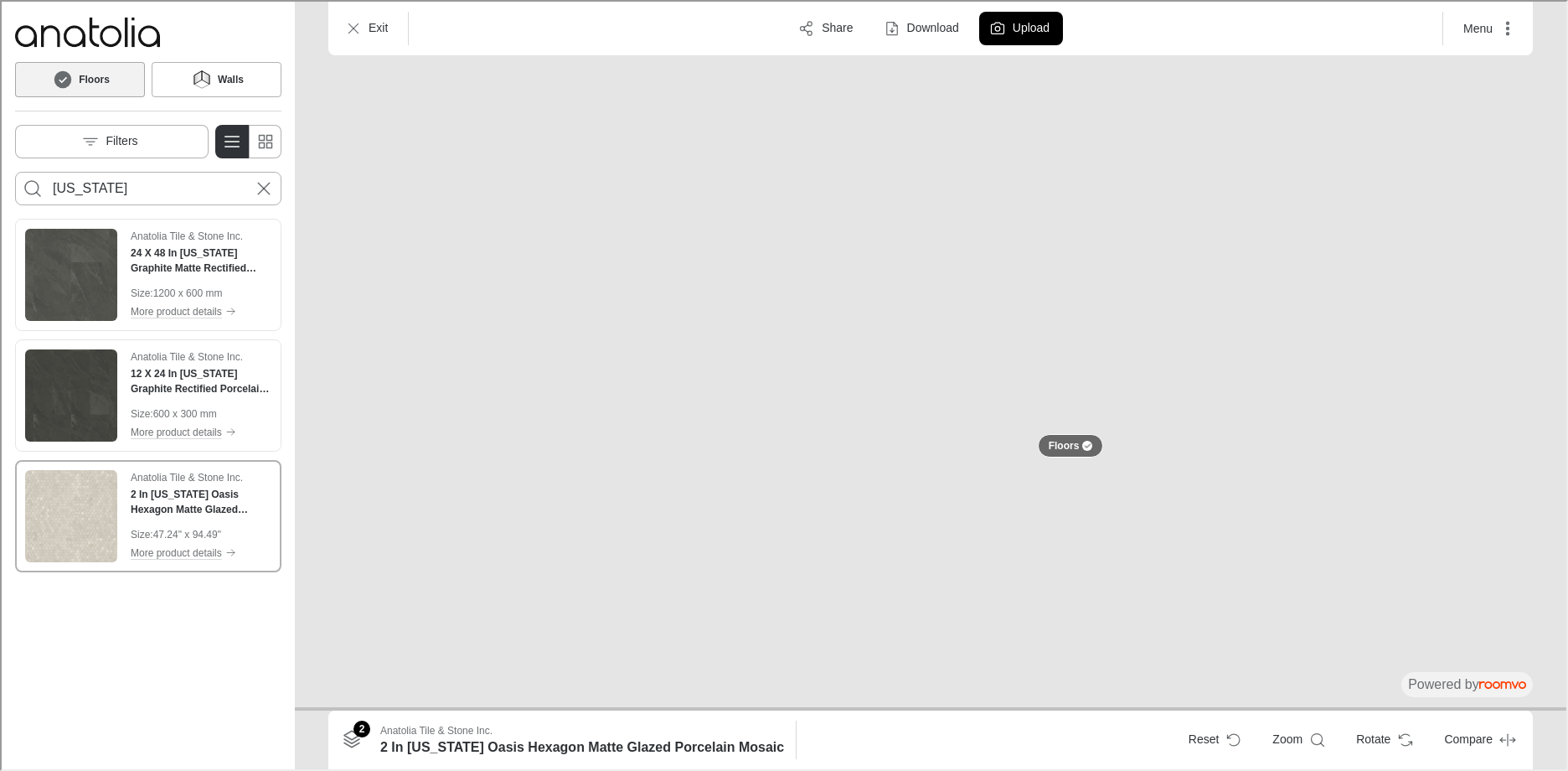 drag, startPoint x: 879, startPoint y: 586, endPoint x: 1020, endPoint y: 303, distance: 316.1803 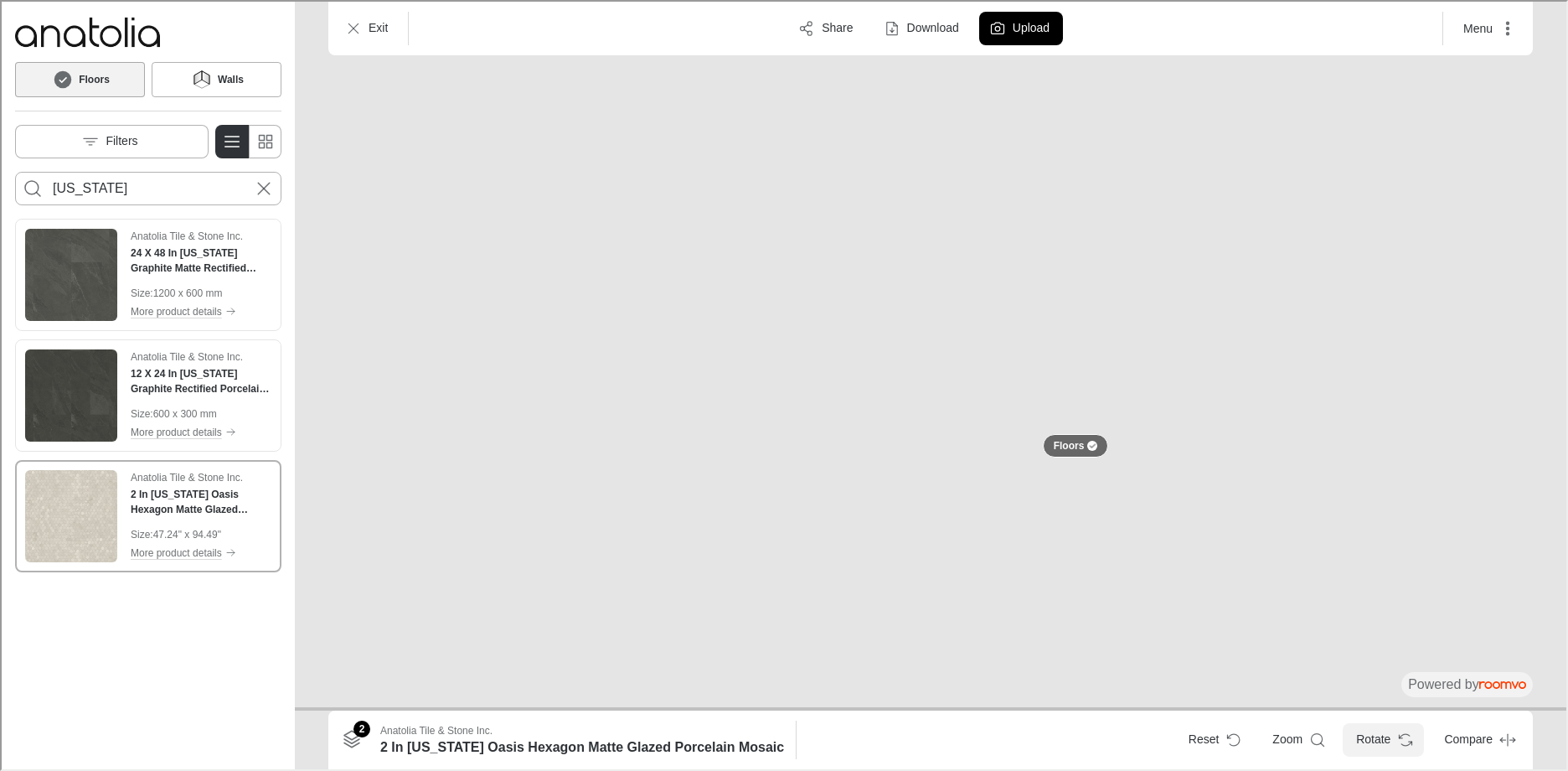 click on "Rotate" at bounding box center [1381, 738] 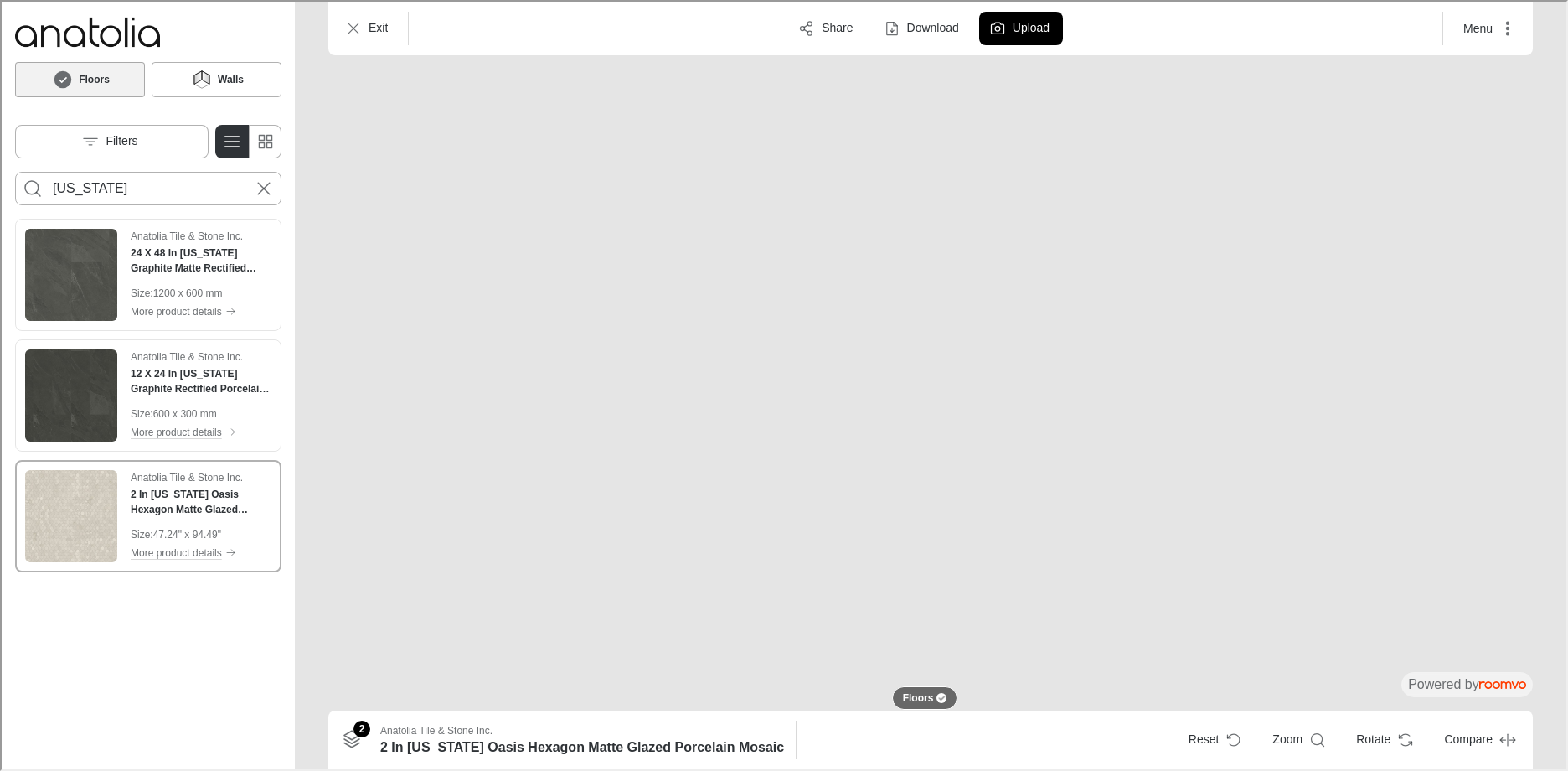 drag, startPoint x: 685, startPoint y: 612, endPoint x: 856, endPoint y: 411, distance: 263.89771 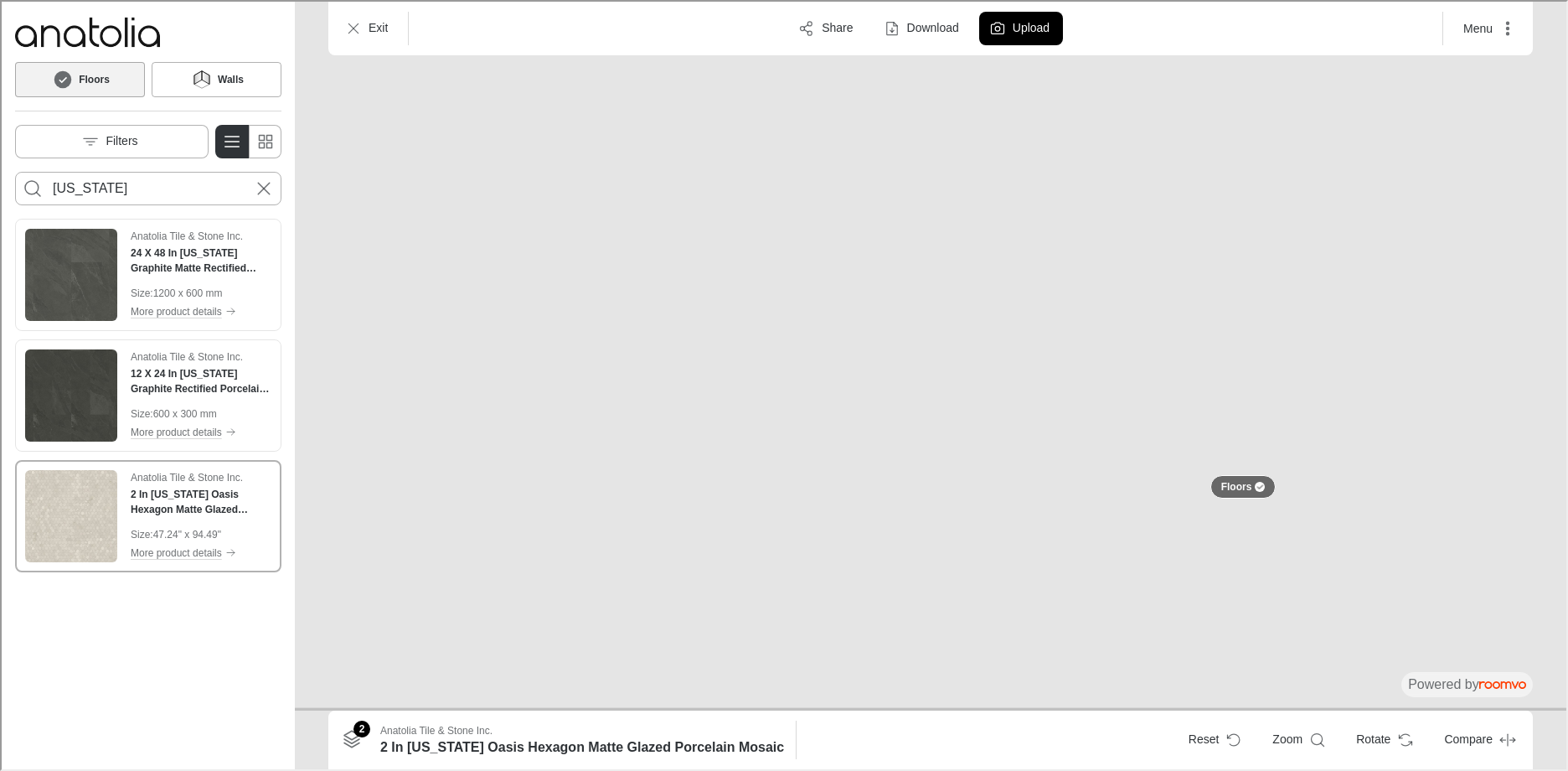 drag, startPoint x: 381, startPoint y: 639, endPoint x: 607, endPoint y: 521, distance: 254.95098 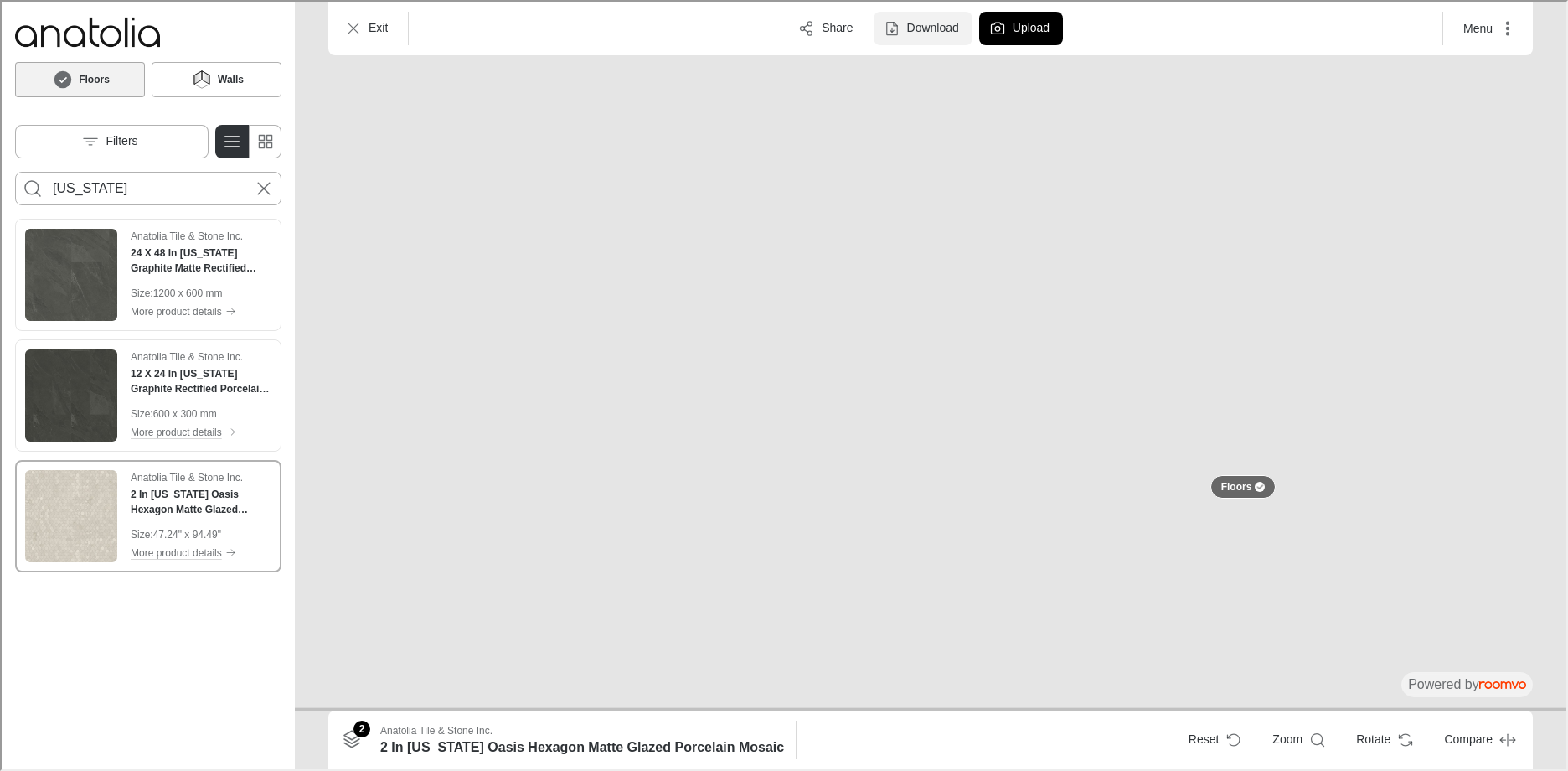 click on "Download" at bounding box center (931, 27) 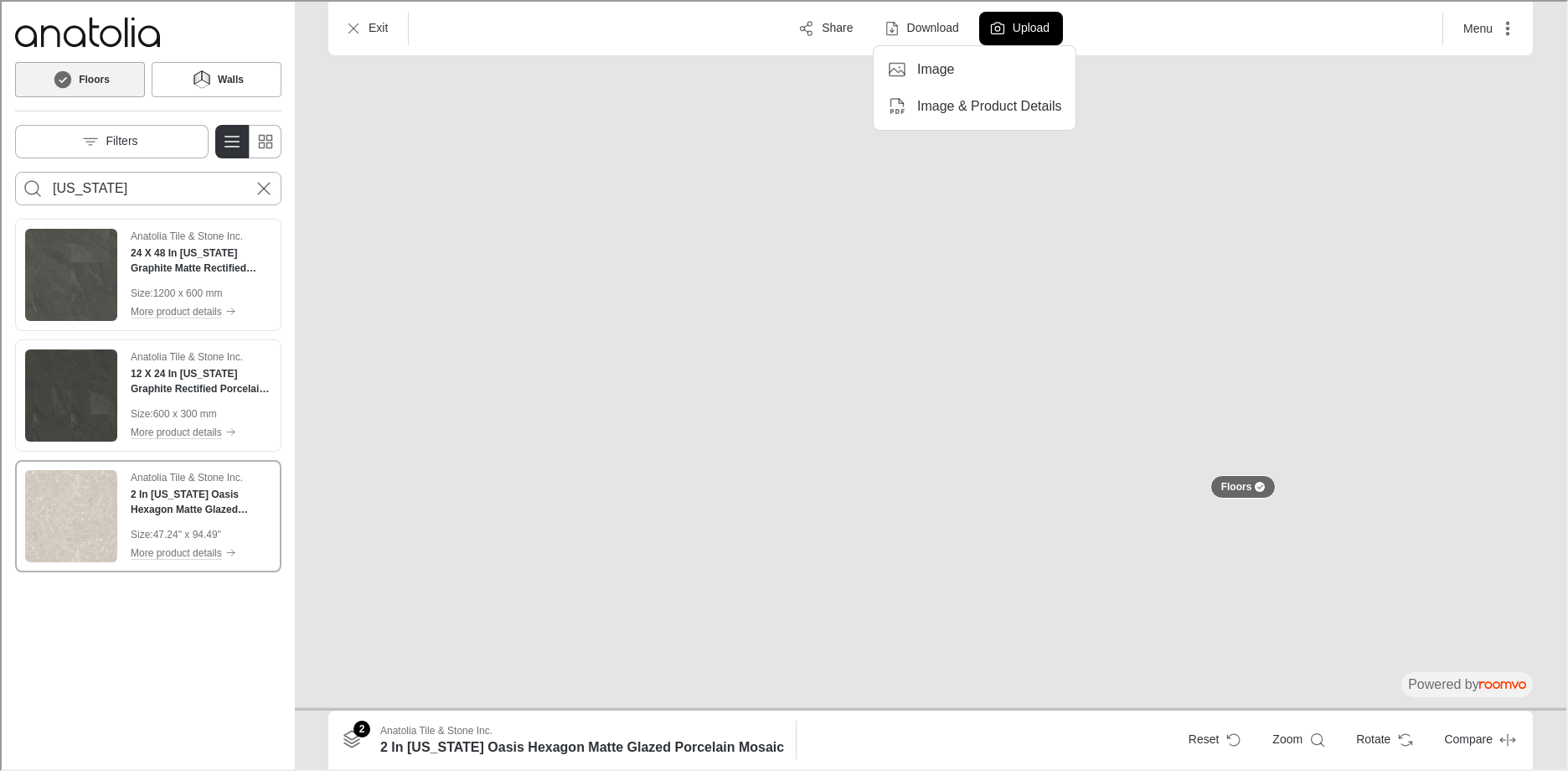 click on "Image" at bounding box center (934, 68) 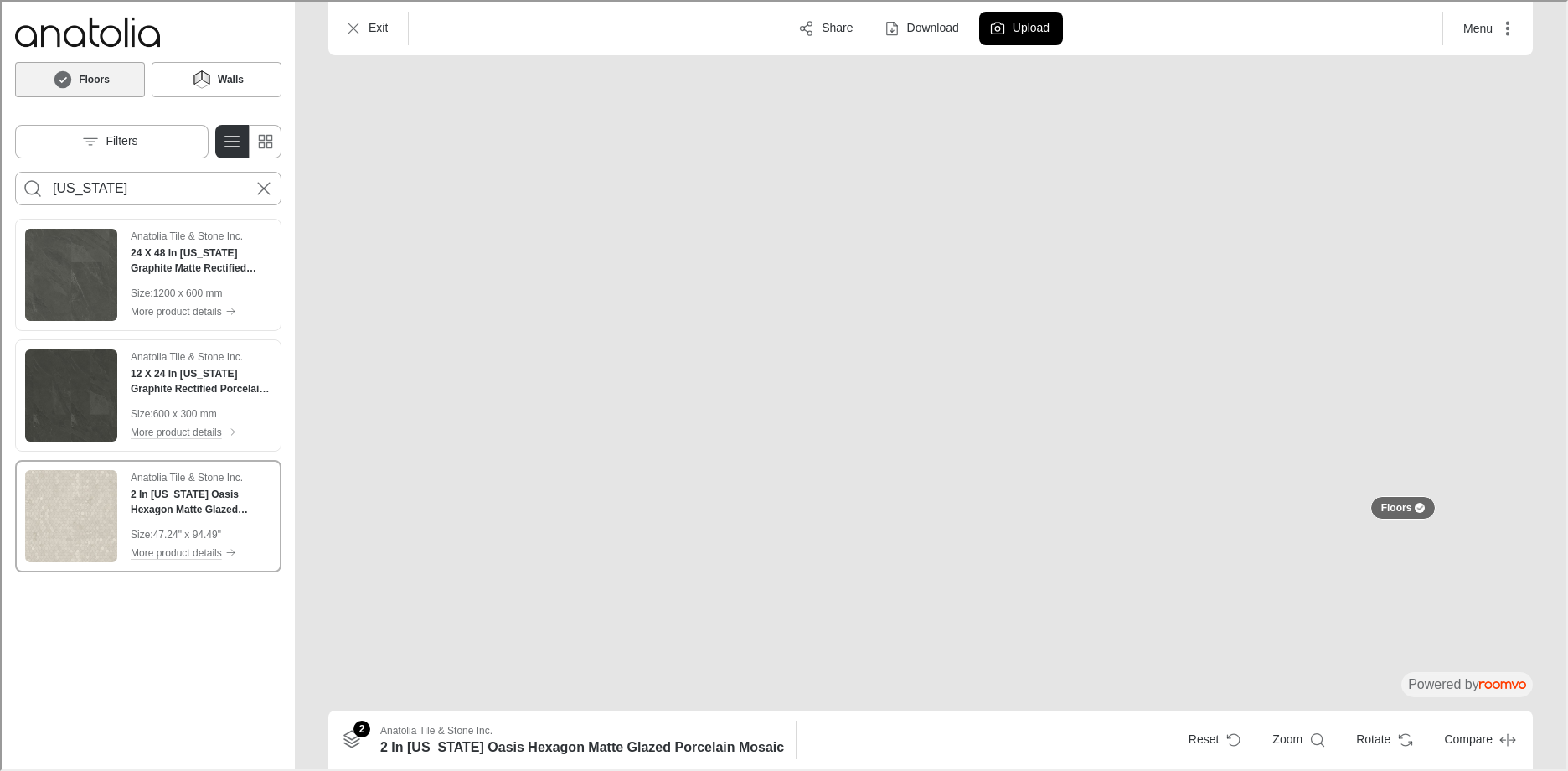 click at bounding box center (86, 30) 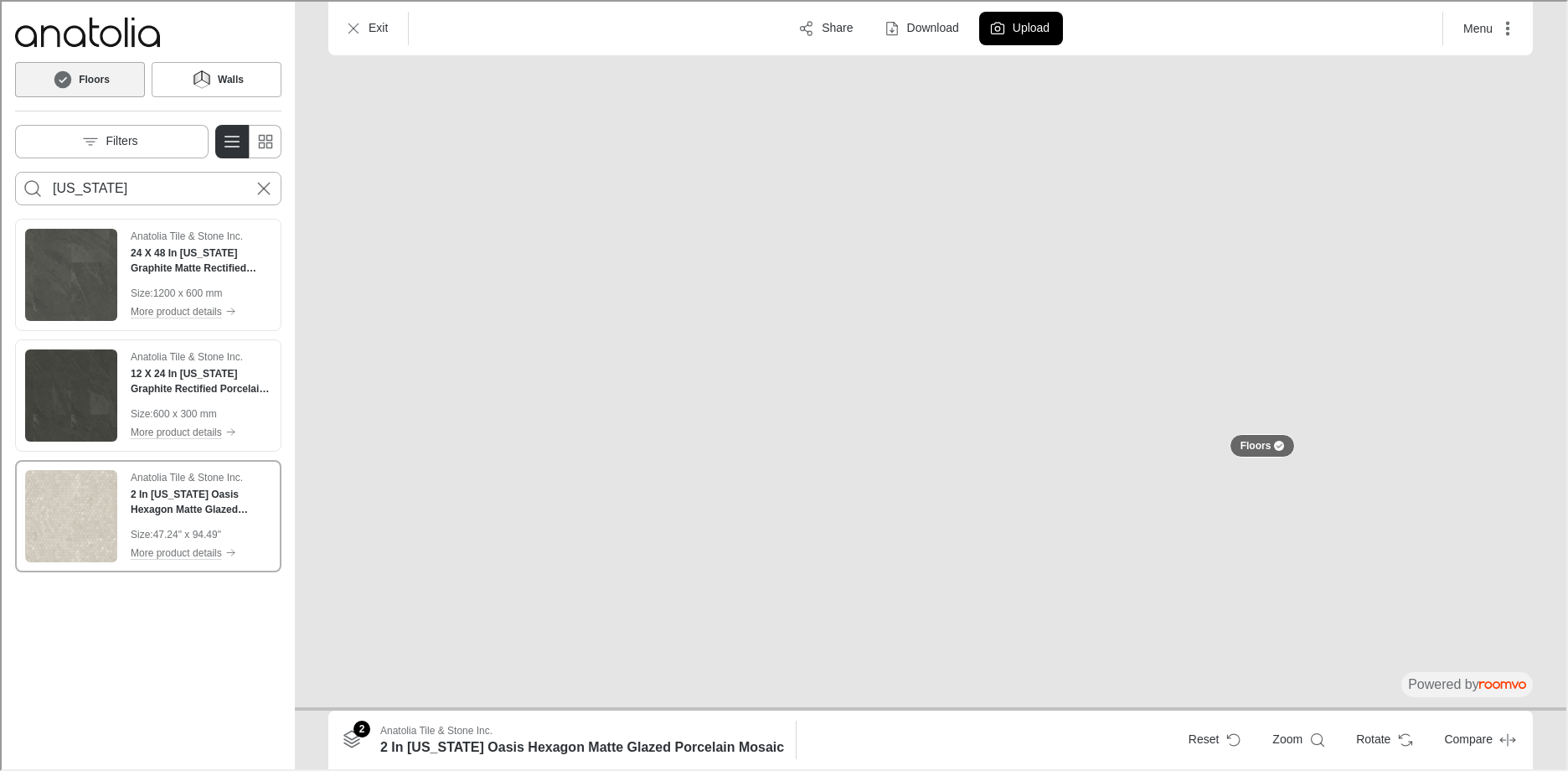 drag, startPoint x: 1138, startPoint y: 589, endPoint x: 1602, endPoint y: 56, distance: 706.67178 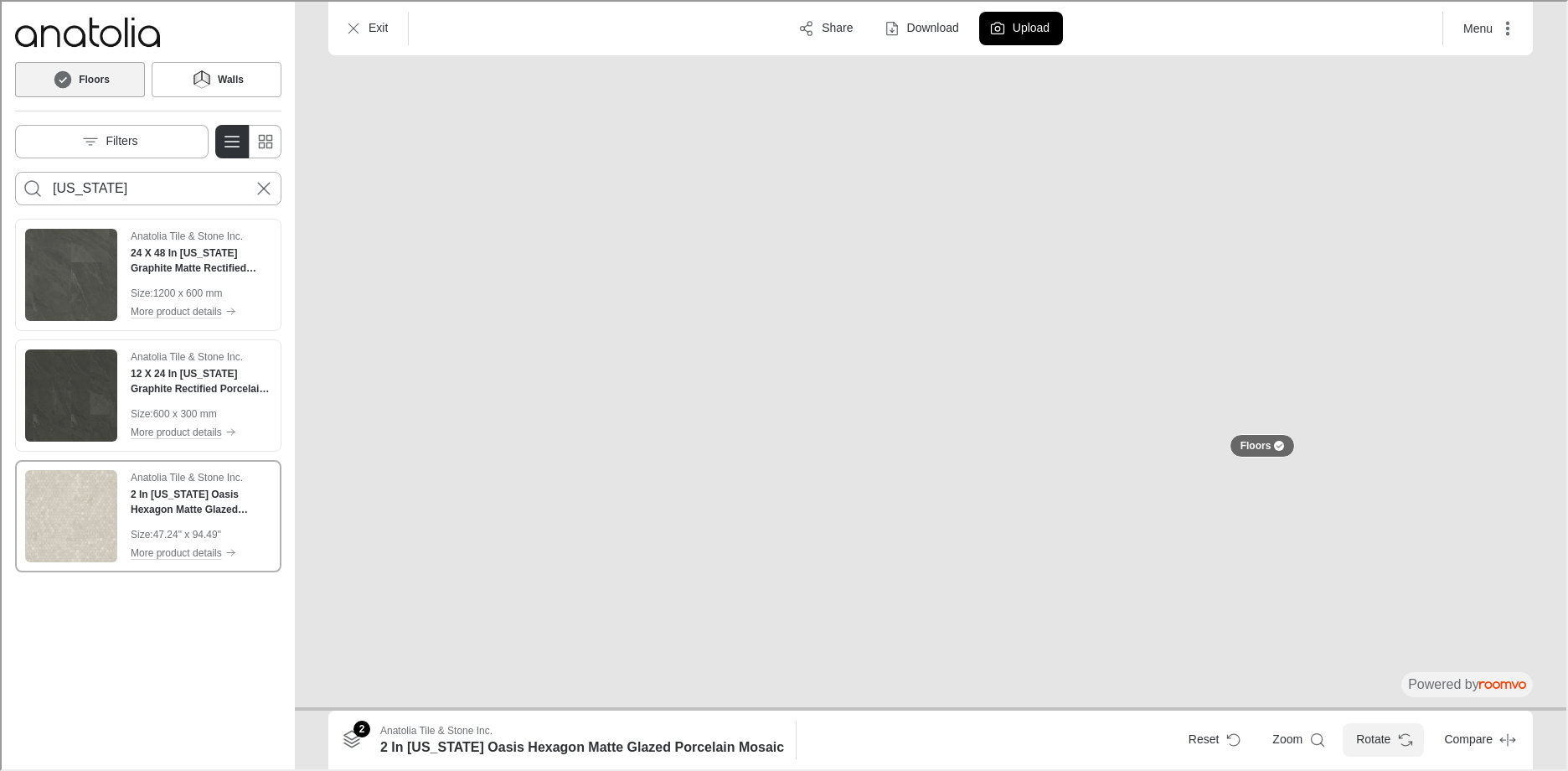 click on "Rotate" at bounding box center (1381, 738) 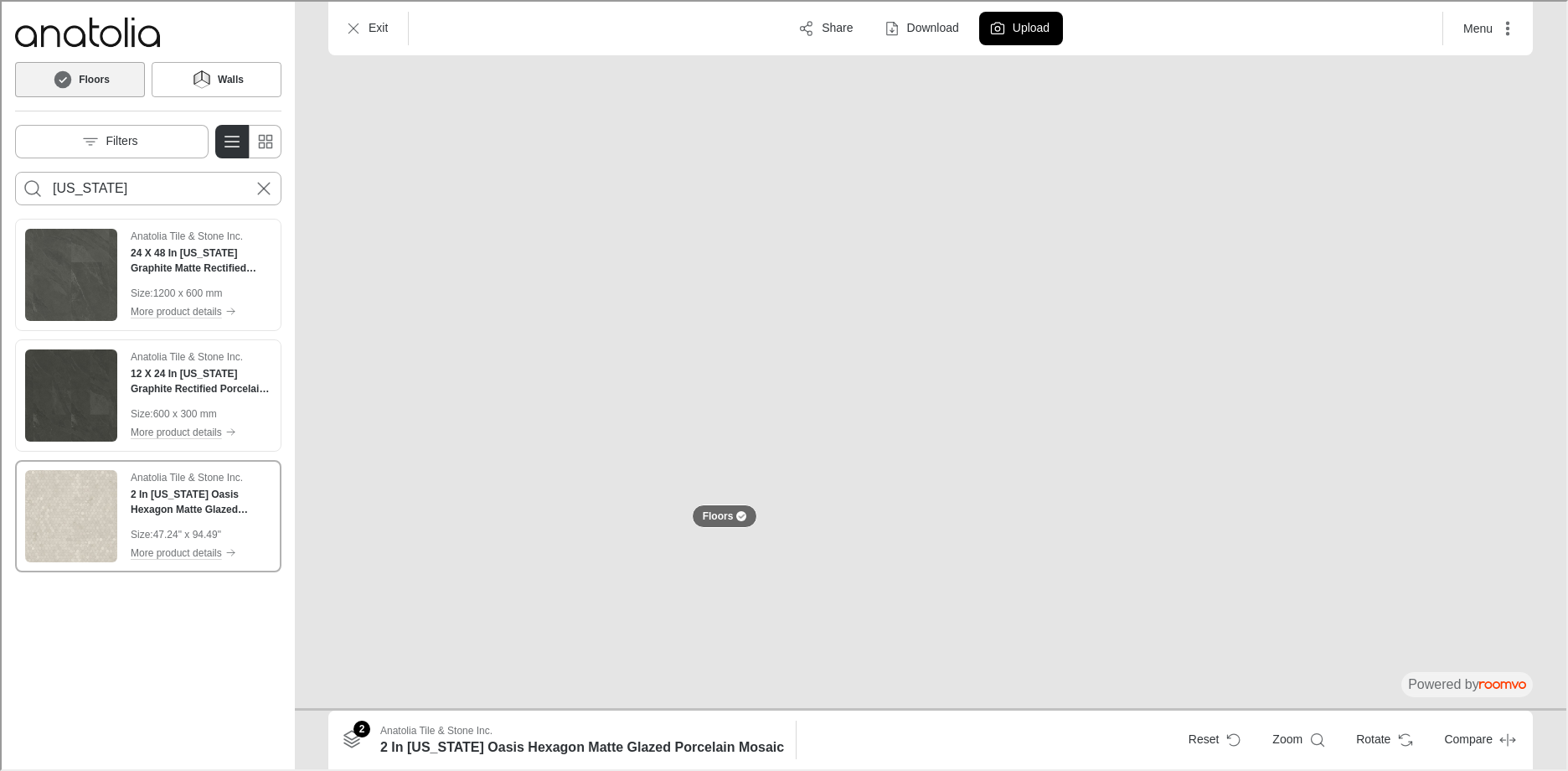 drag, startPoint x: 1436, startPoint y: 539, endPoint x: 982, endPoint y: 442, distance: 464.2467 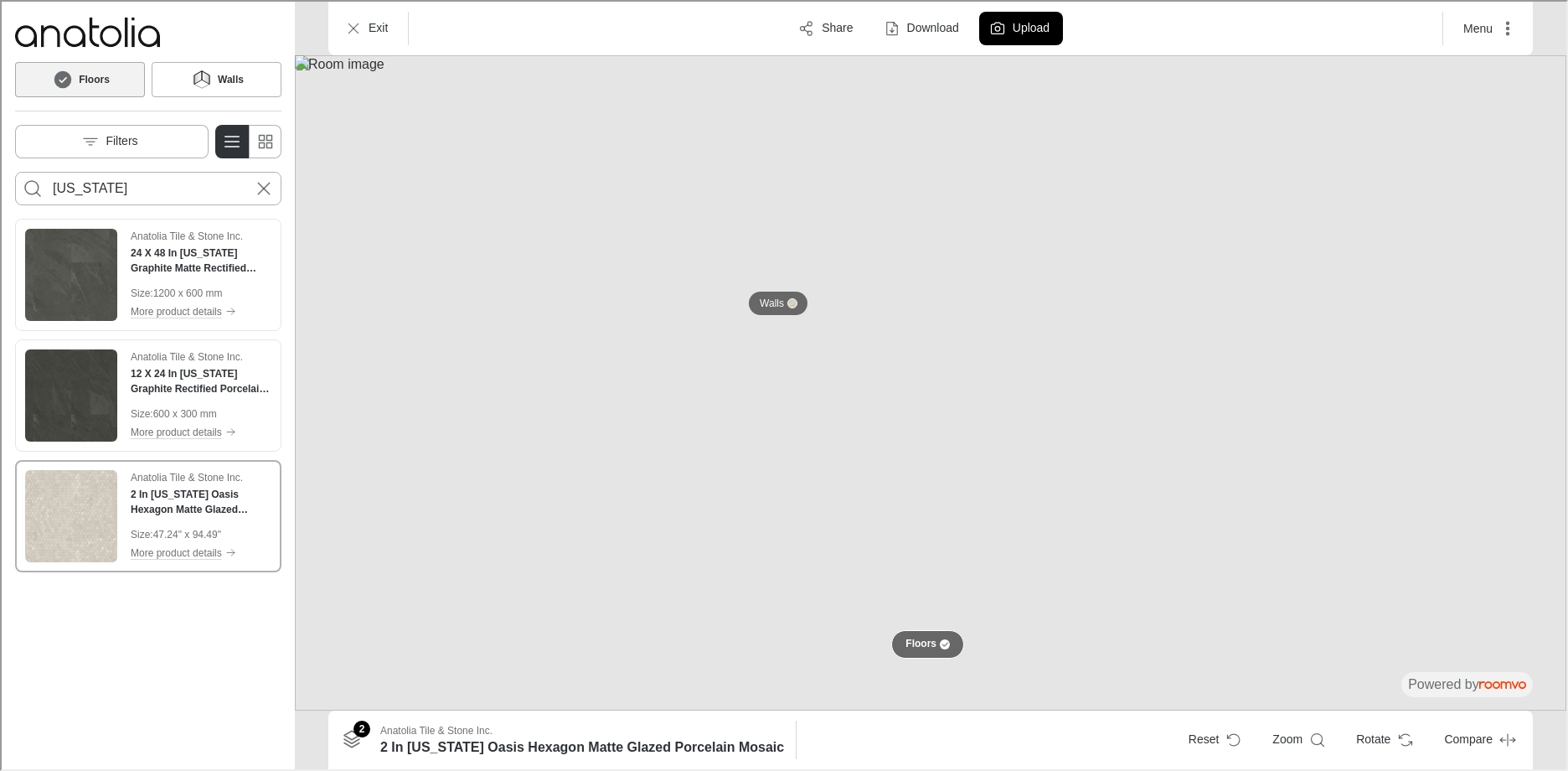click at bounding box center (942, 643) 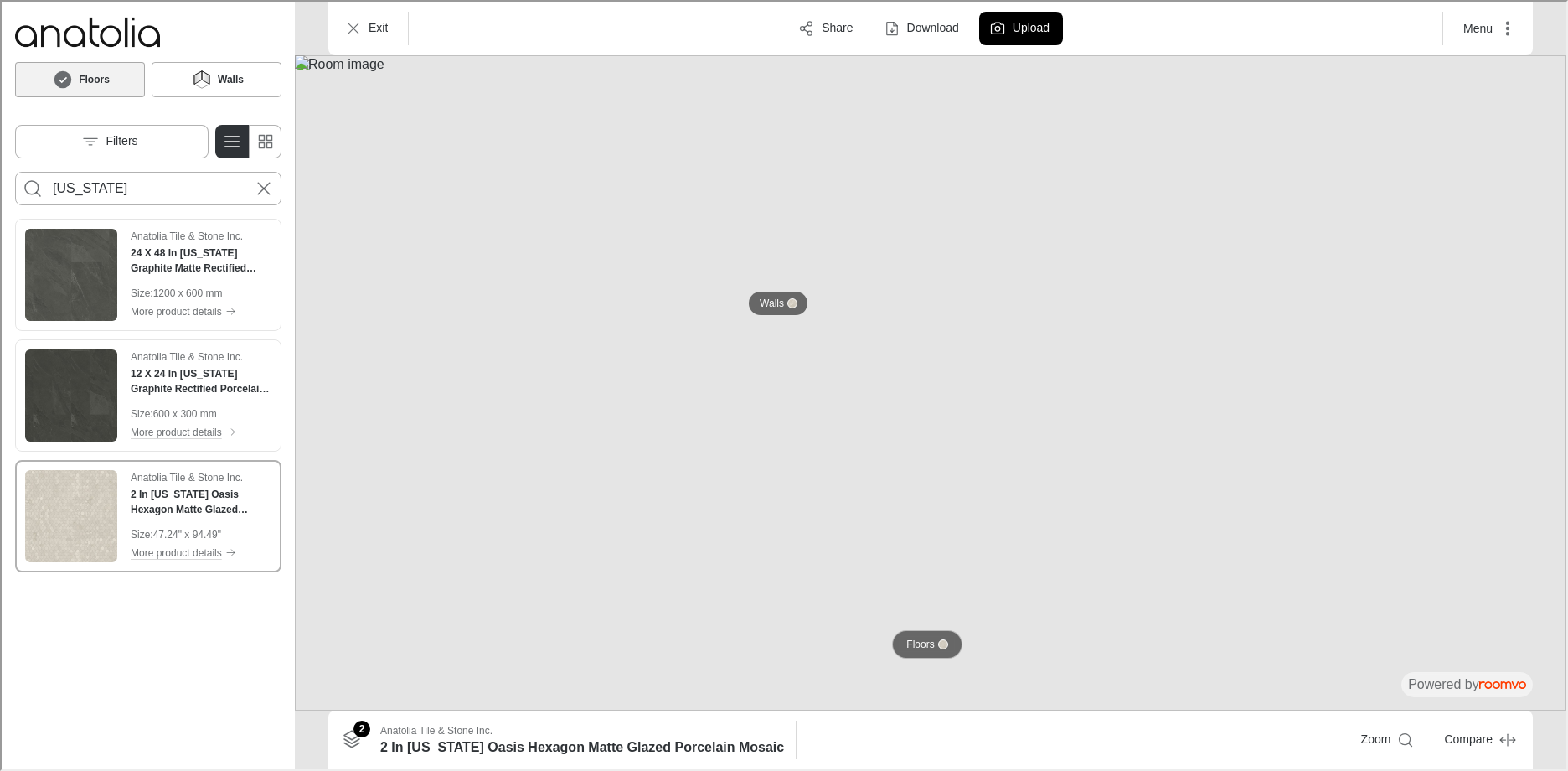 click at bounding box center [941, 643] 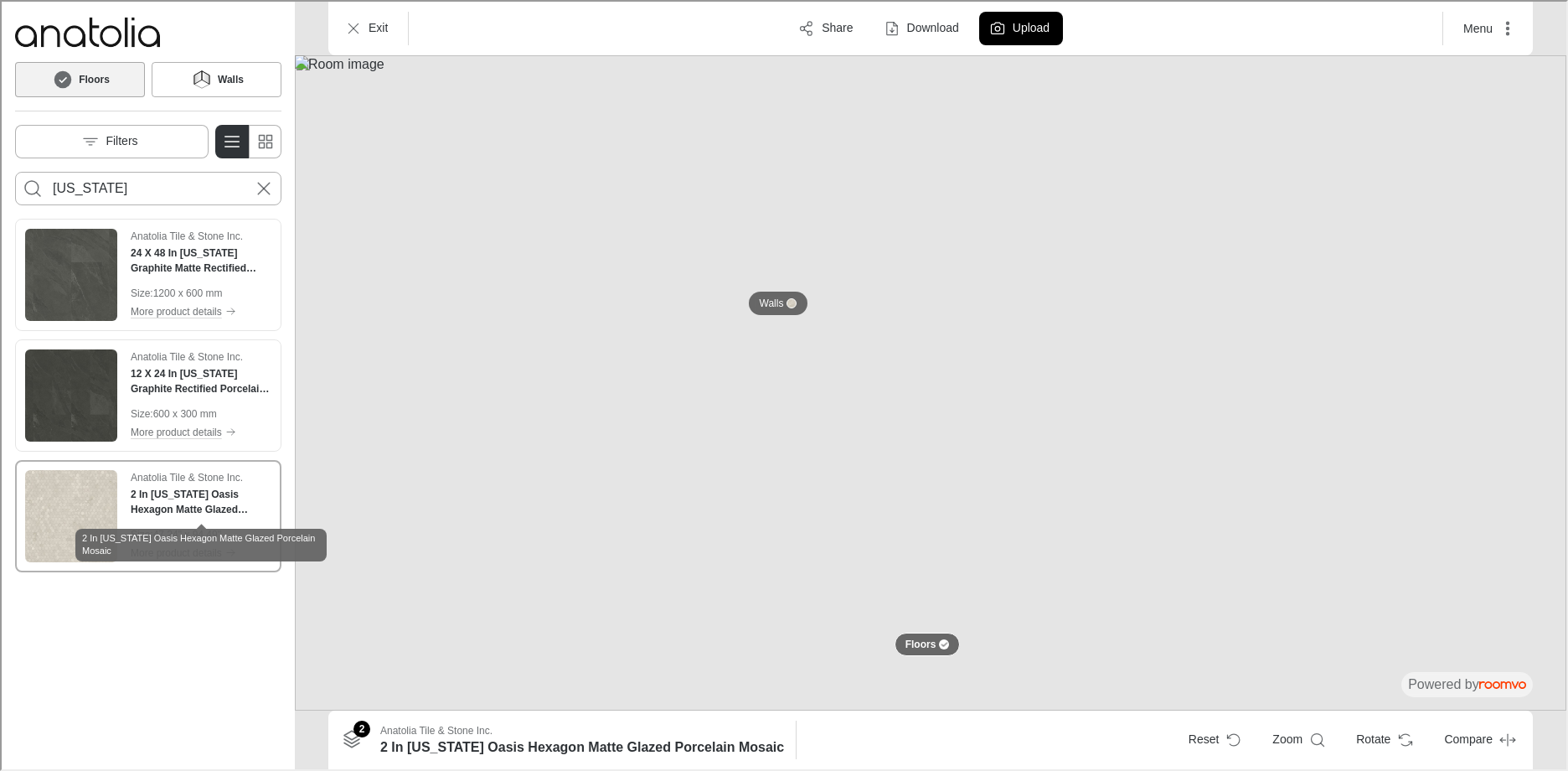 click on "2 In [US_STATE] Oasis Hexagon Matte Glazed Porcelain Mosaic" at bounding box center [199, 500] 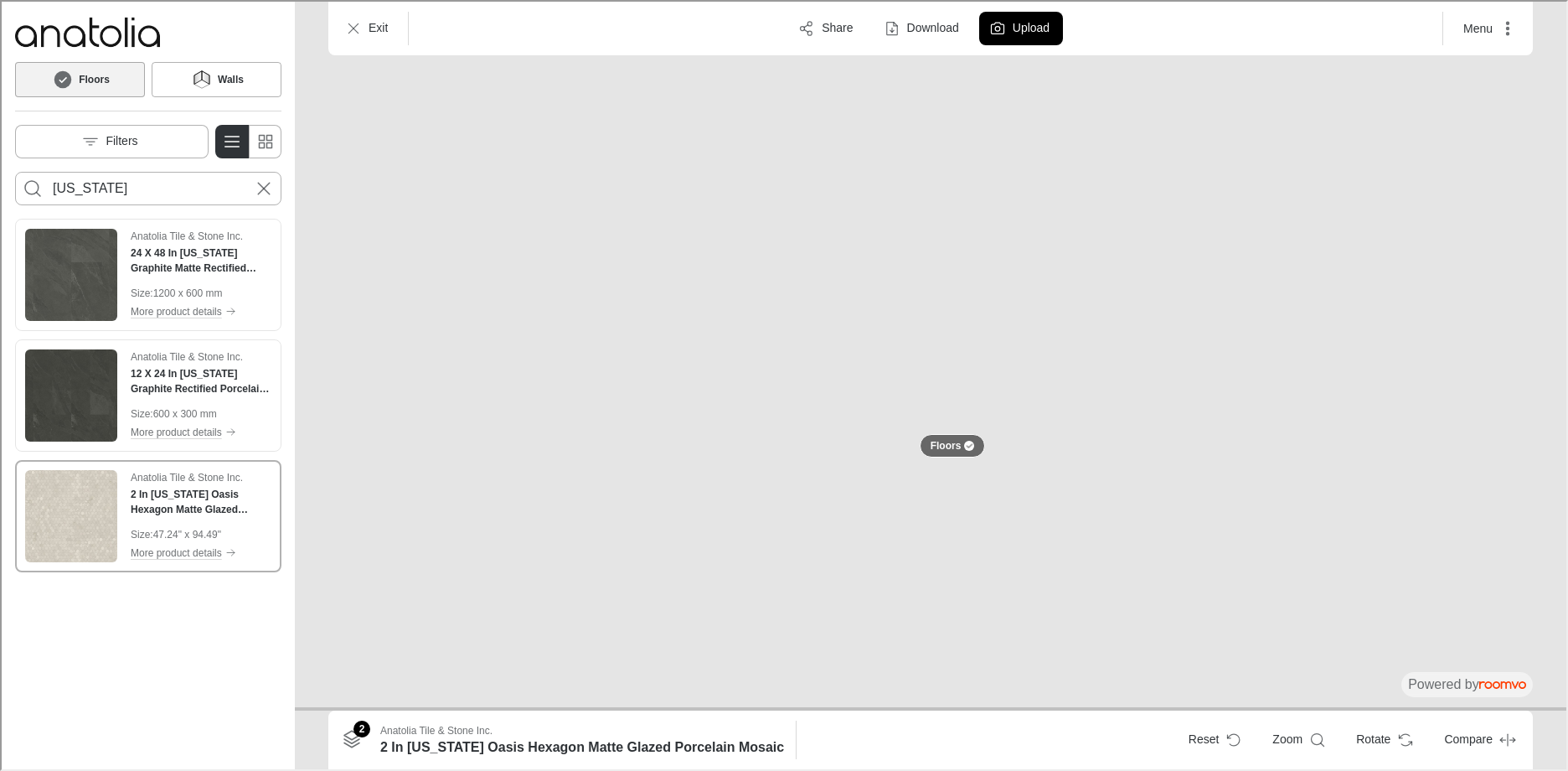 drag, startPoint x: 886, startPoint y: 599, endPoint x: 918, endPoint y: -49, distance: 648.7896 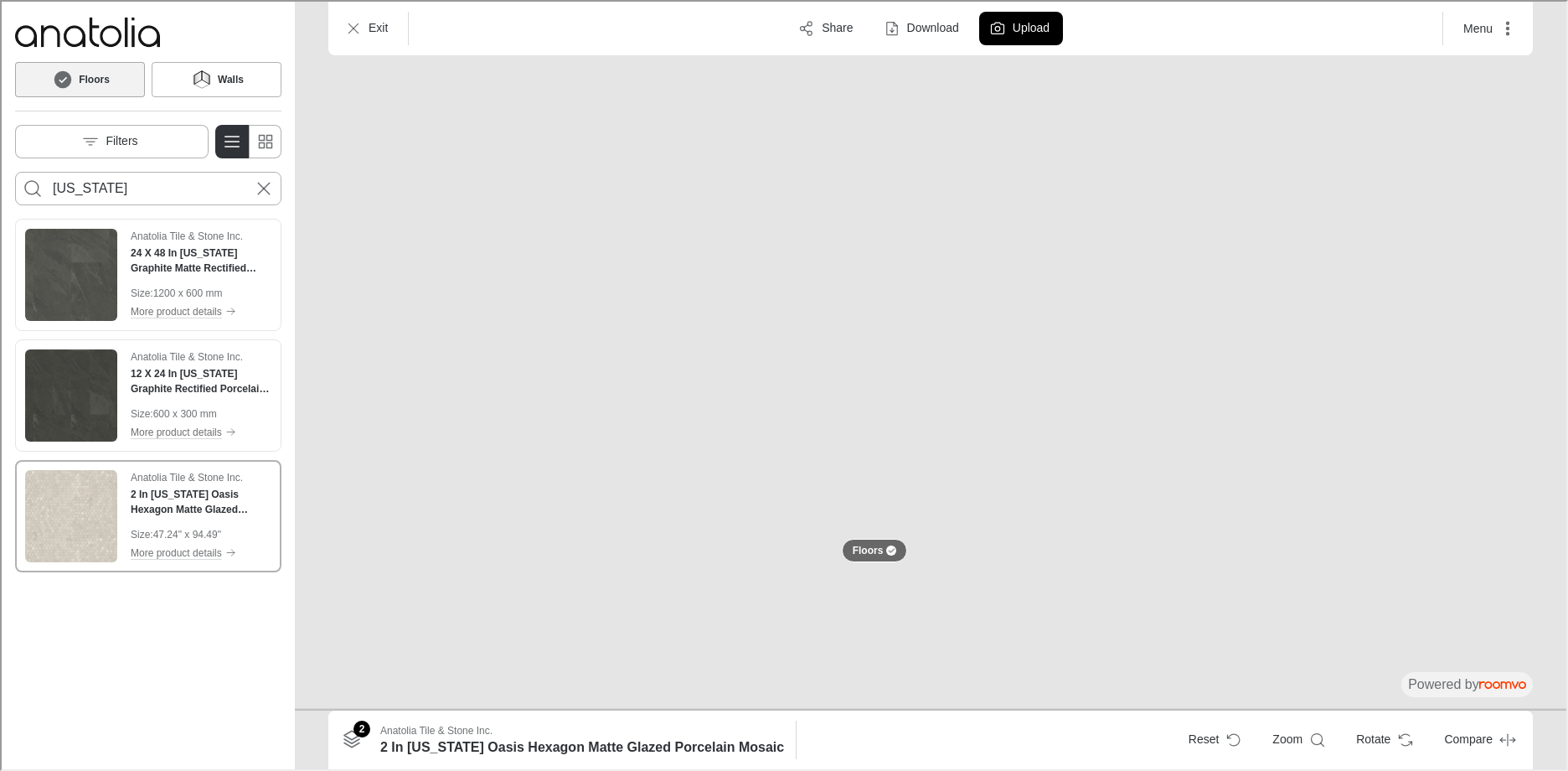 drag, startPoint x: 993, startPoint y: 510, endPoint x: 744, endPoint y: -11, distance: 577.4444 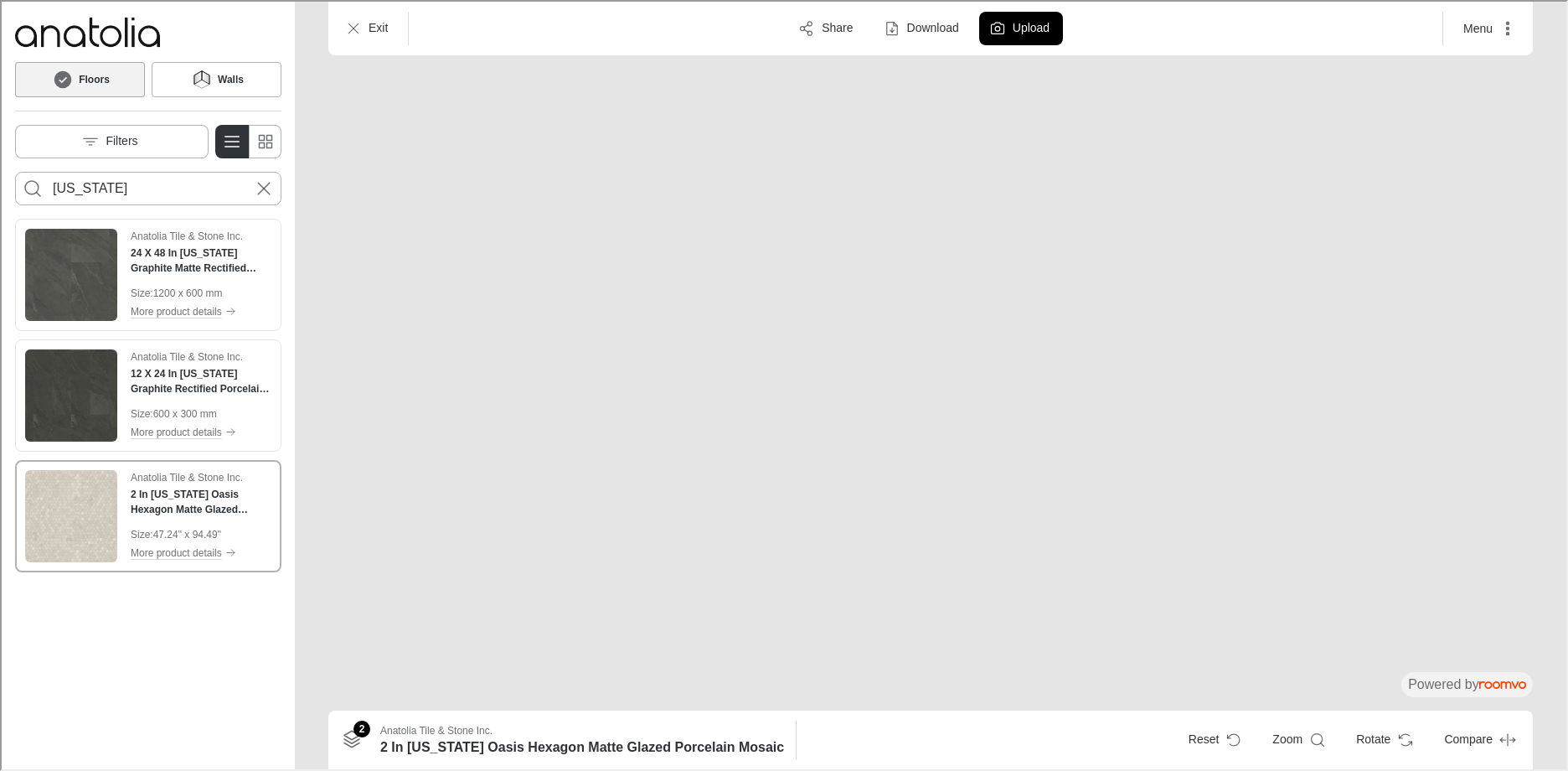 drag, startPoint x: 1124, startPoint y: 308, endPoint x: 910, endPoint y: 443, distance: 253.02371 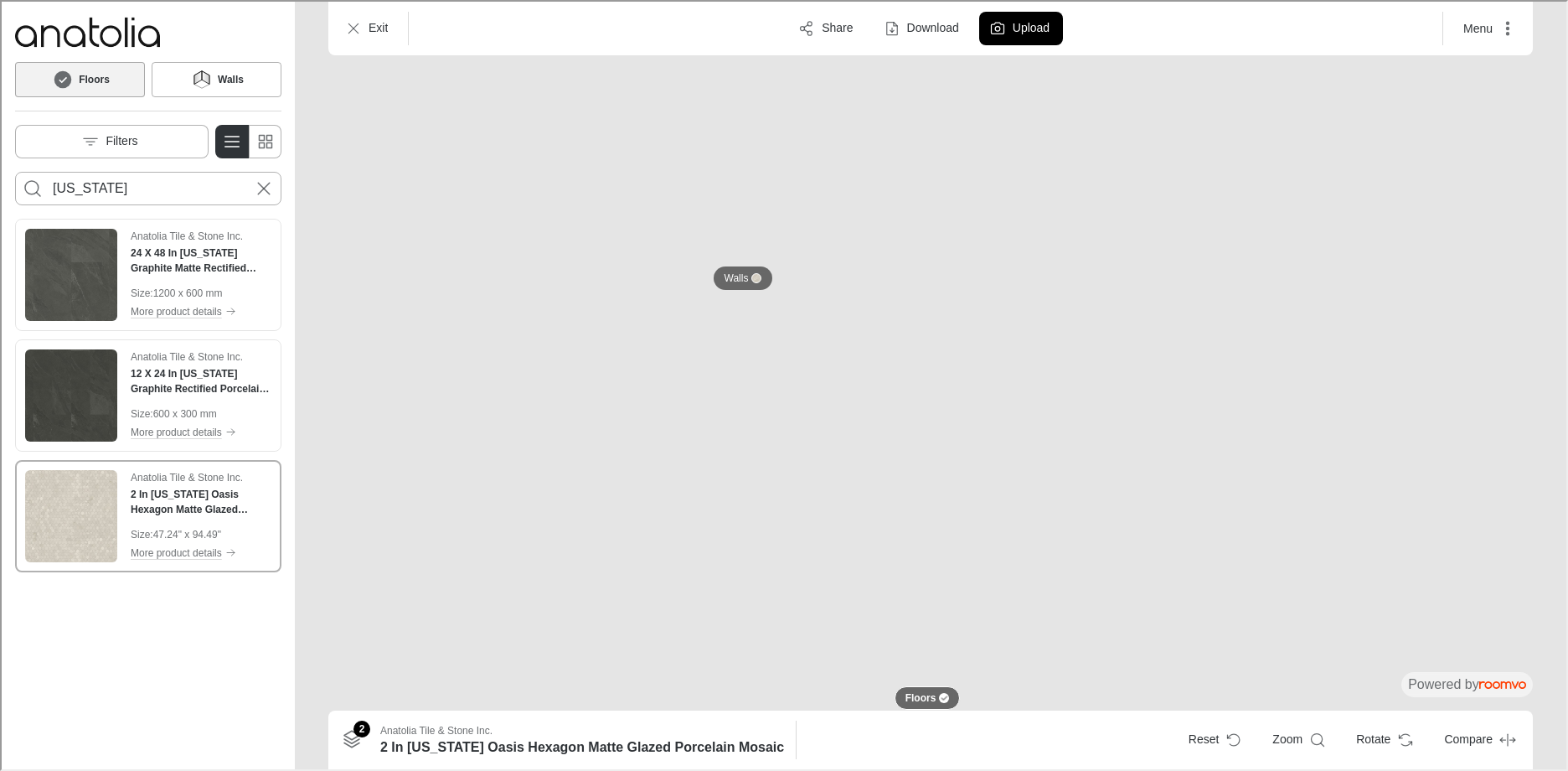 drag, startPoint x: 876, startPoint y: 65, endPoint x: 868, endPoint y: 133, distance: 68.468971 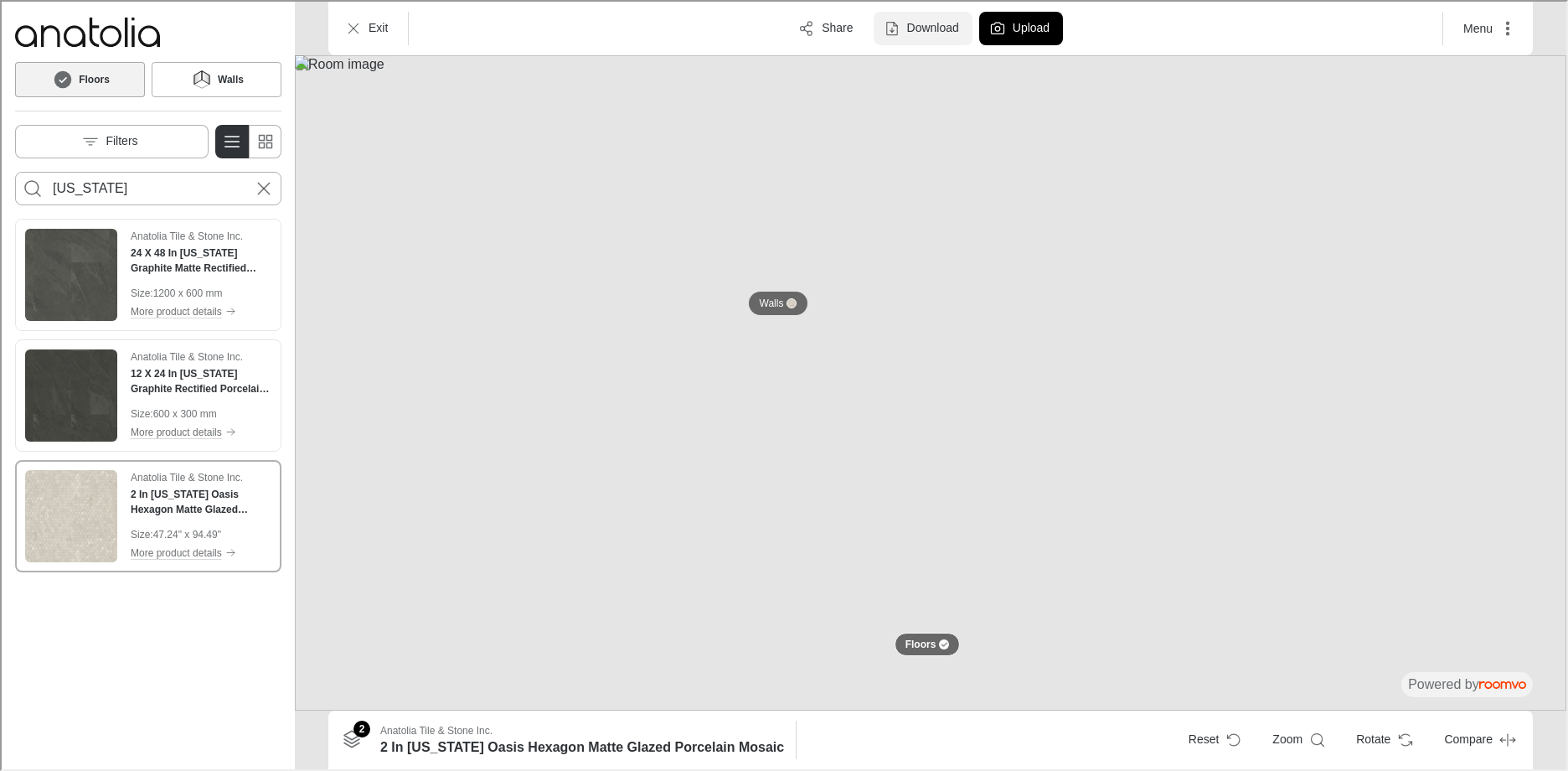 click on "Download" at bounding box center (931, 27) 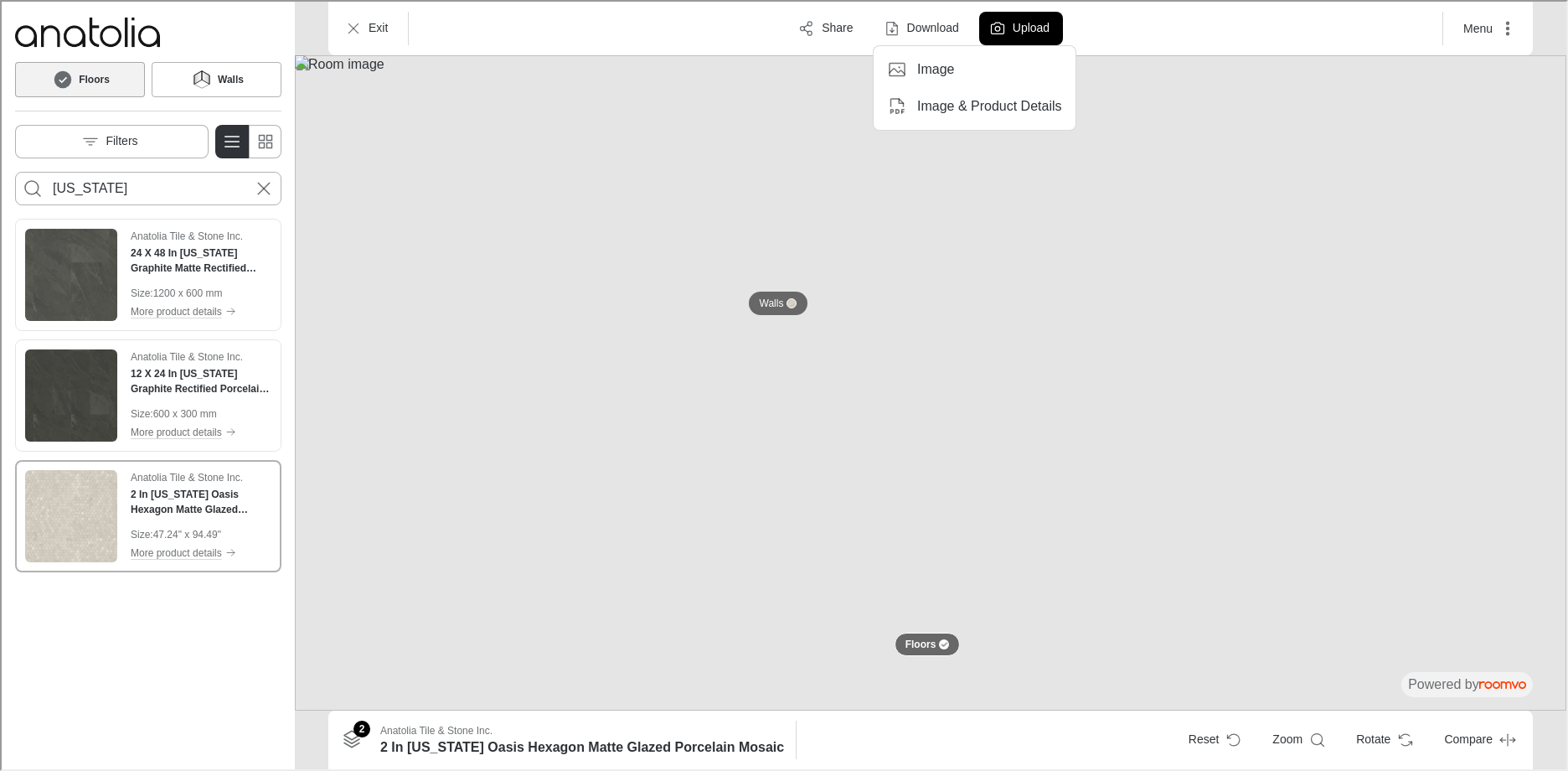 click on "Image" at bounding box center [972, 68] 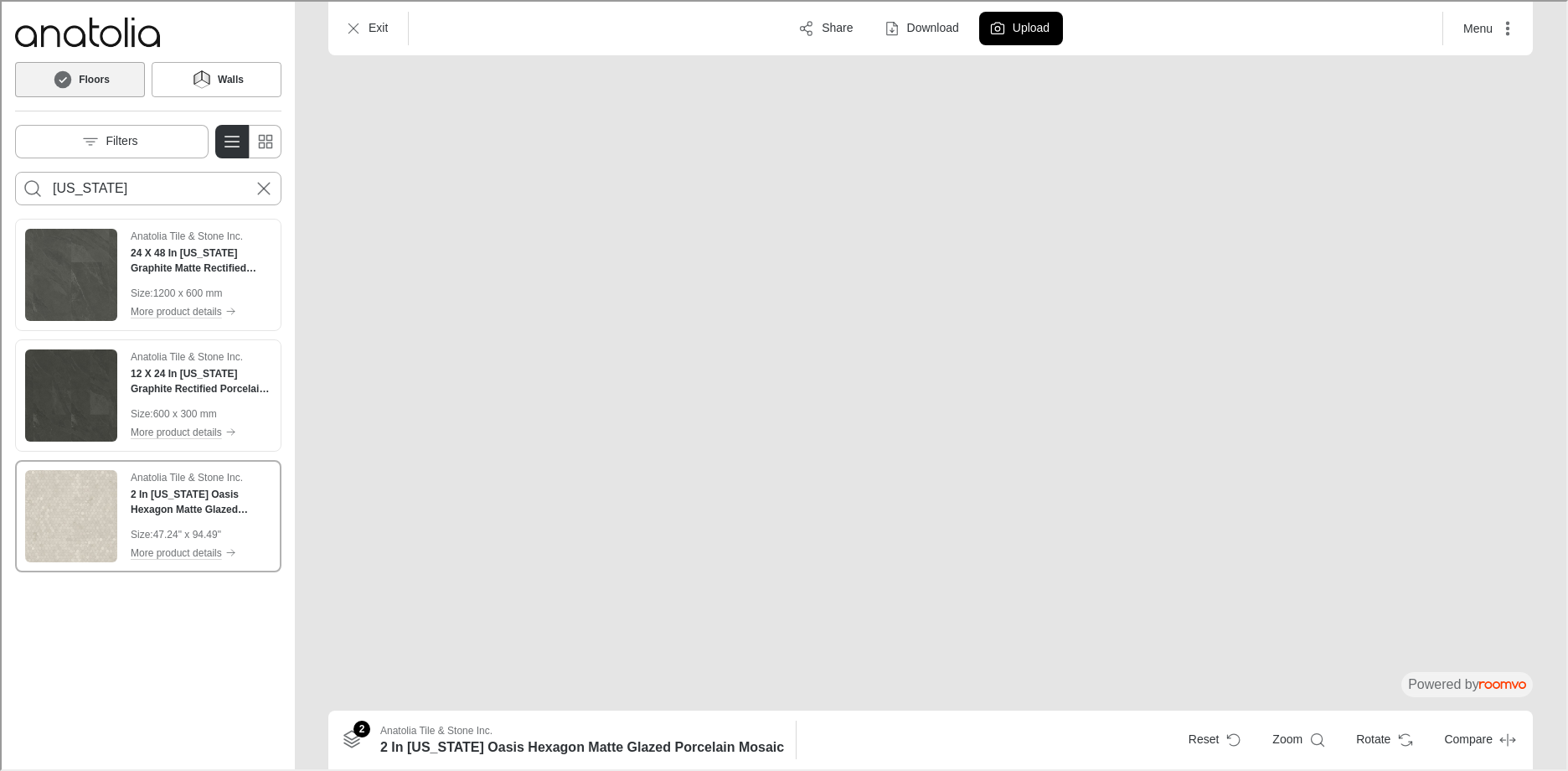 drag, startPoint x: 854, startPoint y: 411, endPoint x: 905, endPoint y: -92, distance: 505.57888 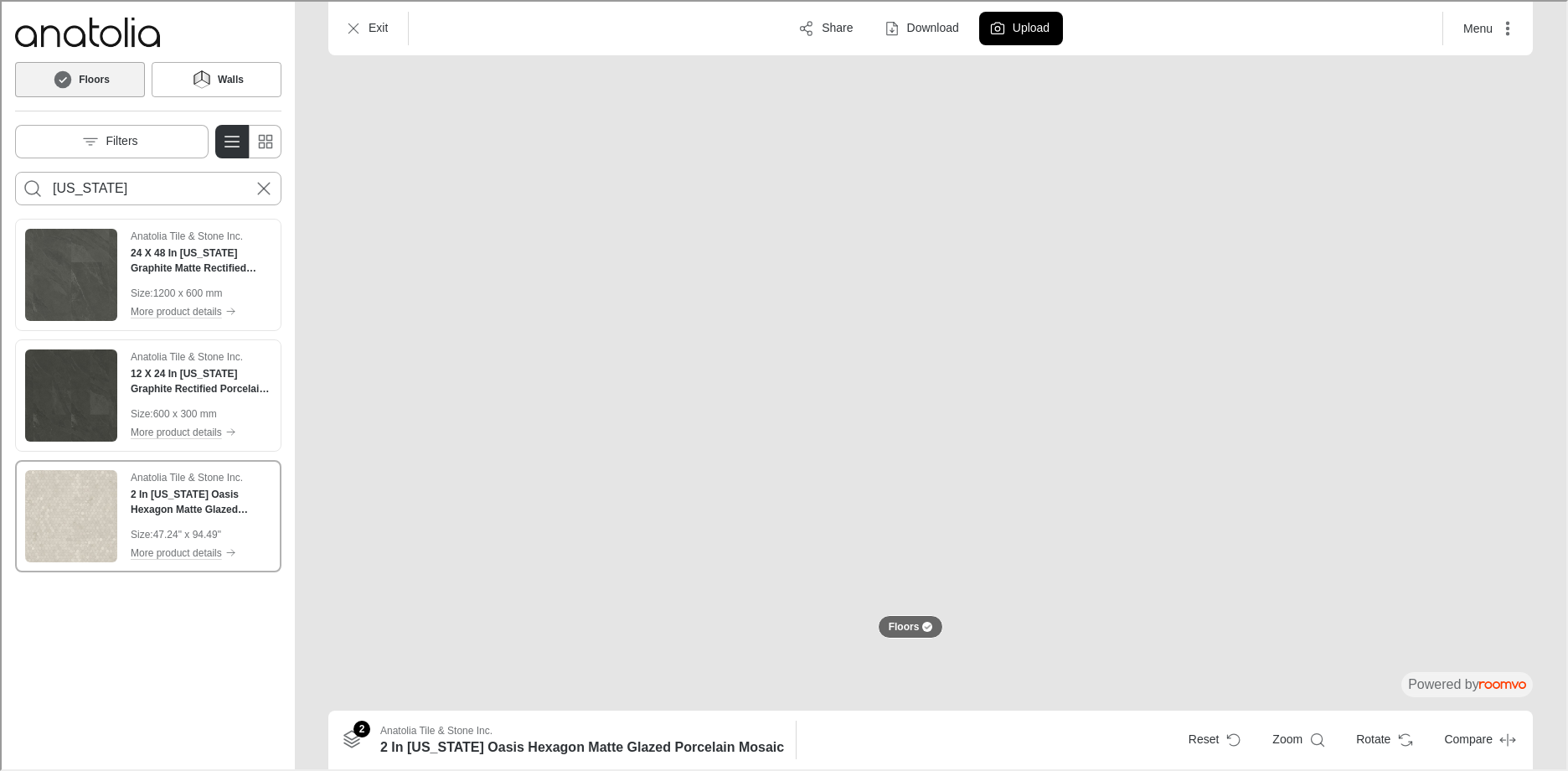 drag, startPoint x: 815, startPoint y: 579, endPoint x: 729, endPoint y: 23, distance: 562.6118 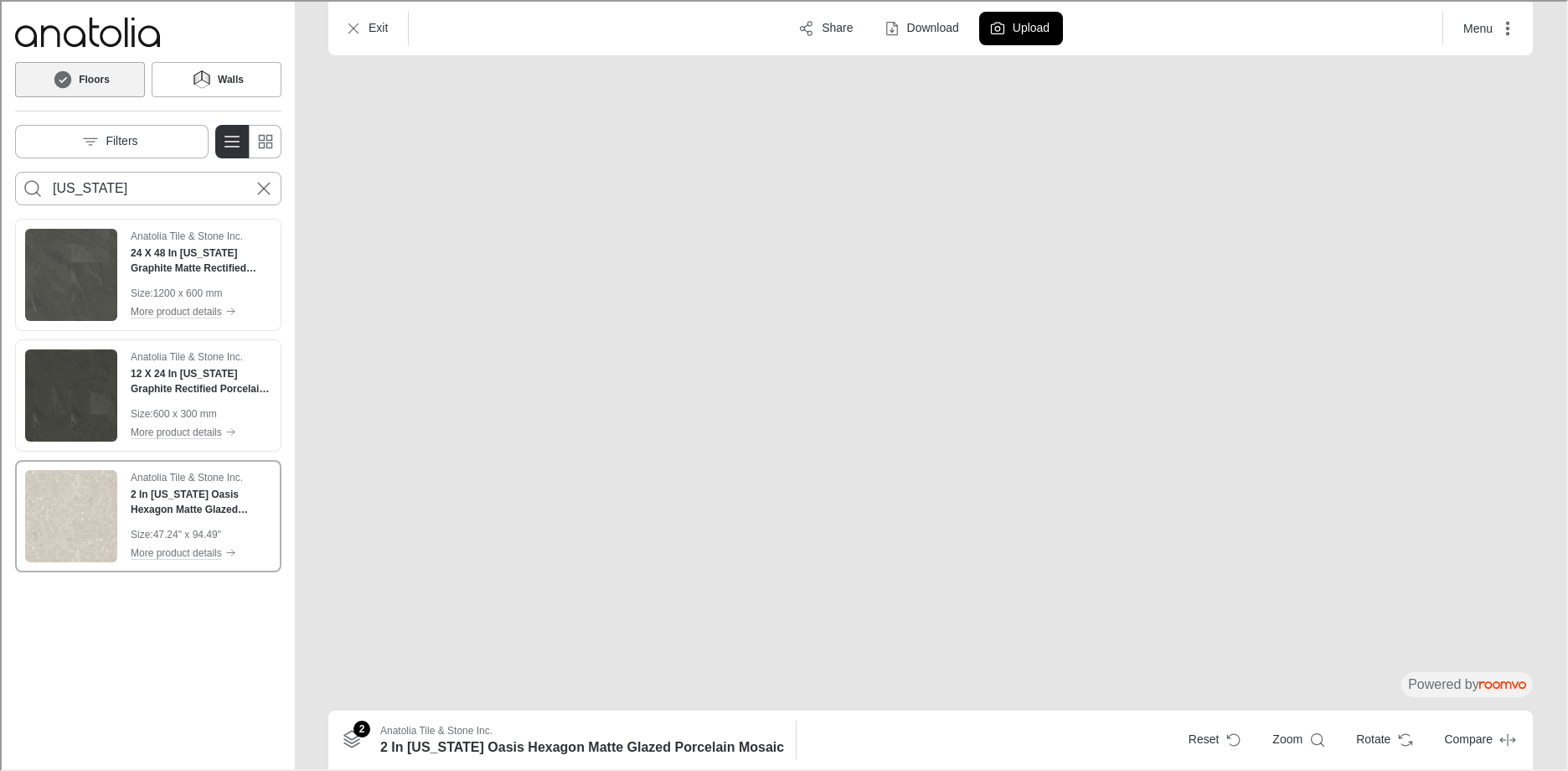 drag, startPoint x: 740, startPoint y: 556, endPoint x: 775, endPoint y: 301, distance: 257.3908 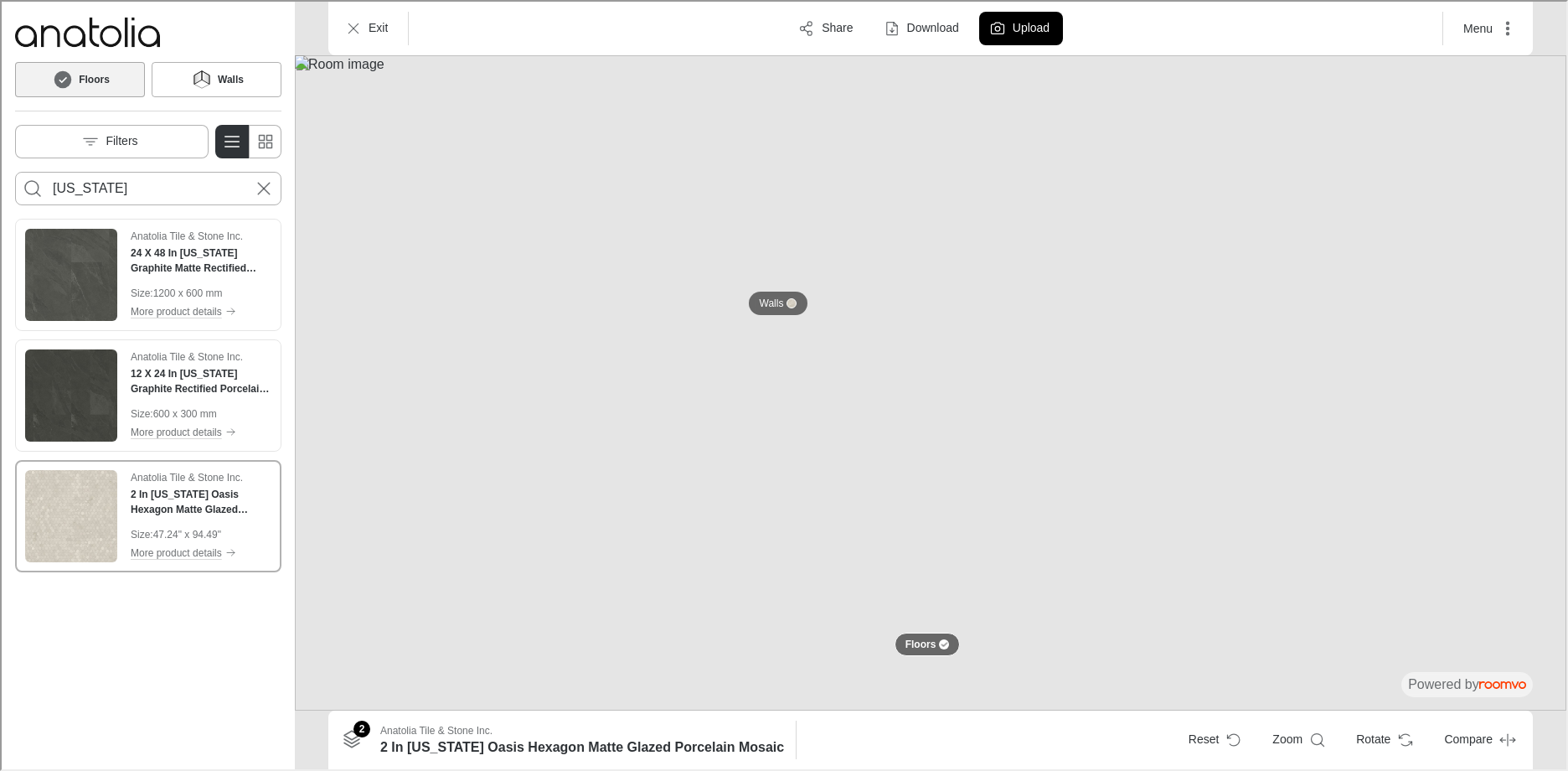 drag, startPoint x: 844, startPoint y: 210, endPoint x: 823, endPoint y: 331, distance: 122.80879 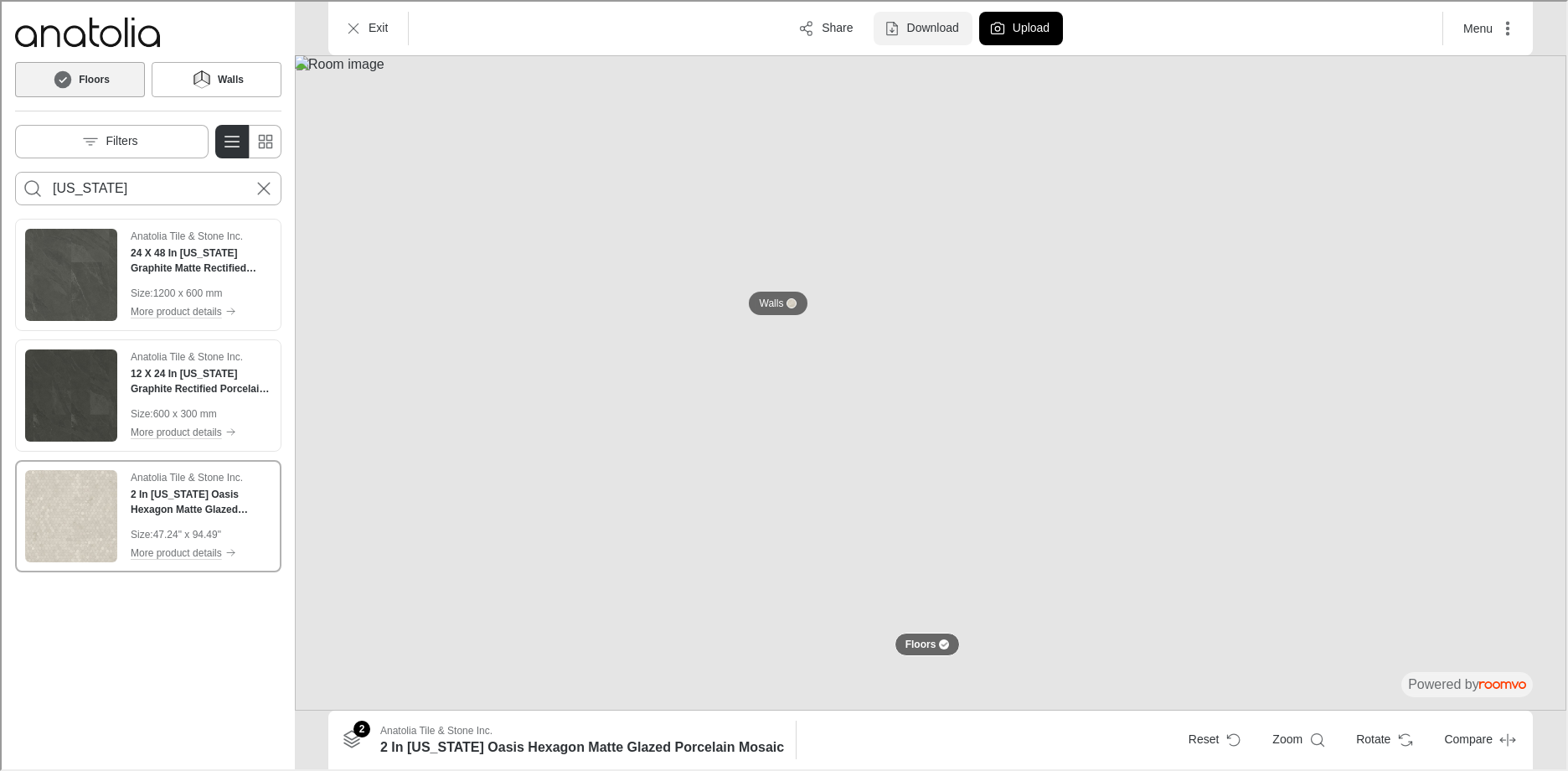 click on "Download" at bounding box center (931, 27) 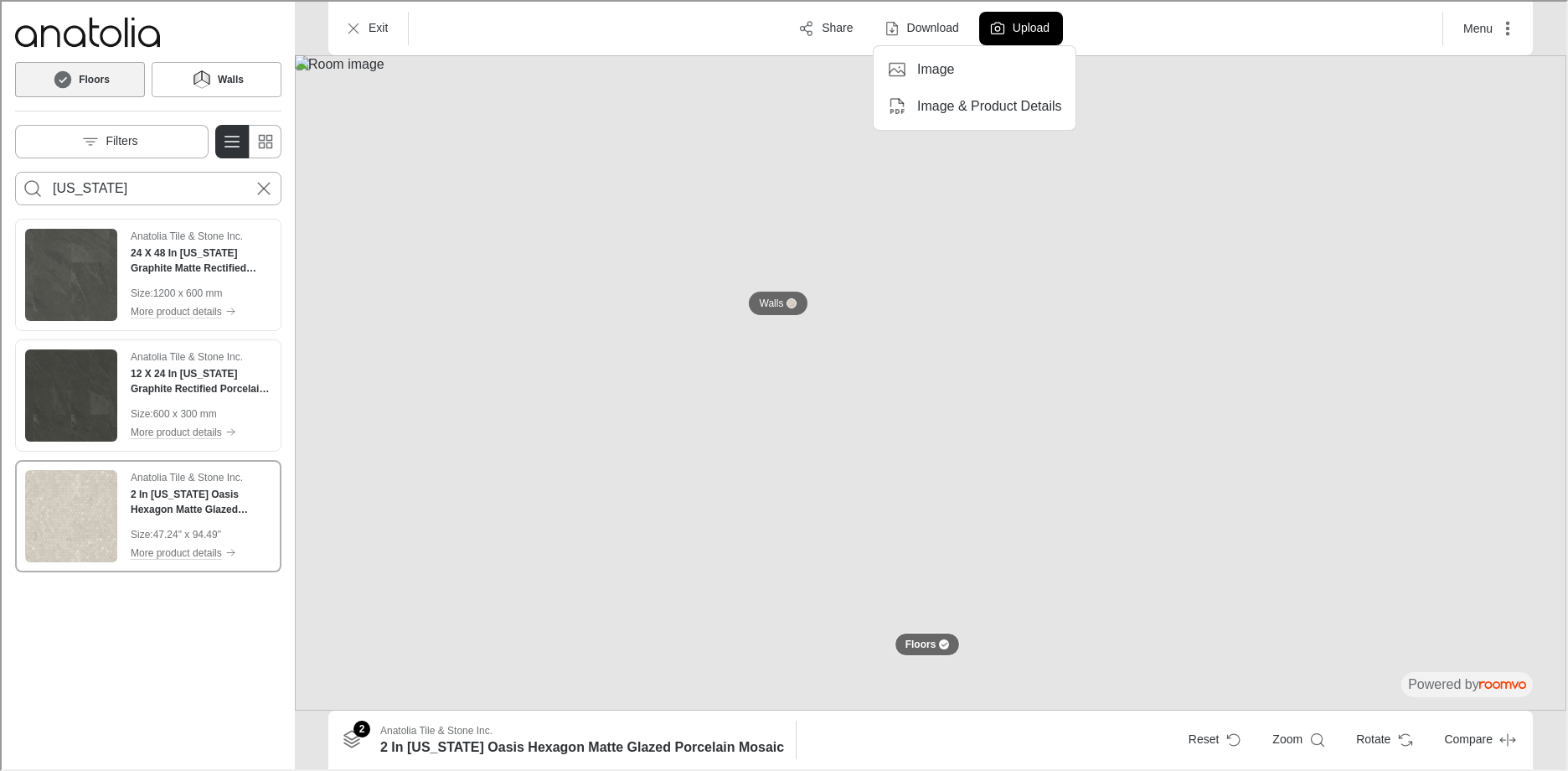 click on "Image" at bounding box center (972, 68) 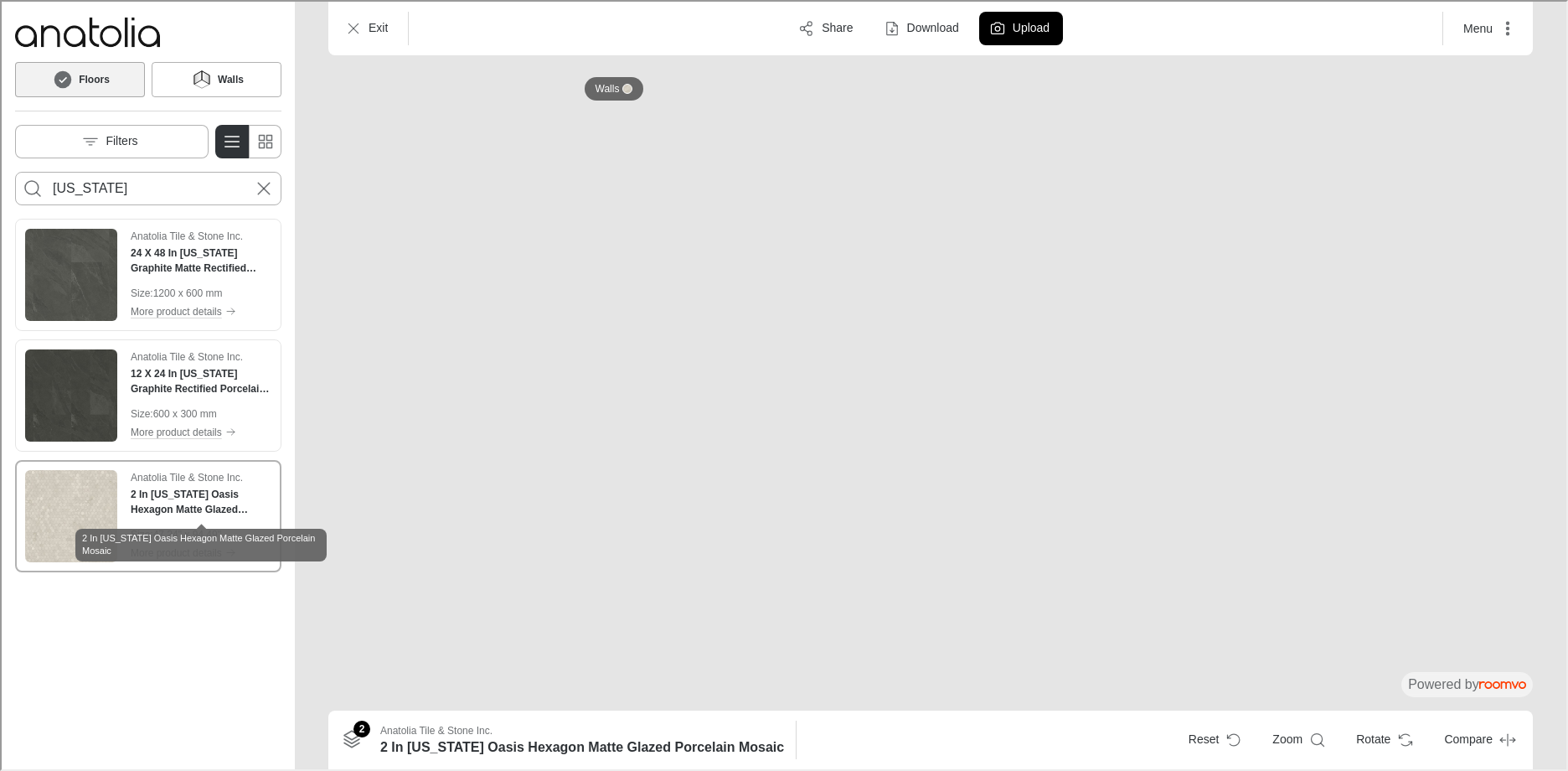 click on "2 In [US_STATE] Oasis Hexagon Matte Glazed Porcelain Mosaic" at bounding box center [199, 500] 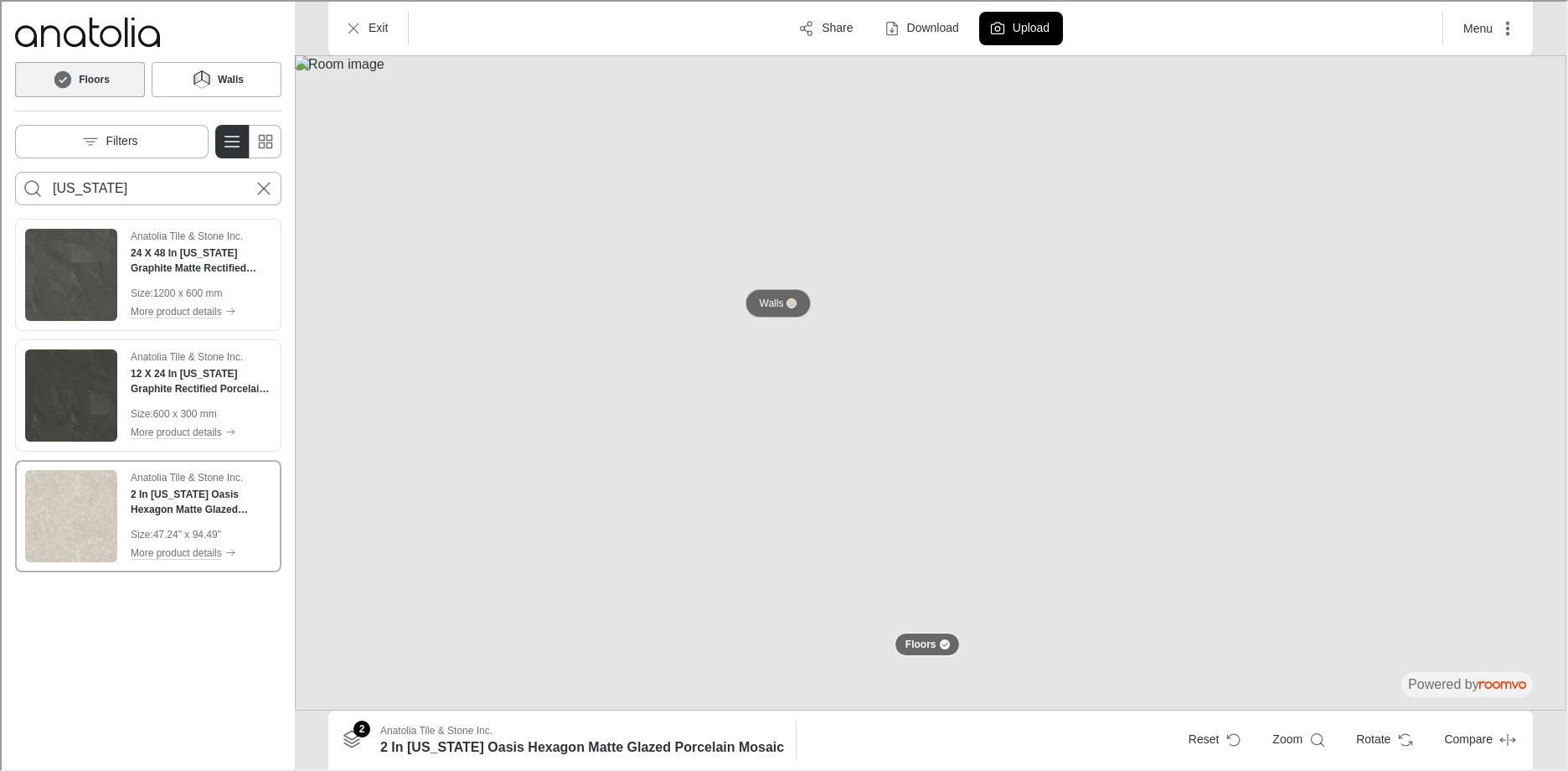 click on "Walls" at bounding box center [770, 302] 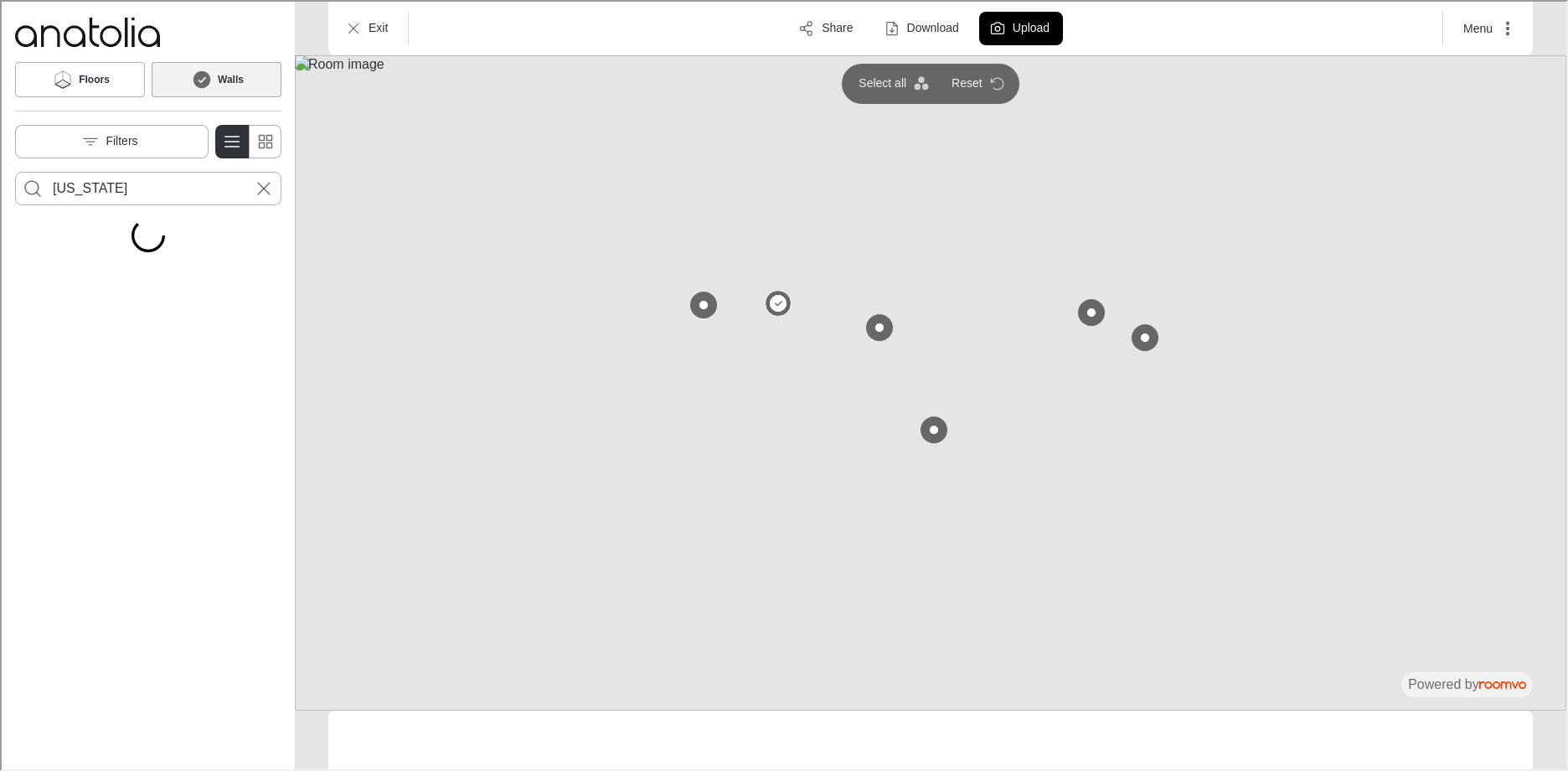 type on "armonia" 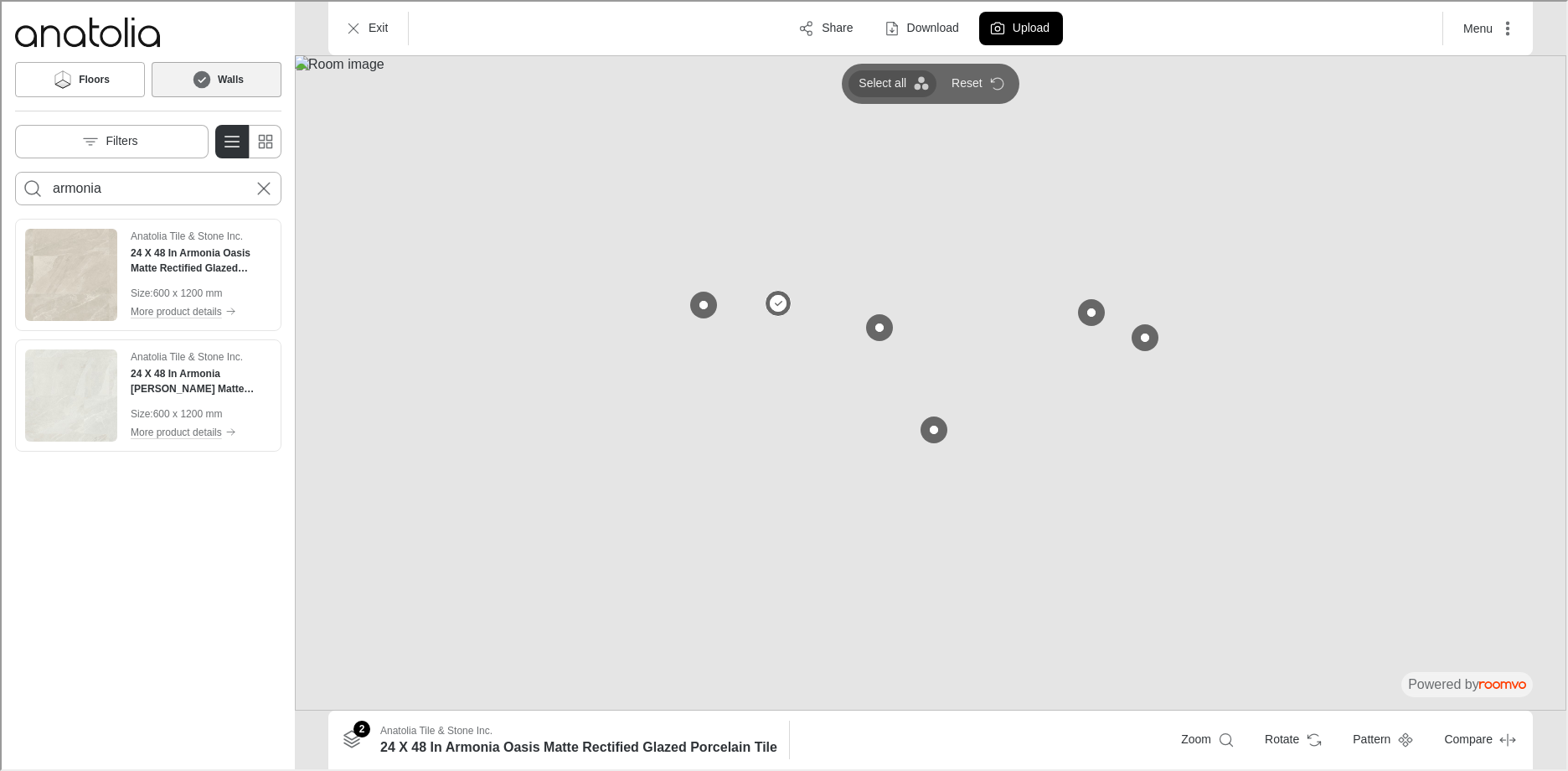 click on "Select all" at bounding box center (890, 82) 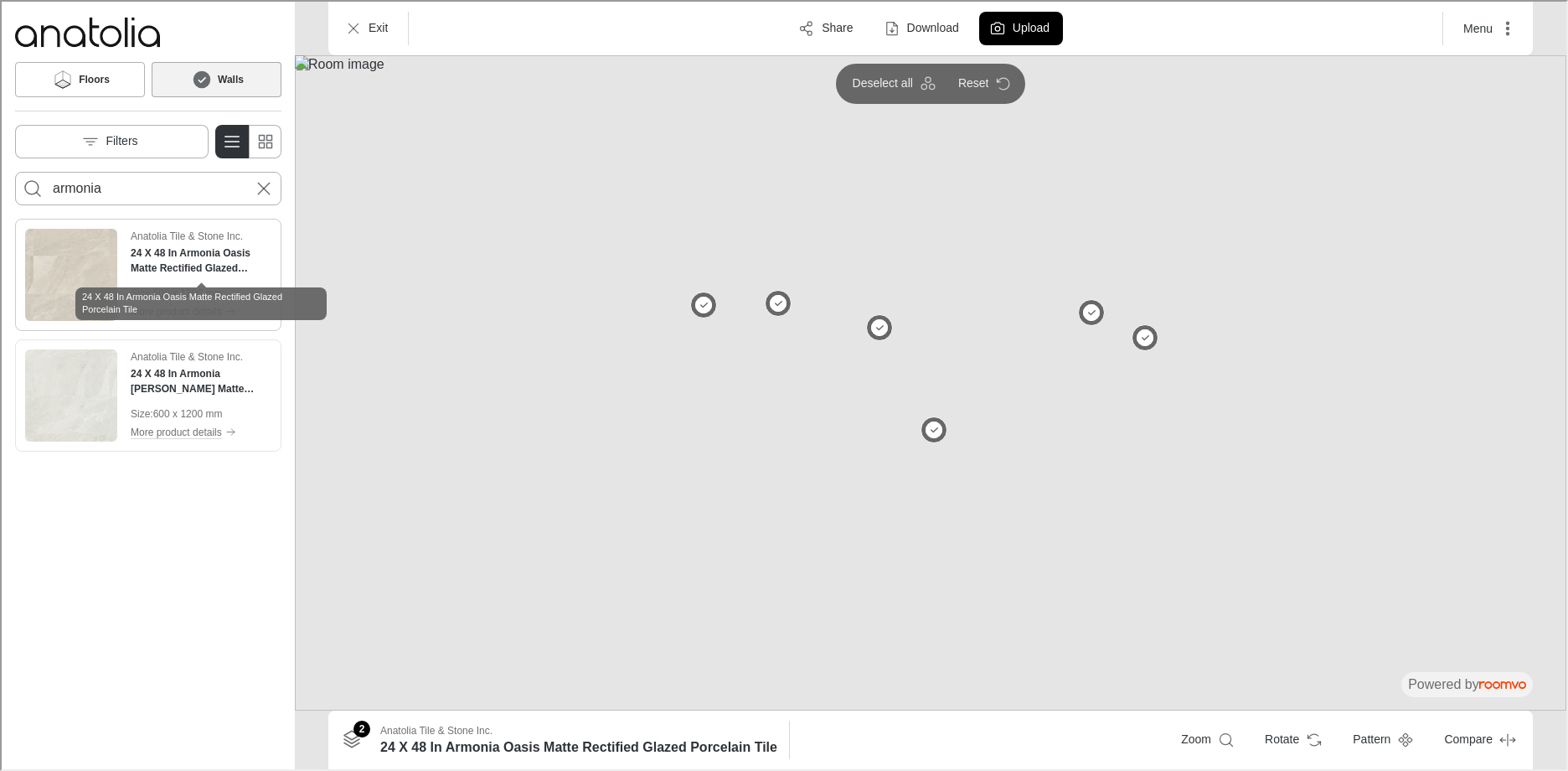 click on "24 X 48 In Armonia Oasis Matte Rectified Glazed Porcelain Tile" at bounding box center [199, 259] 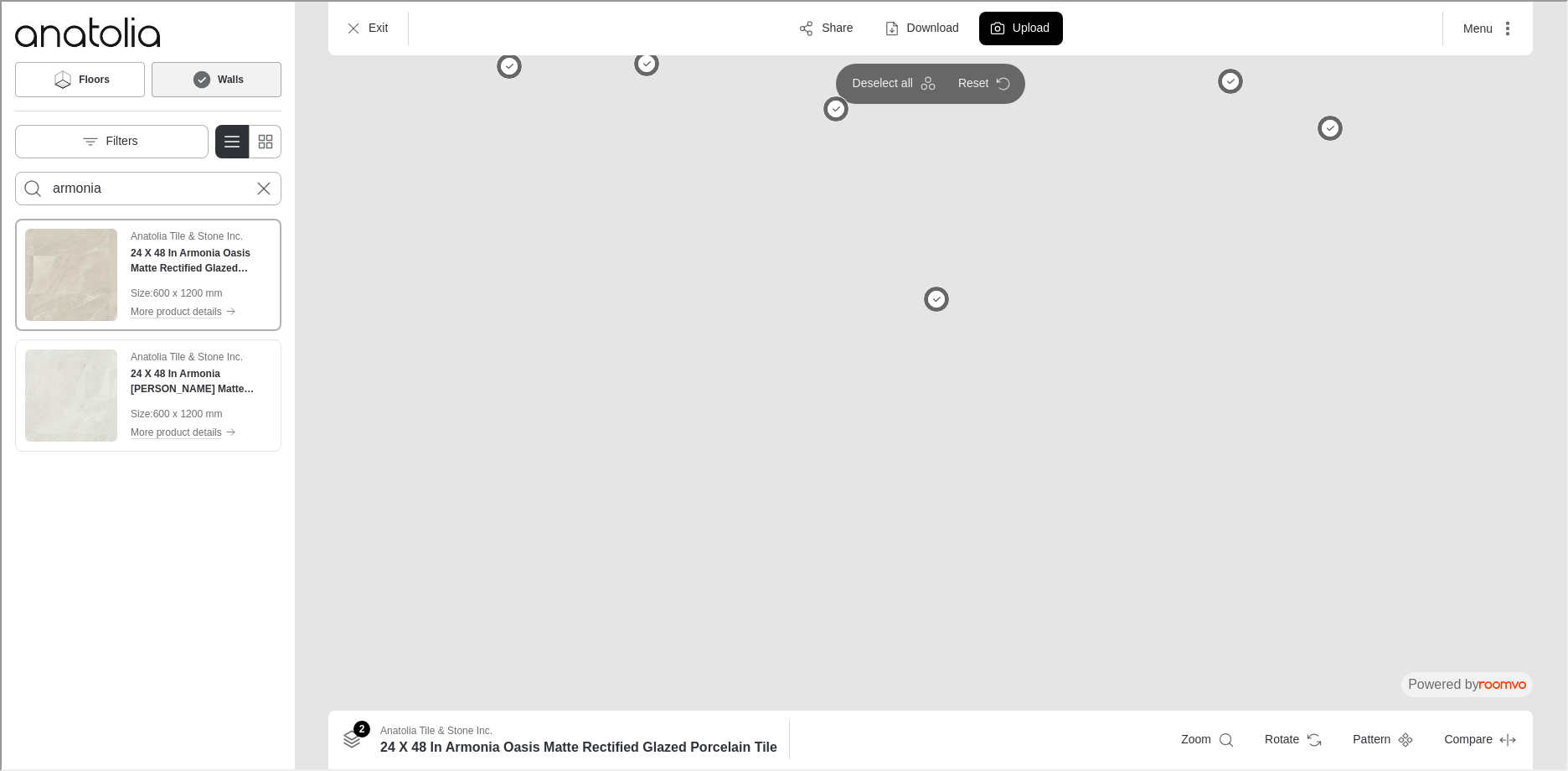 drag, startPoint x: 786, startPoint y: 593, endPoint x: 811, endPoint y: 533, distance: 65 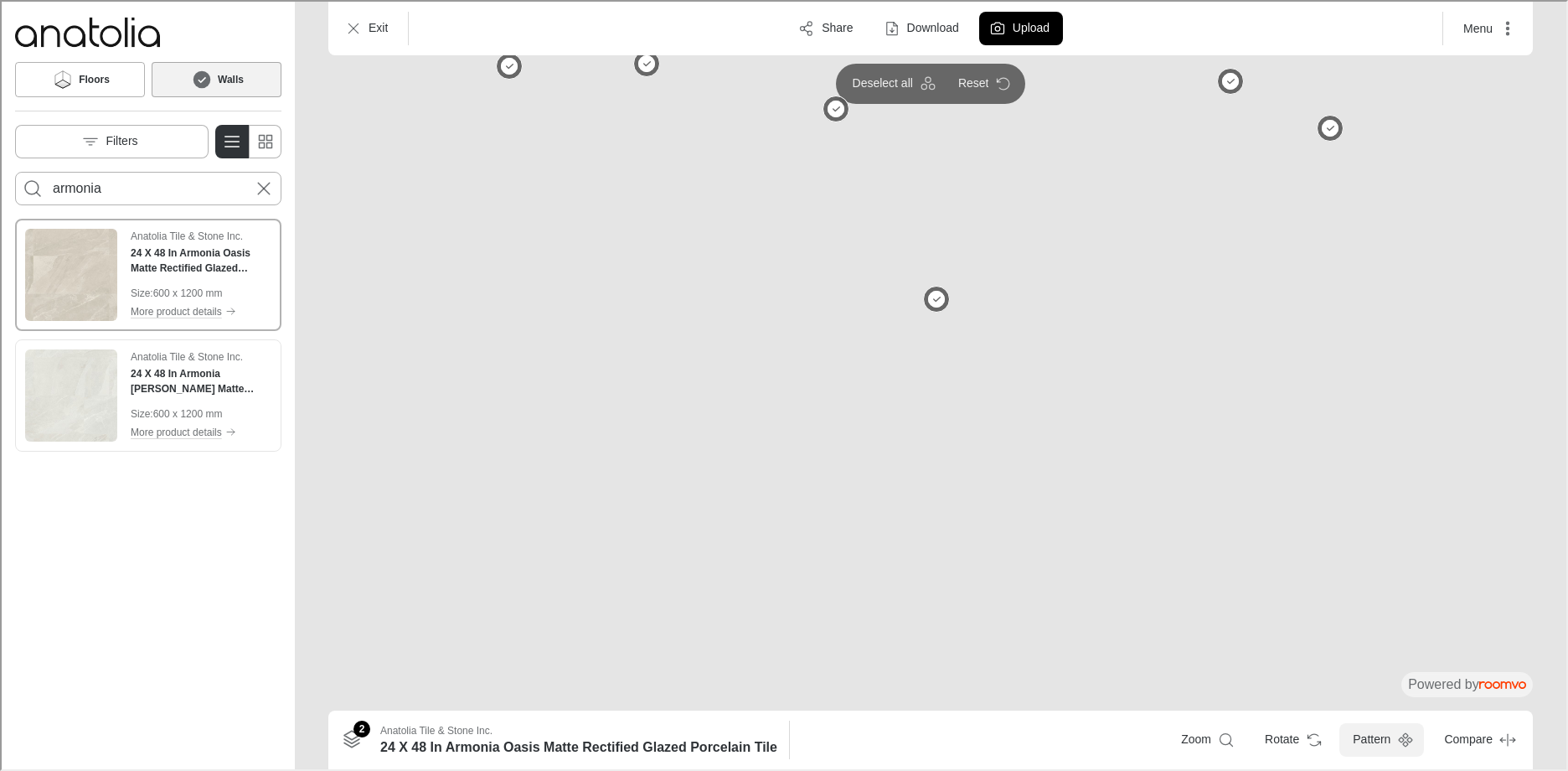 click on "Pattern" at bounding box center (1380, 738) 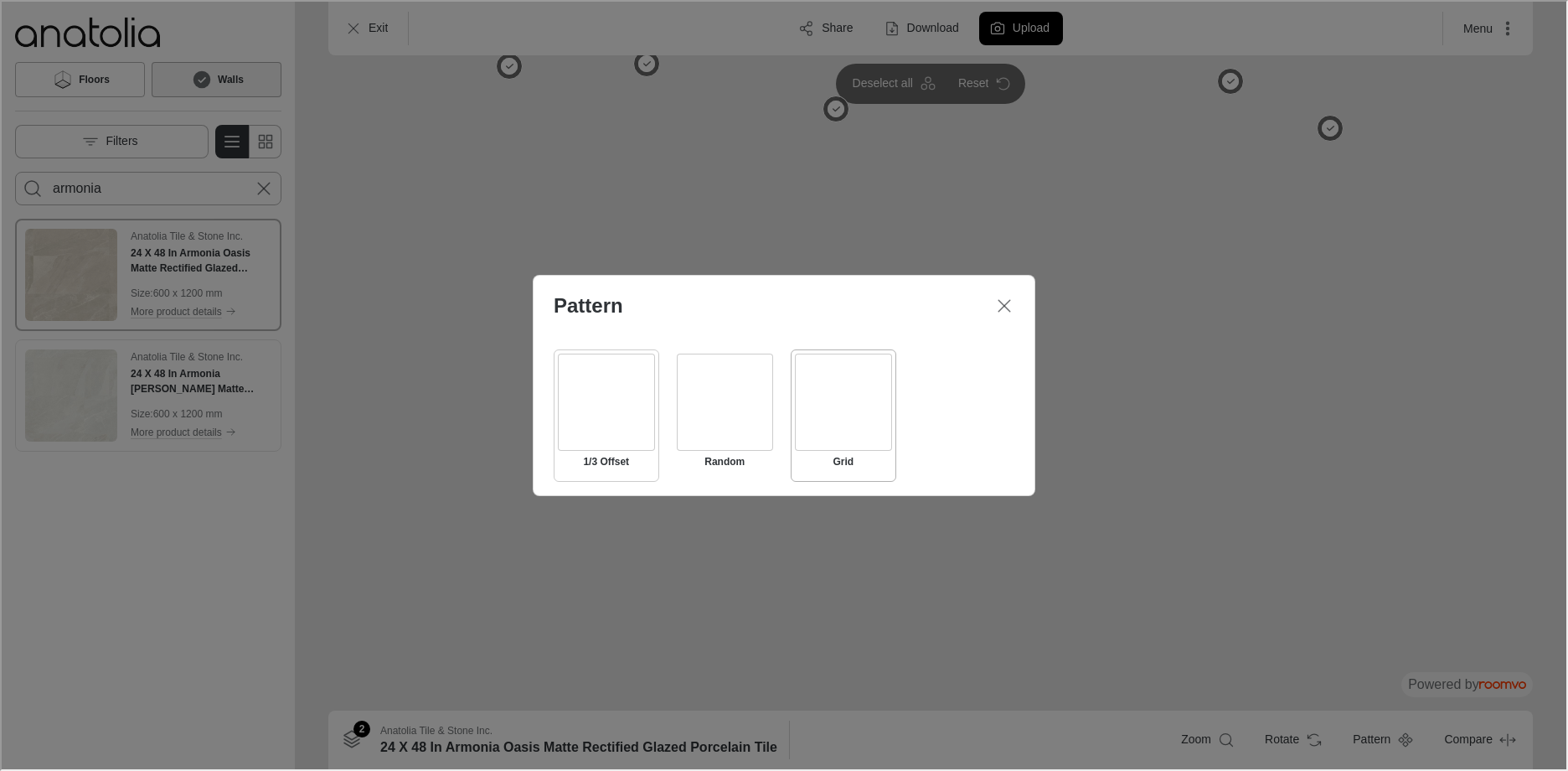 click at bounding box center [605, 401] 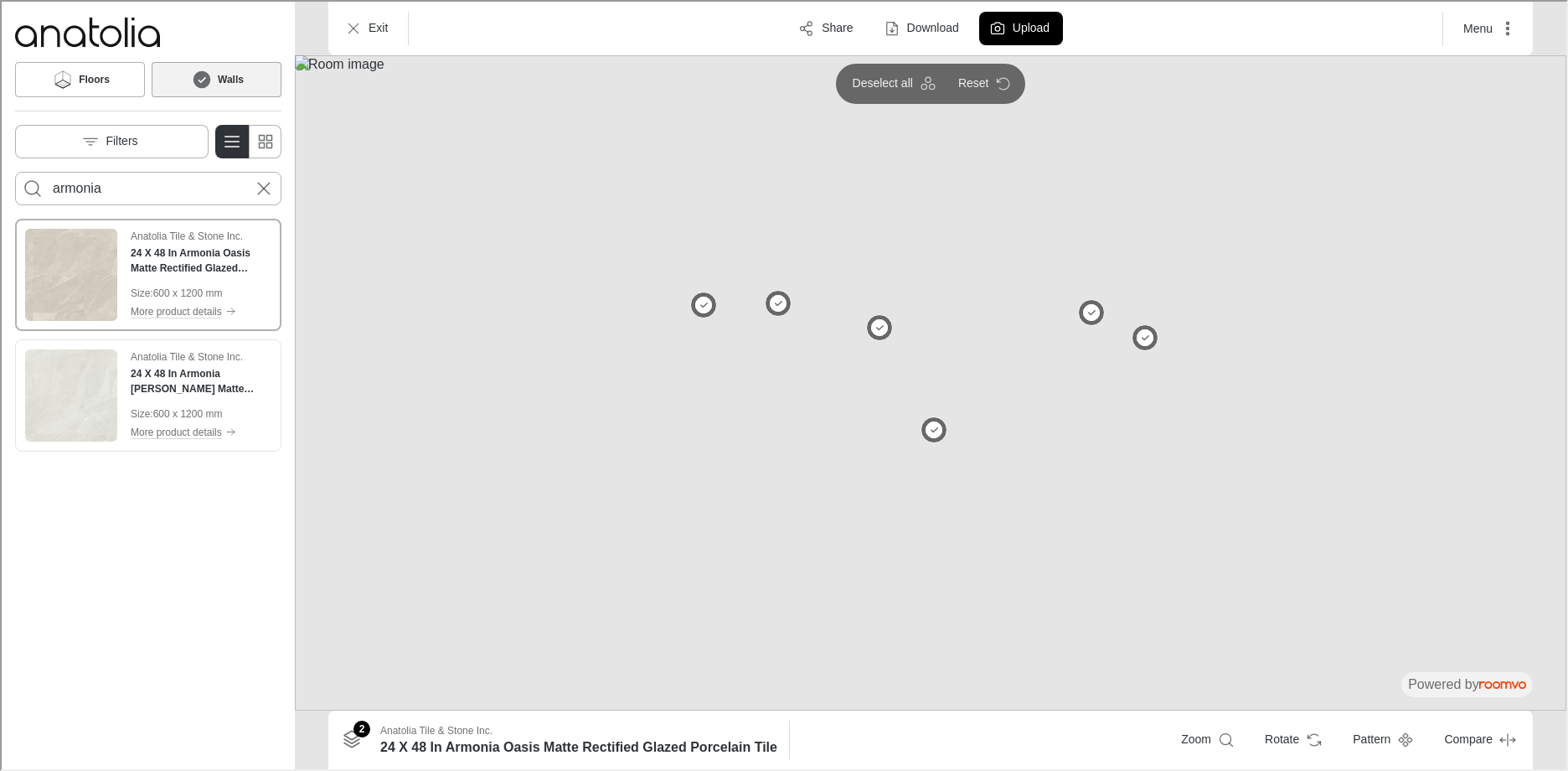 click at bounding box center [929, 381] 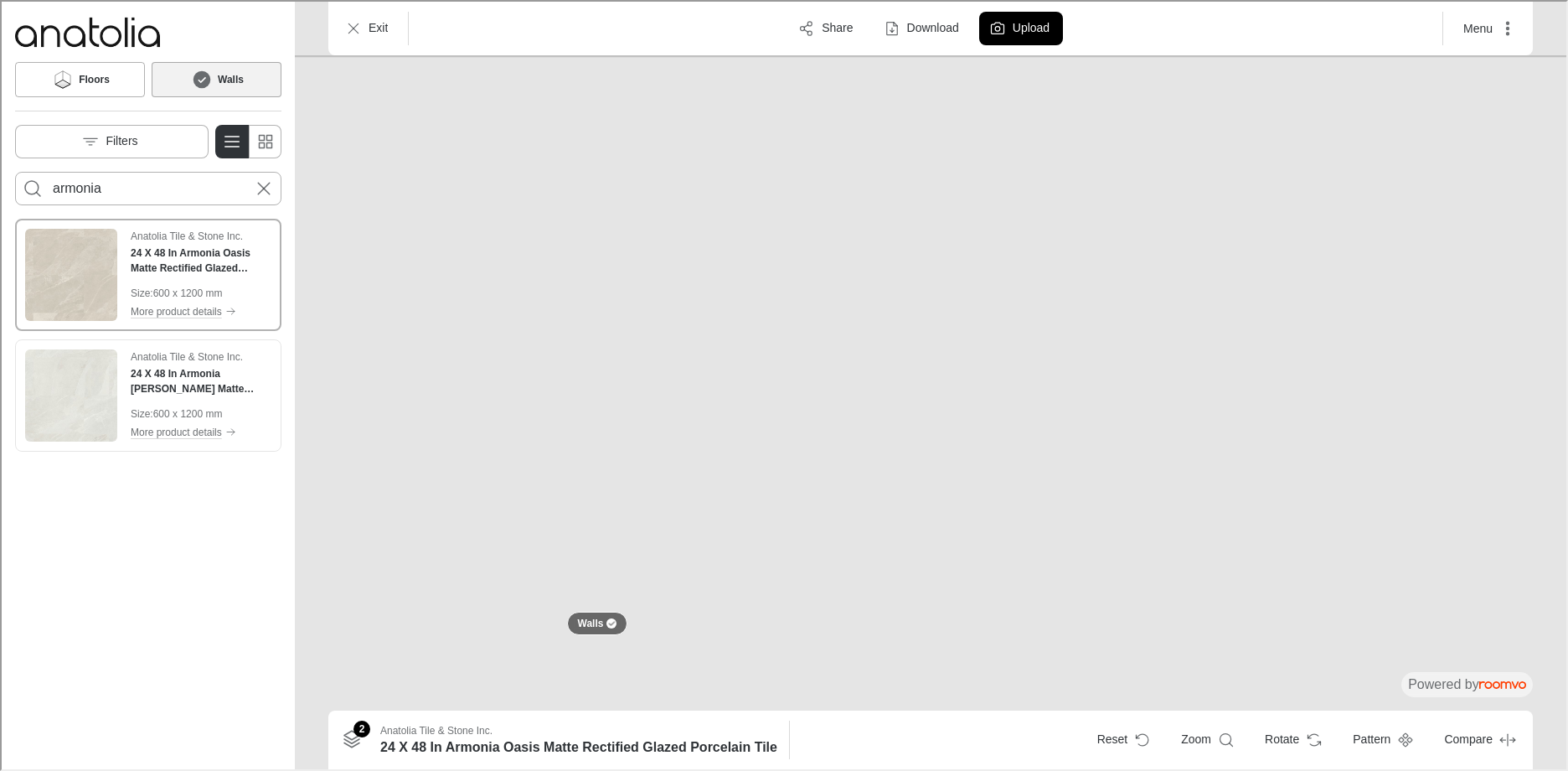 drag, startPoint x: 713, startPoint y: 192, endPoint x: 754, endPoint y: 489, distance: 299.81661 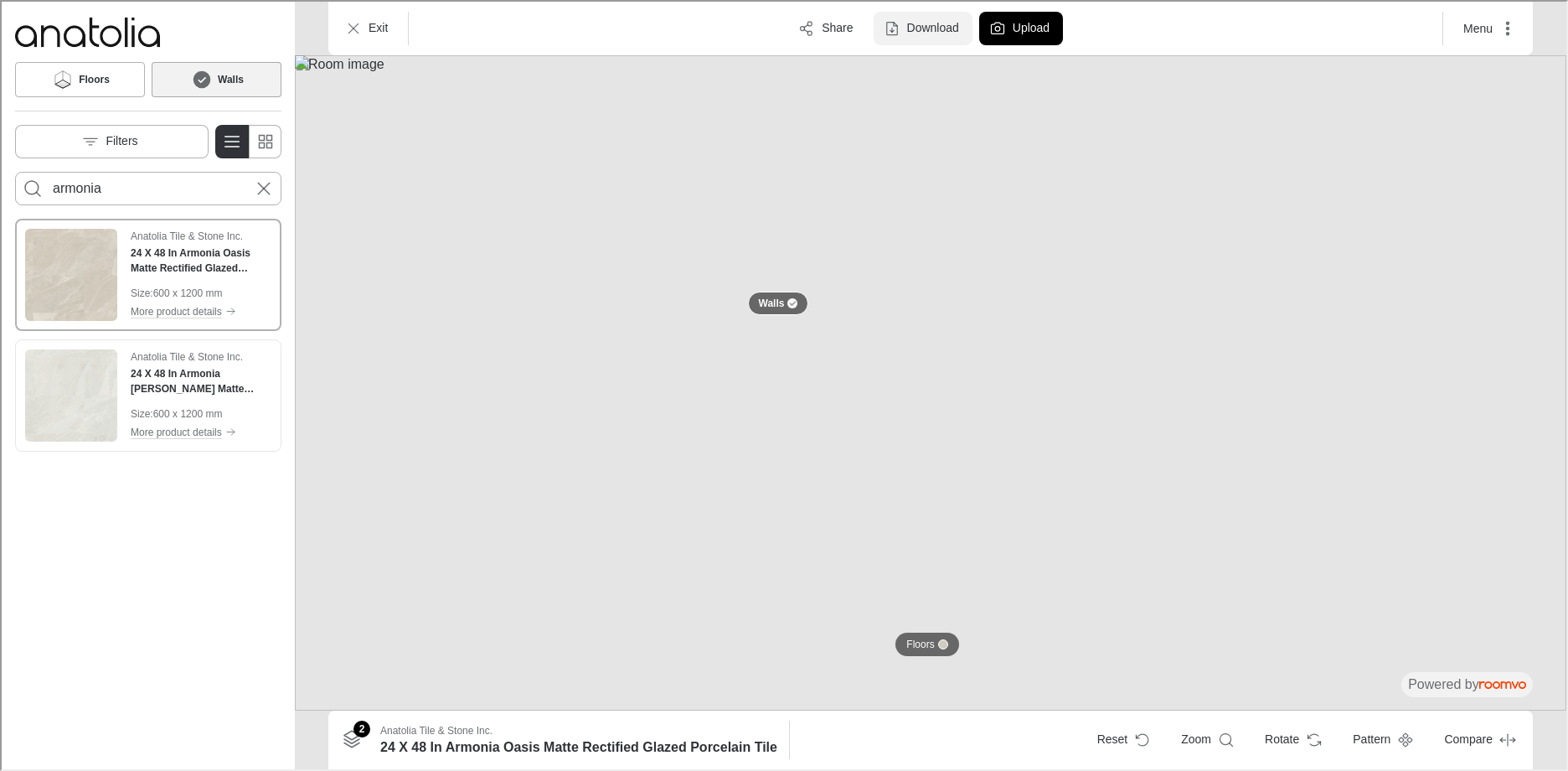click on "Download" at bounding box center (931, 27) 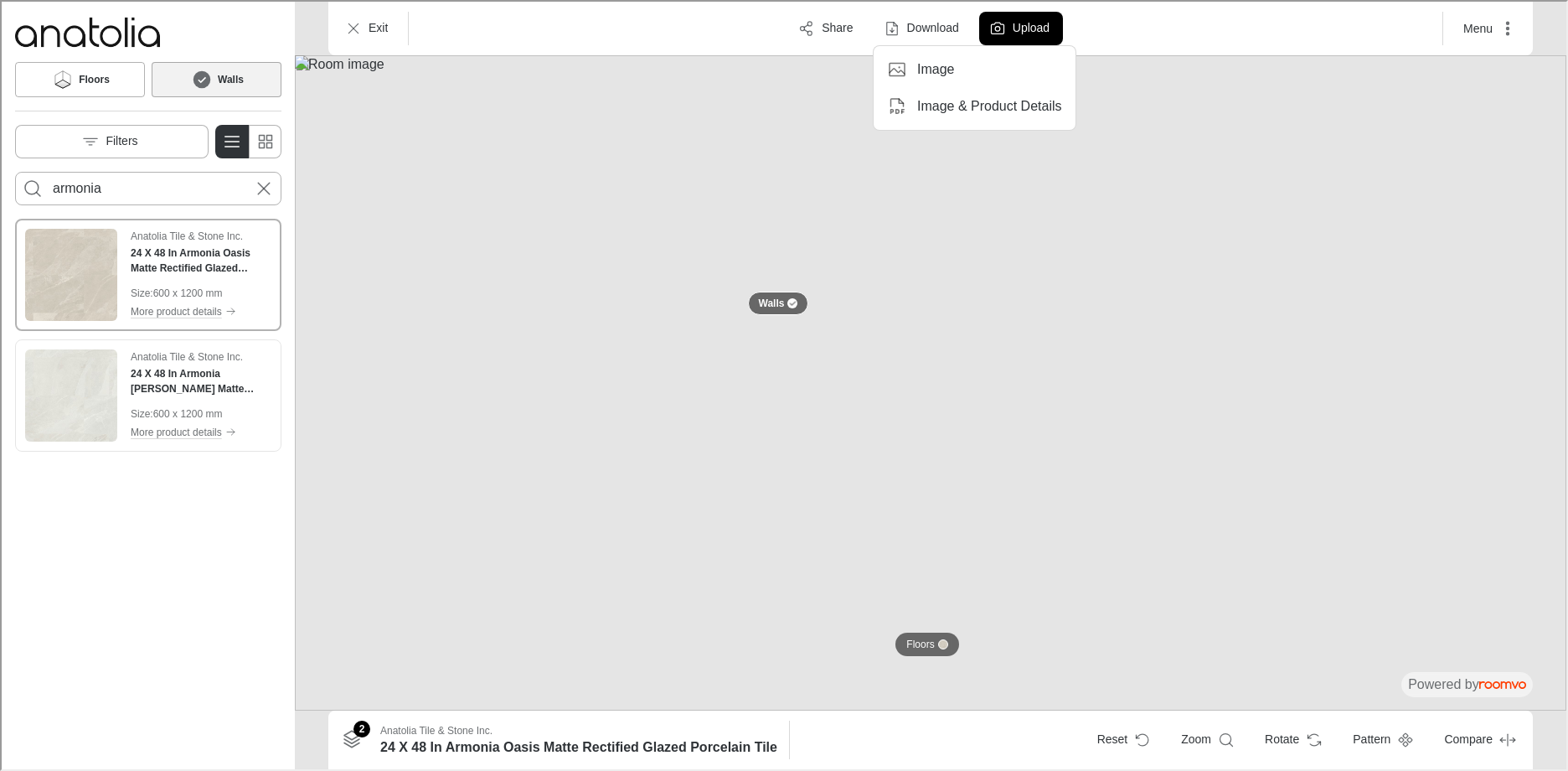 click on "Image" at bounding box center (934, 68) 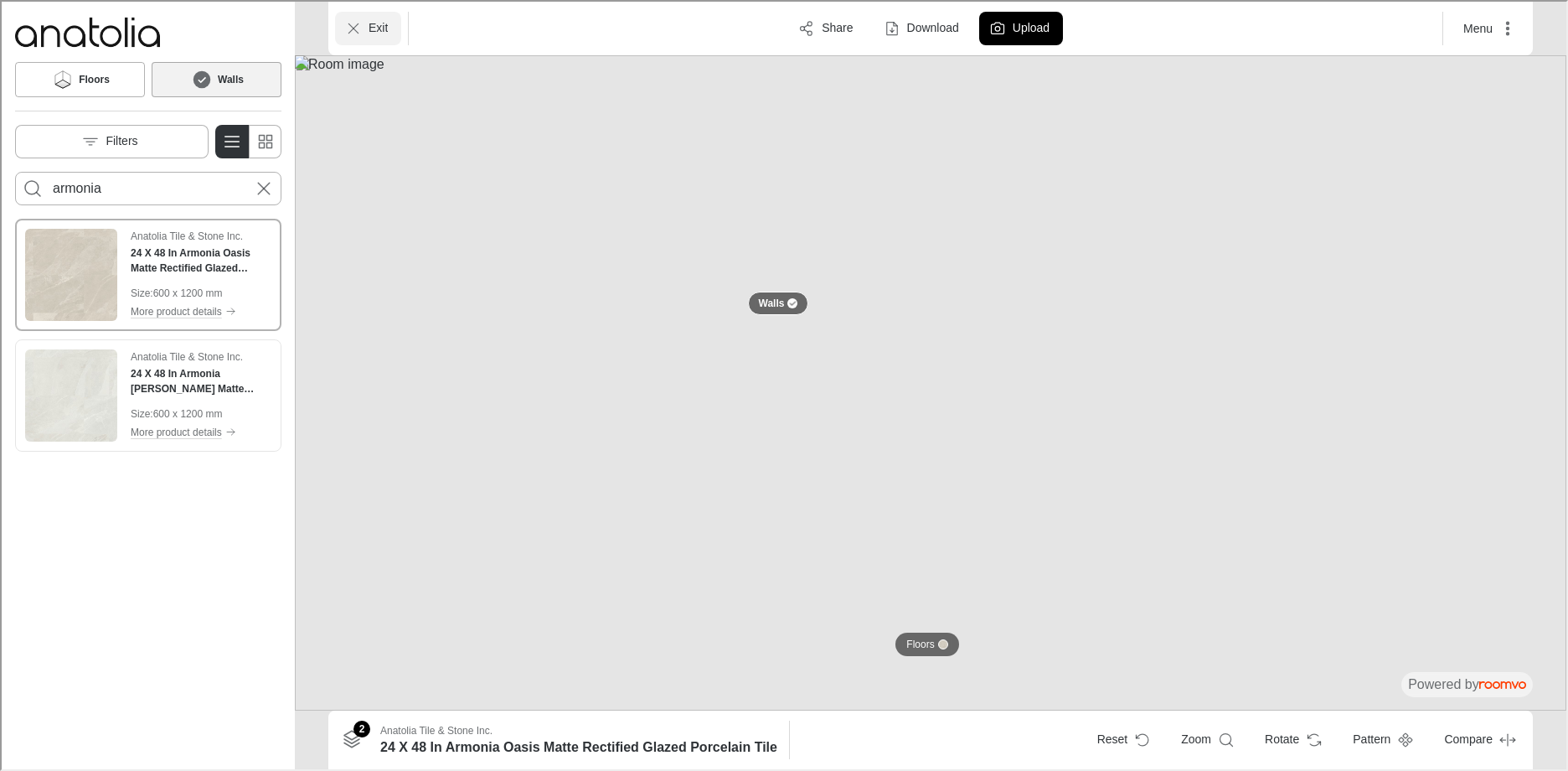 click on "Exit" at bounding box center [366, 27] 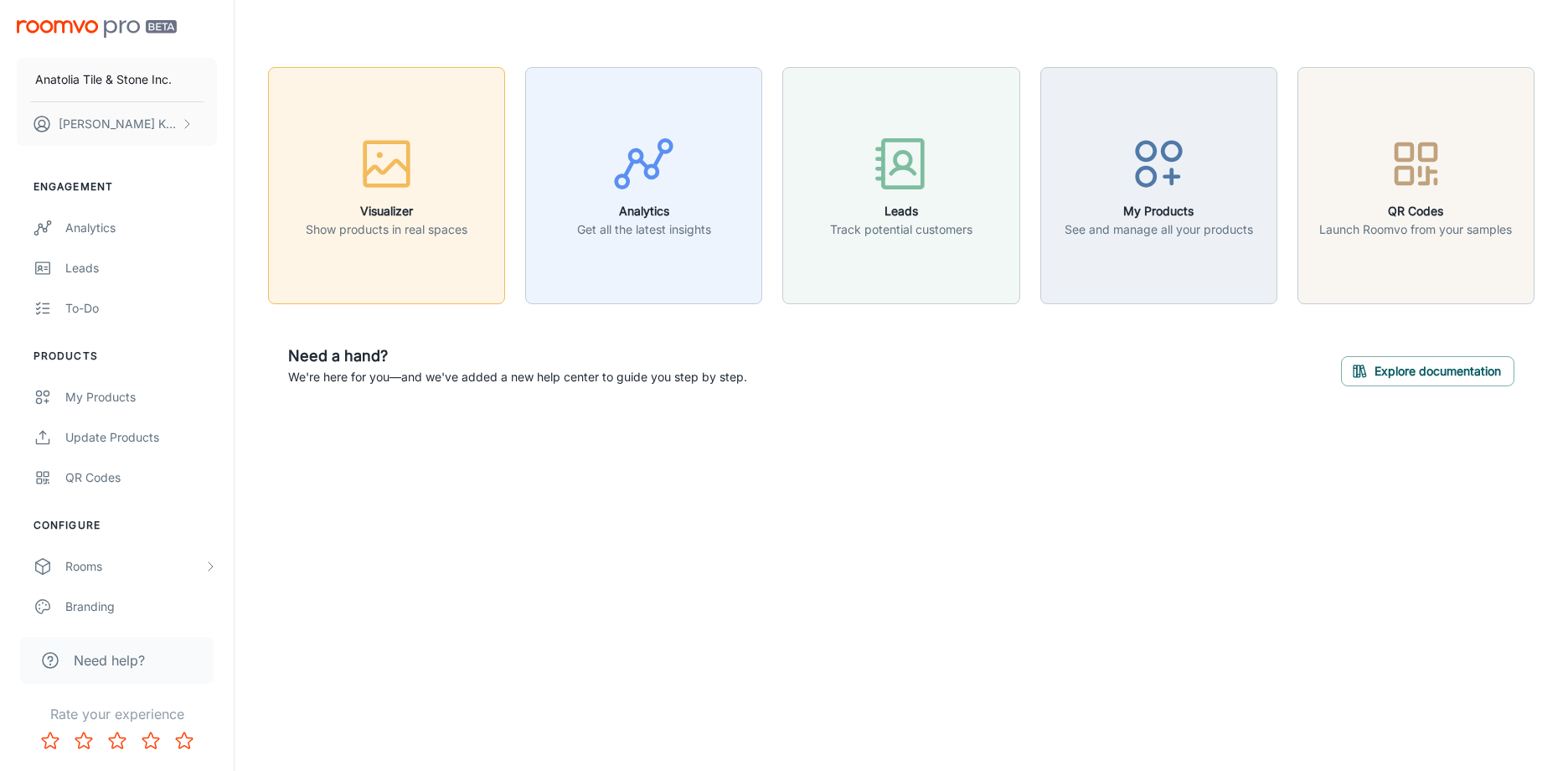 click 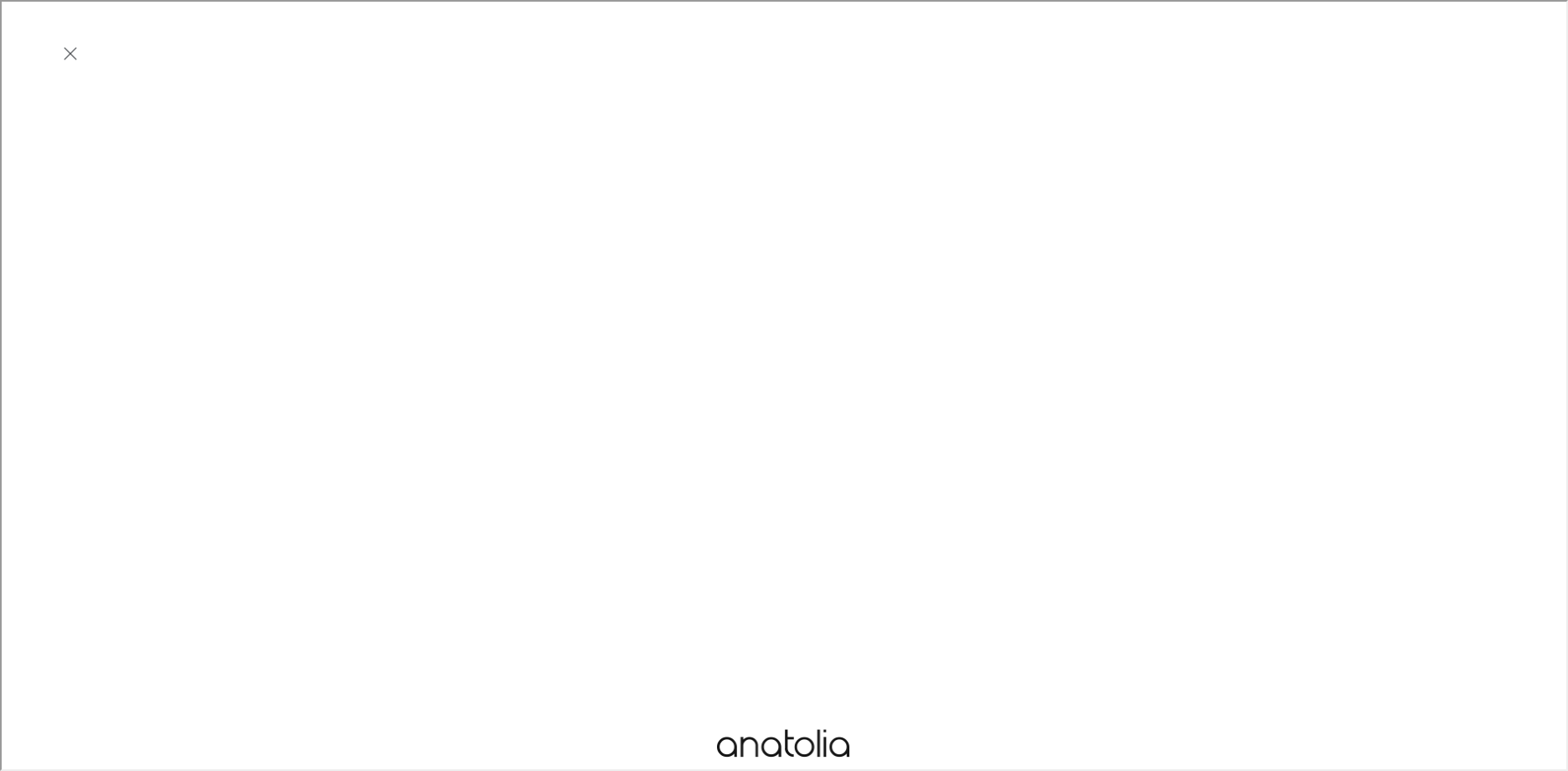scroll, scrollTop: 0, scrollLeft: 0, axis: both 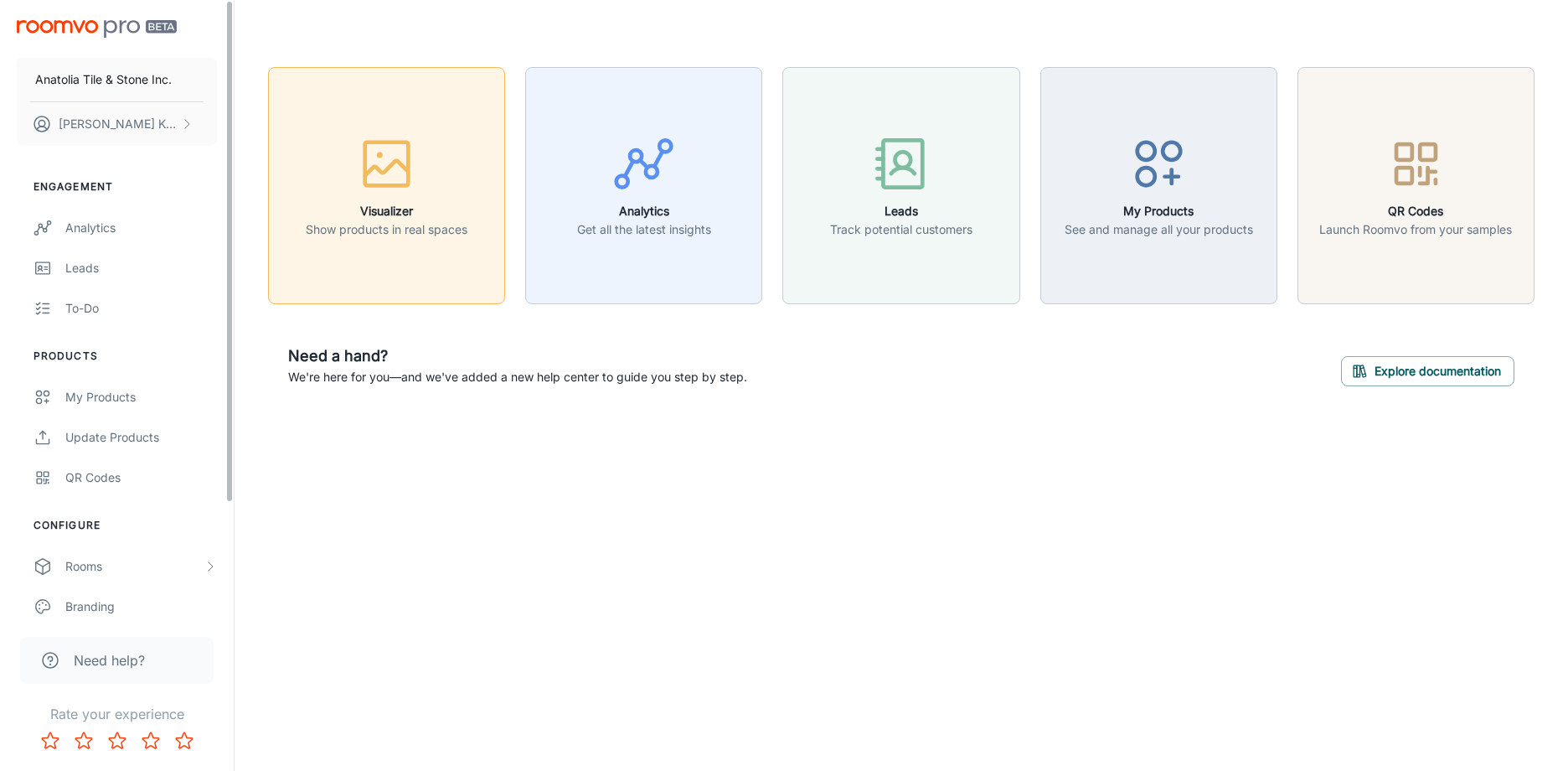 click 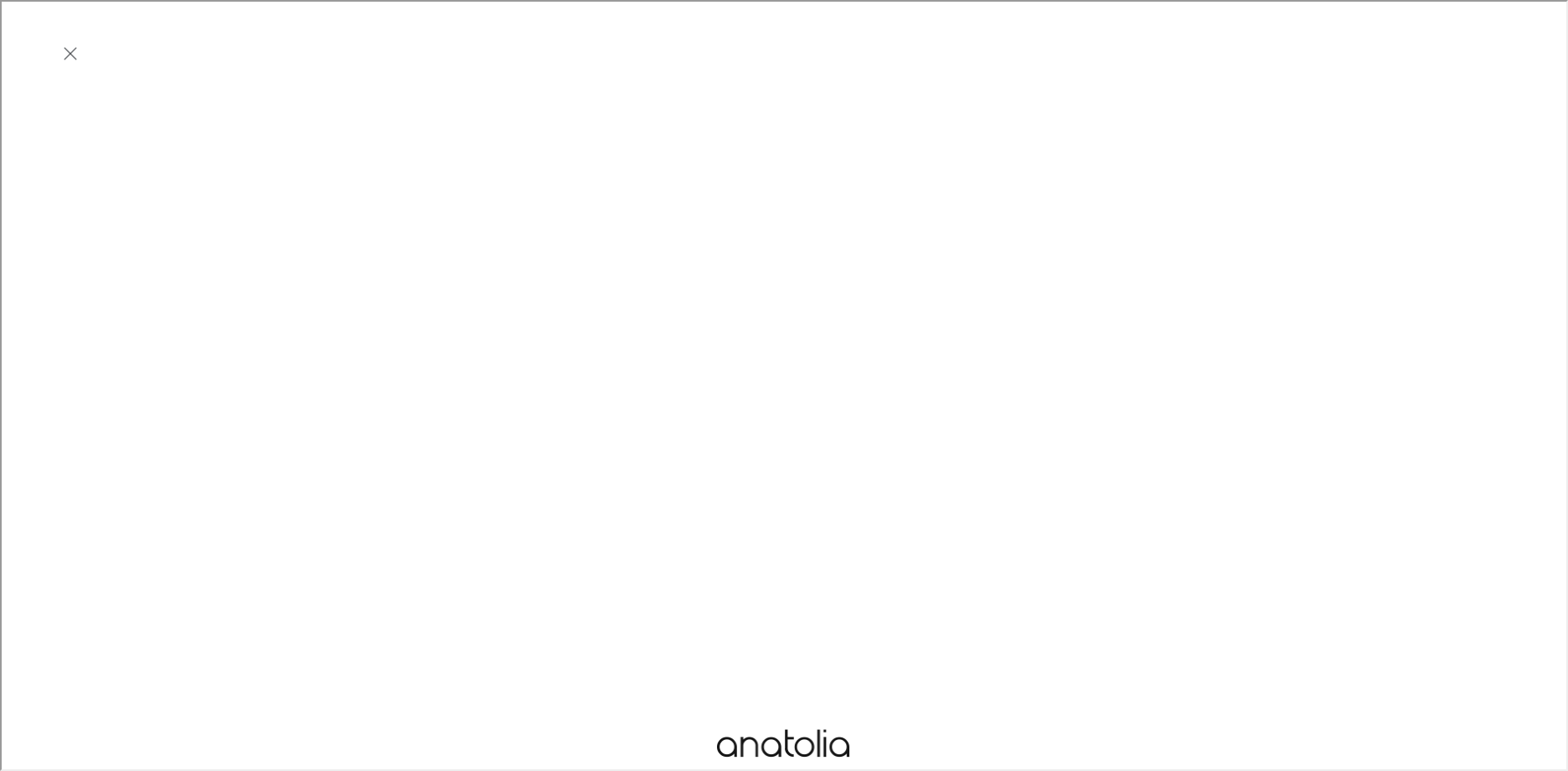 scroll, scrollTop: 0, scrollLeft: 0, axis: both 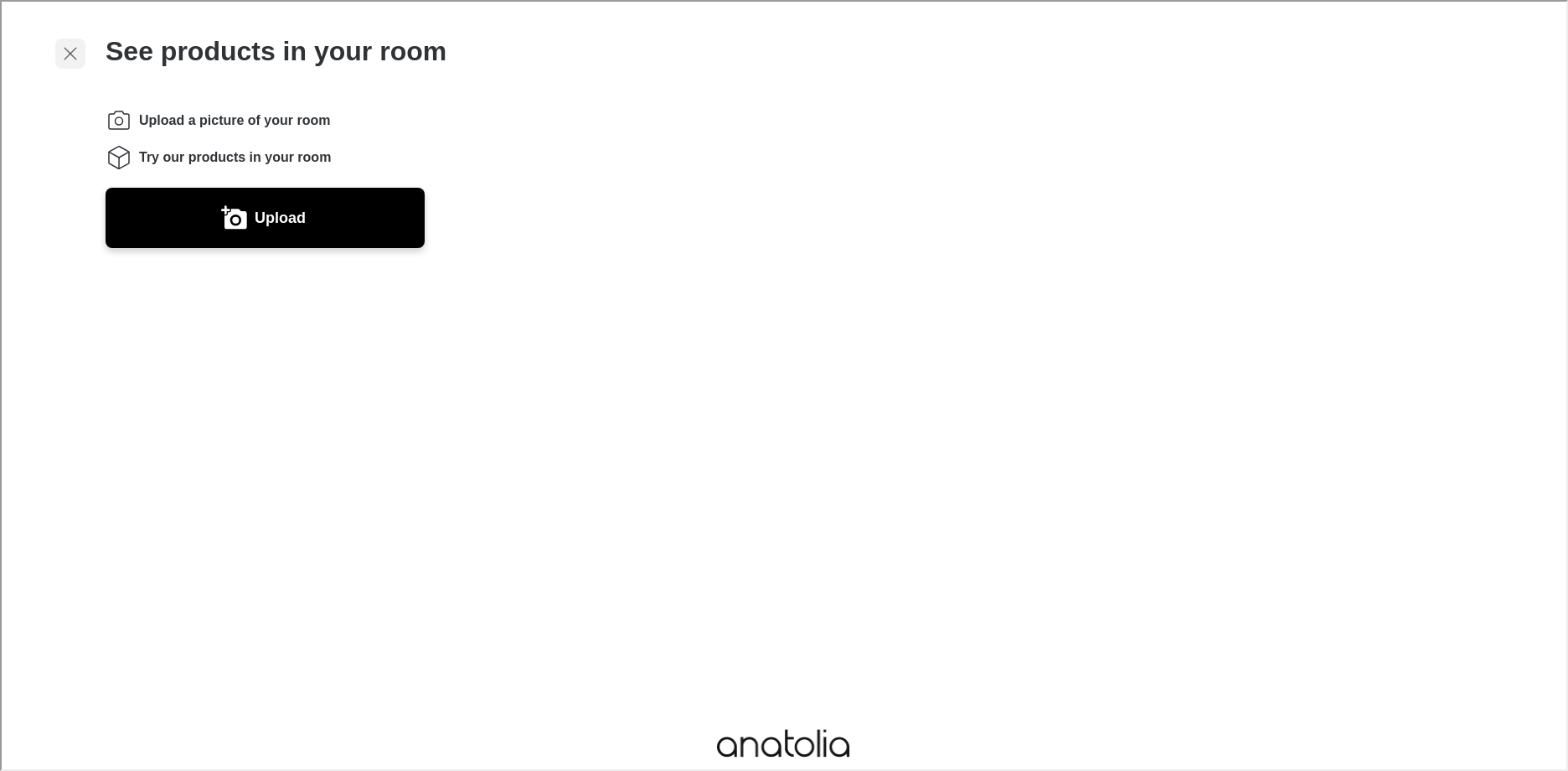 click 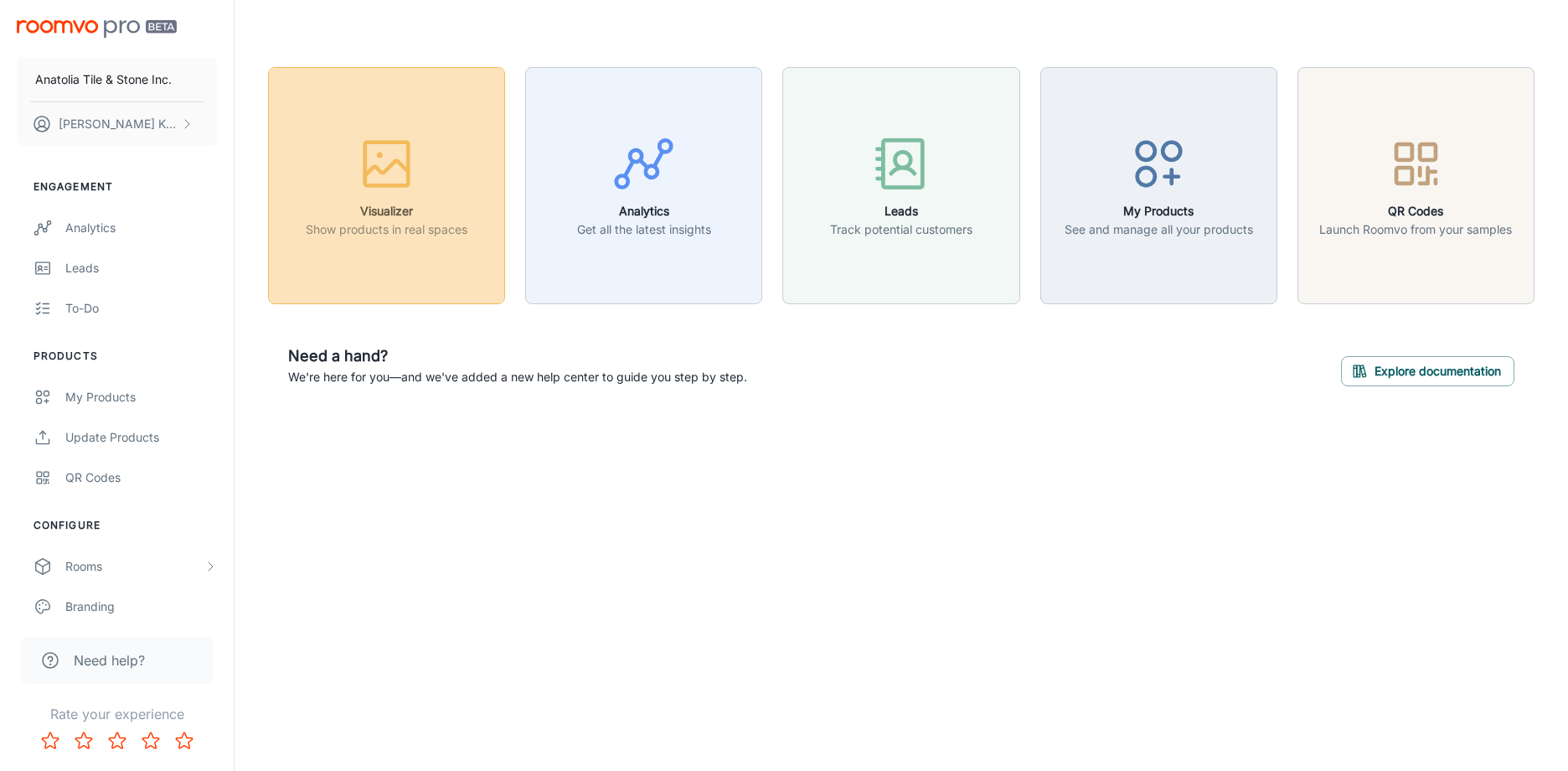 click on "Visualizer Show products in real spaces" at bounding box center [386, 185] 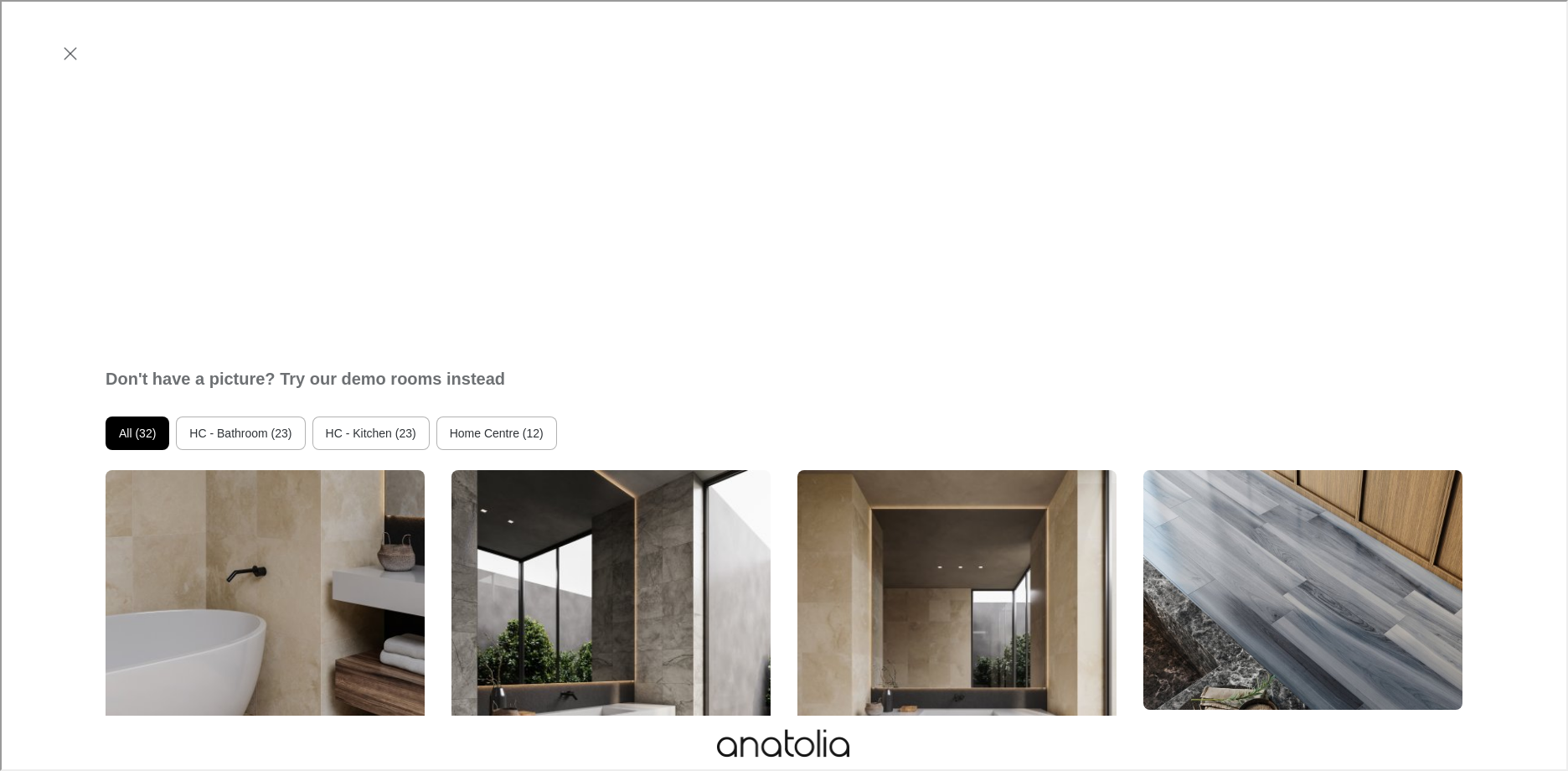 scroll, scrollTop: 754, scrollLeft: 0, axis: vertical 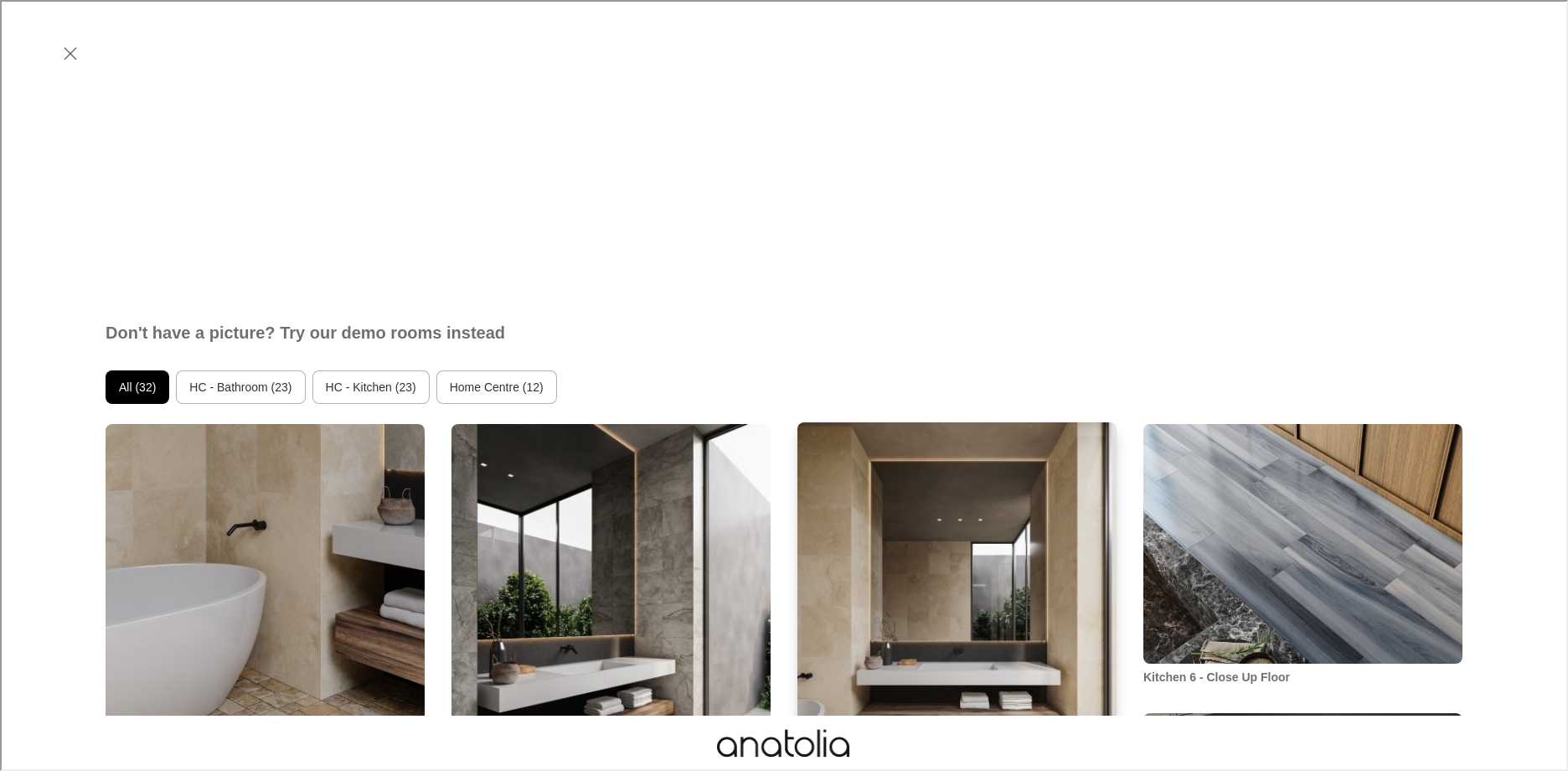click at bounding box center [957, 623] 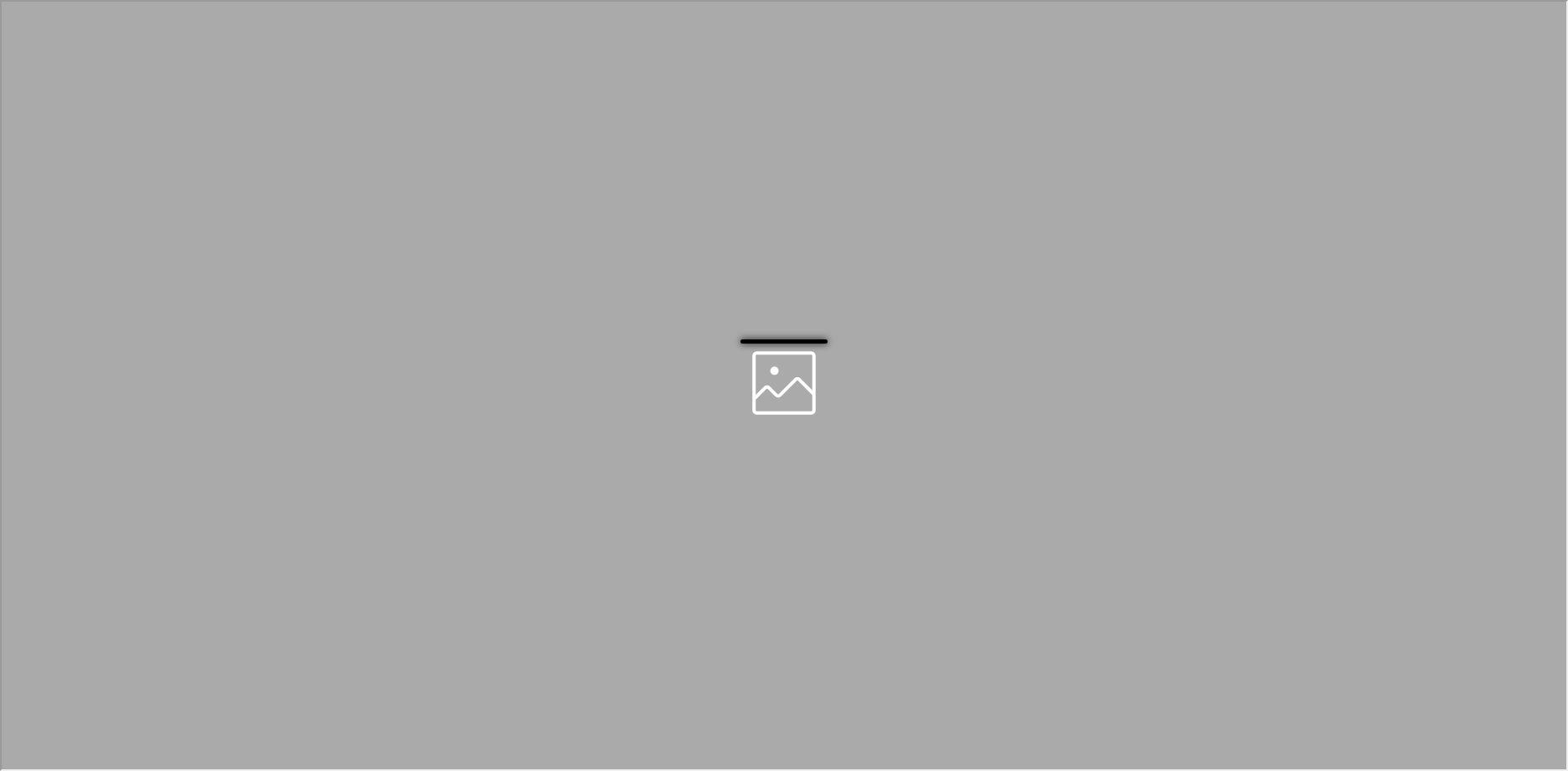 scroll, scrollTop: 0, scrollLeft: 0, axis: both 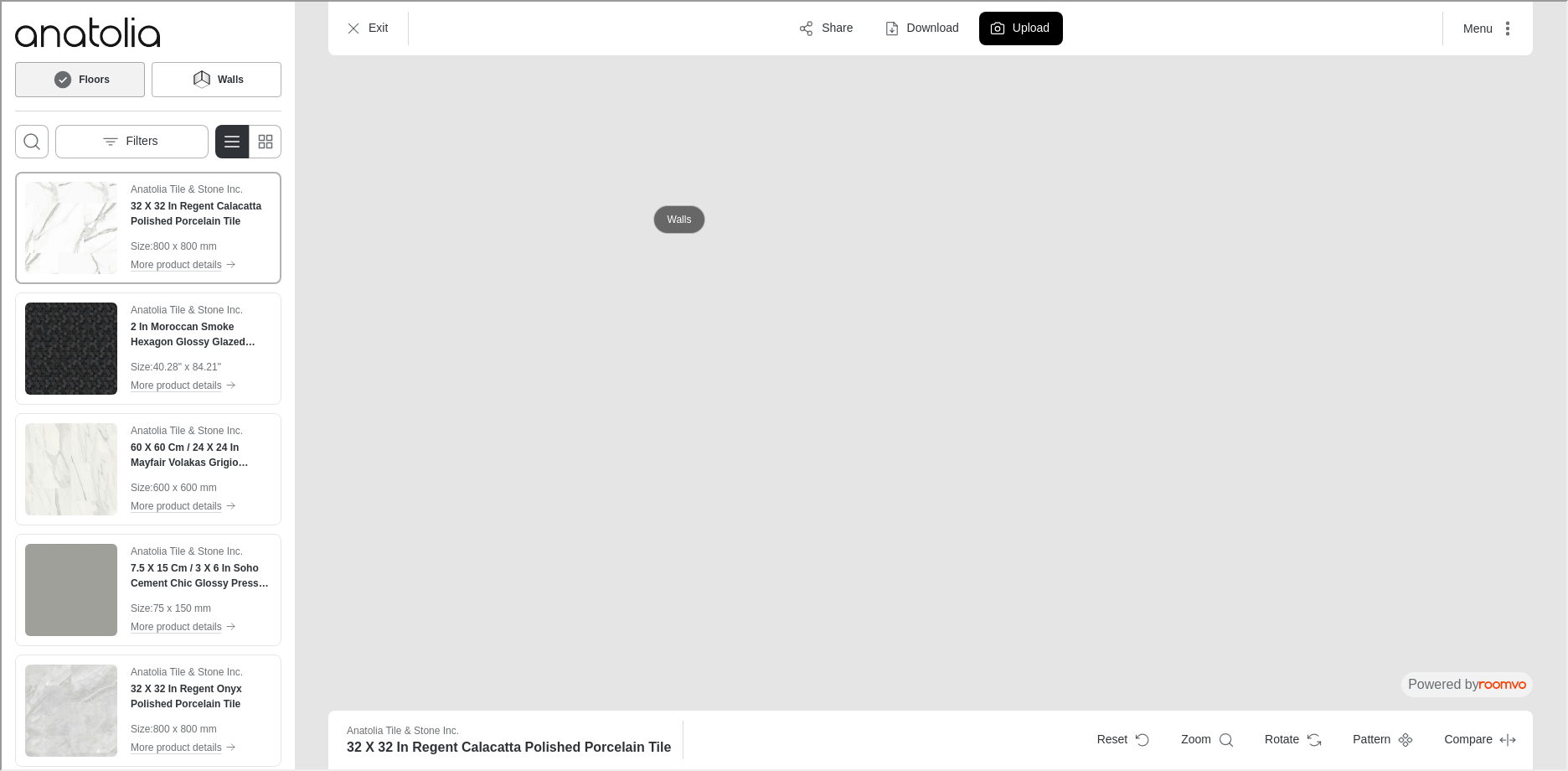 click on "Walls" at bounding box center (678, 218) 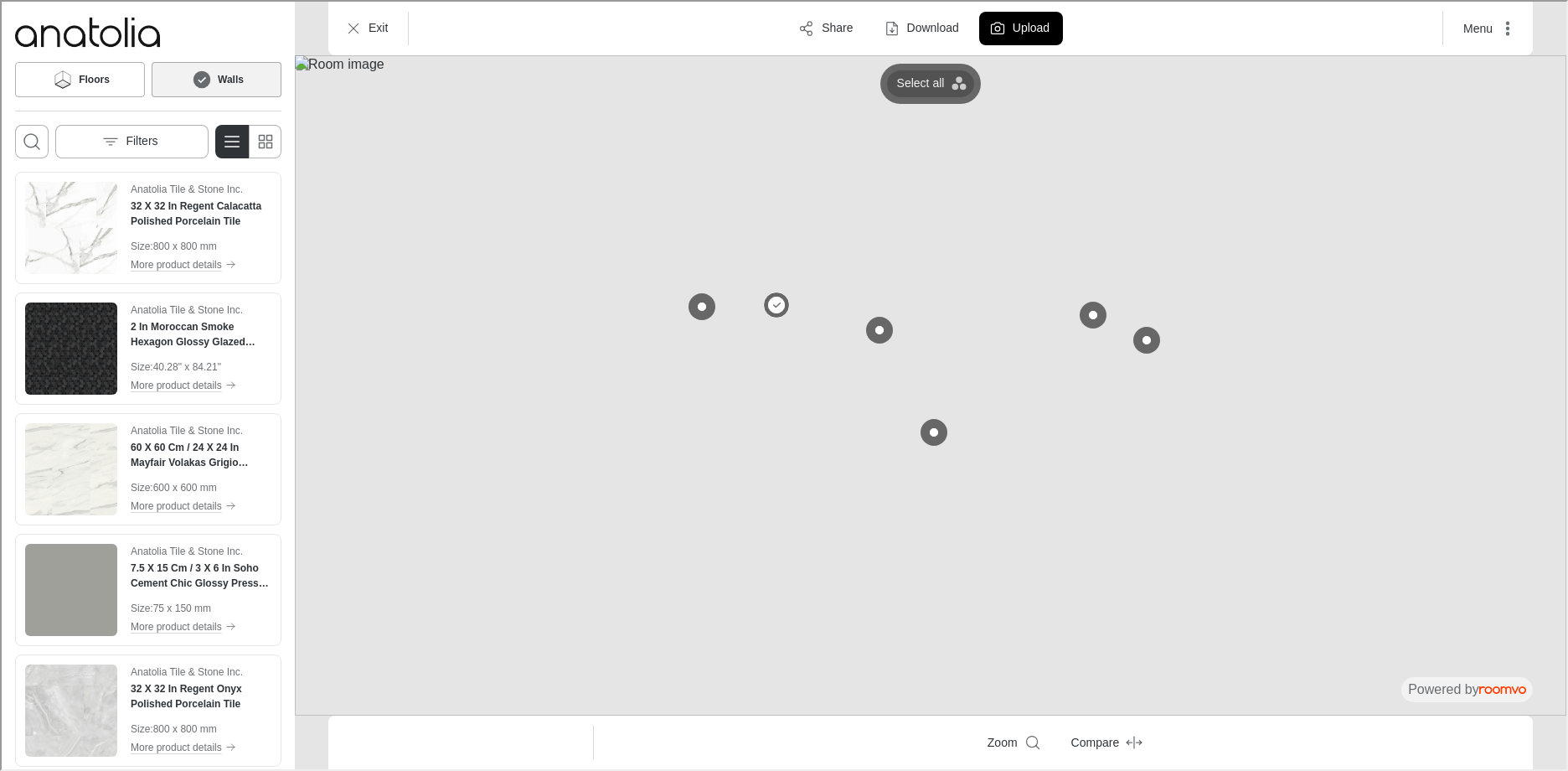 click on "Select all" at bounding box center (929, 82) 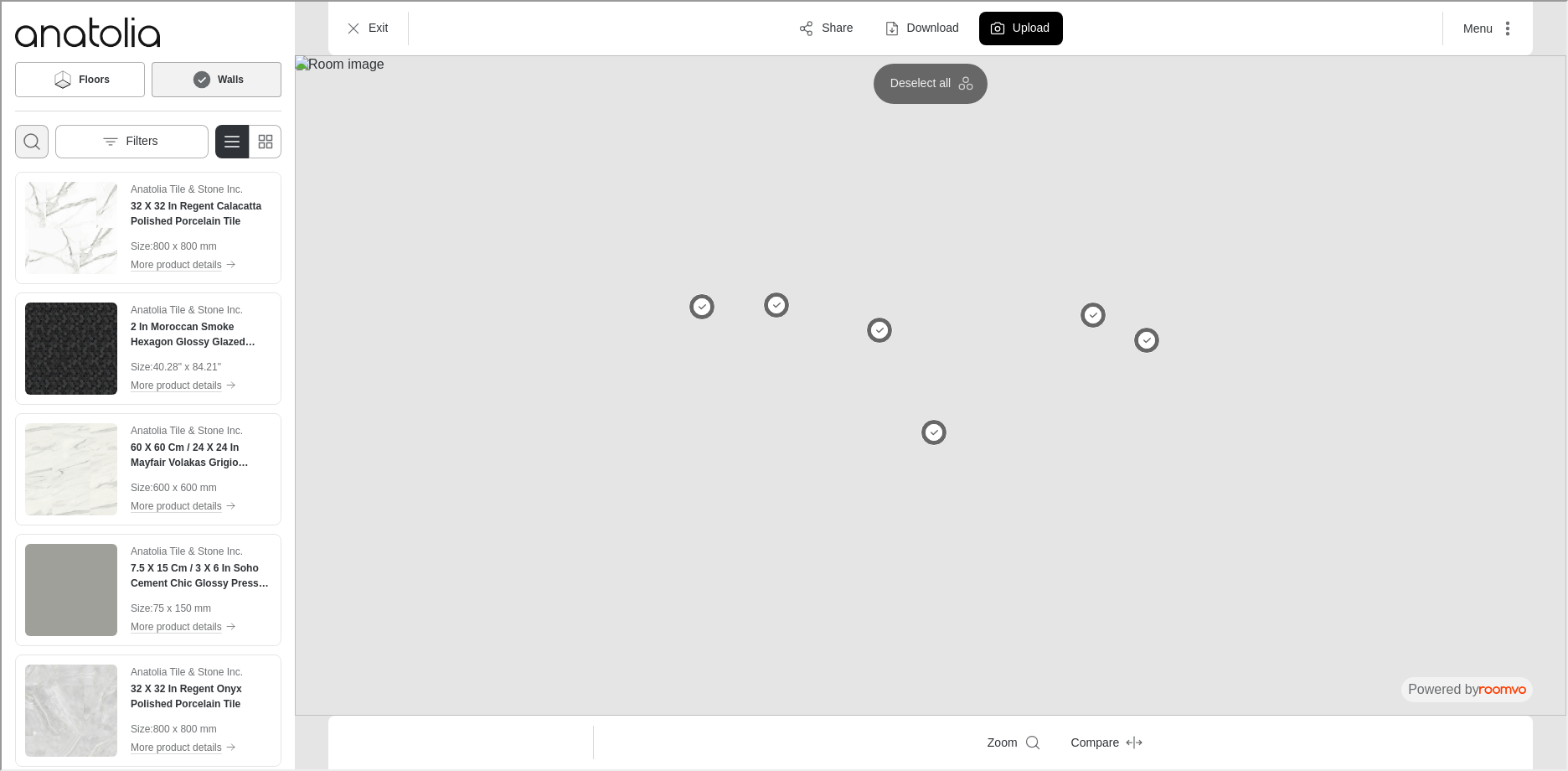 click 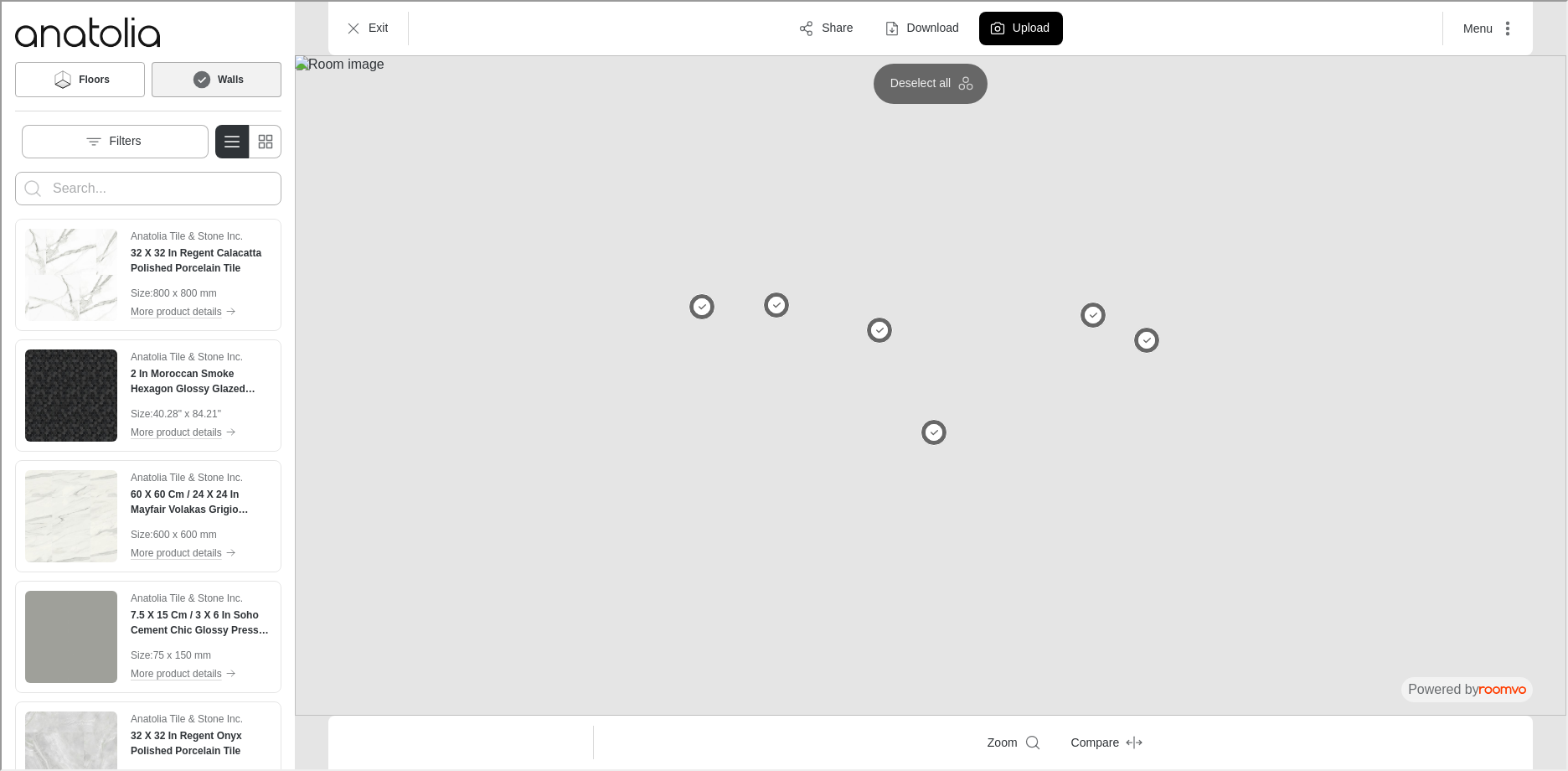 scroll, scrollTop: 0, scrollLeft: 0, axis: both 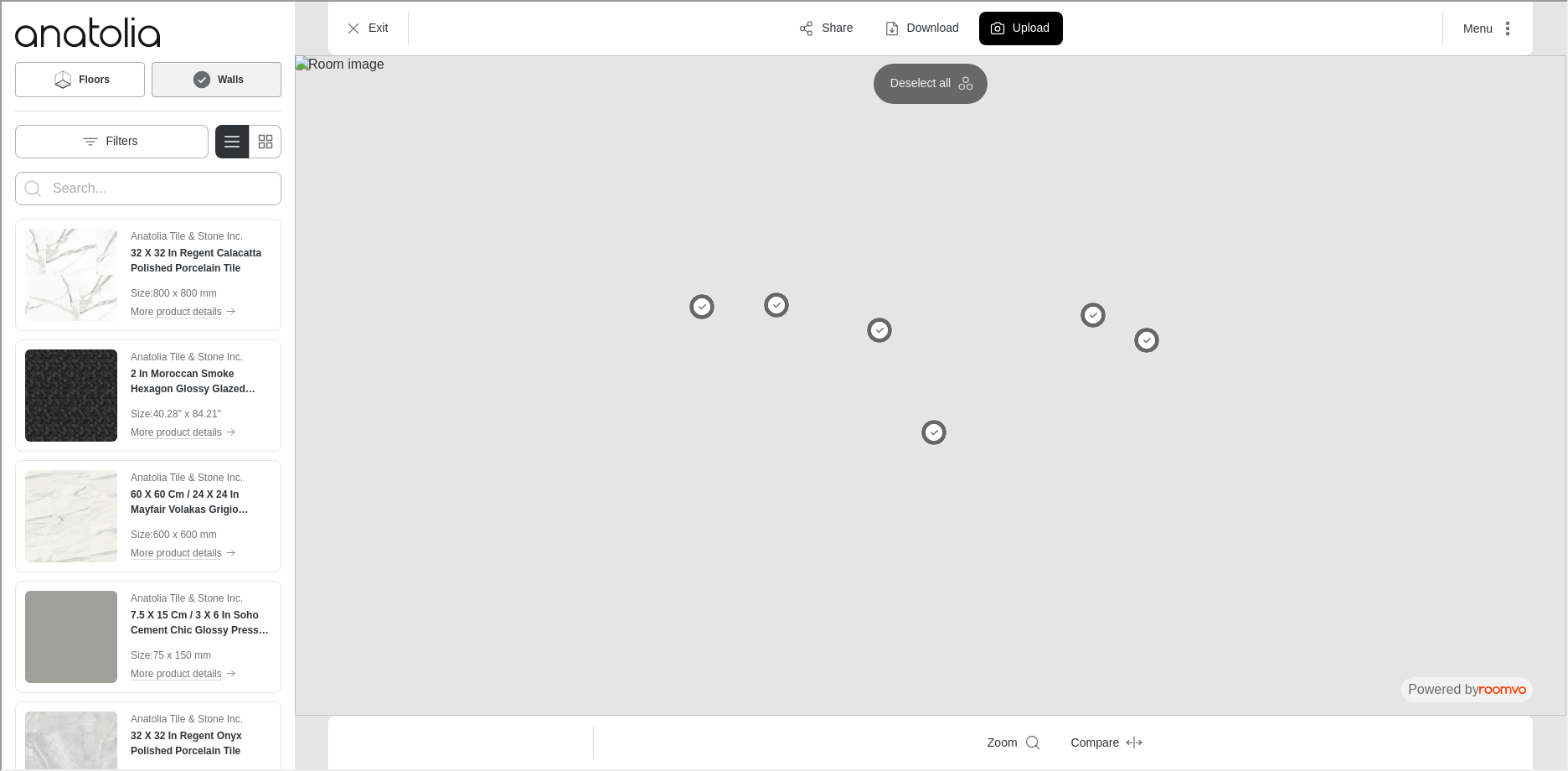 click at bounding box center [147, 187] 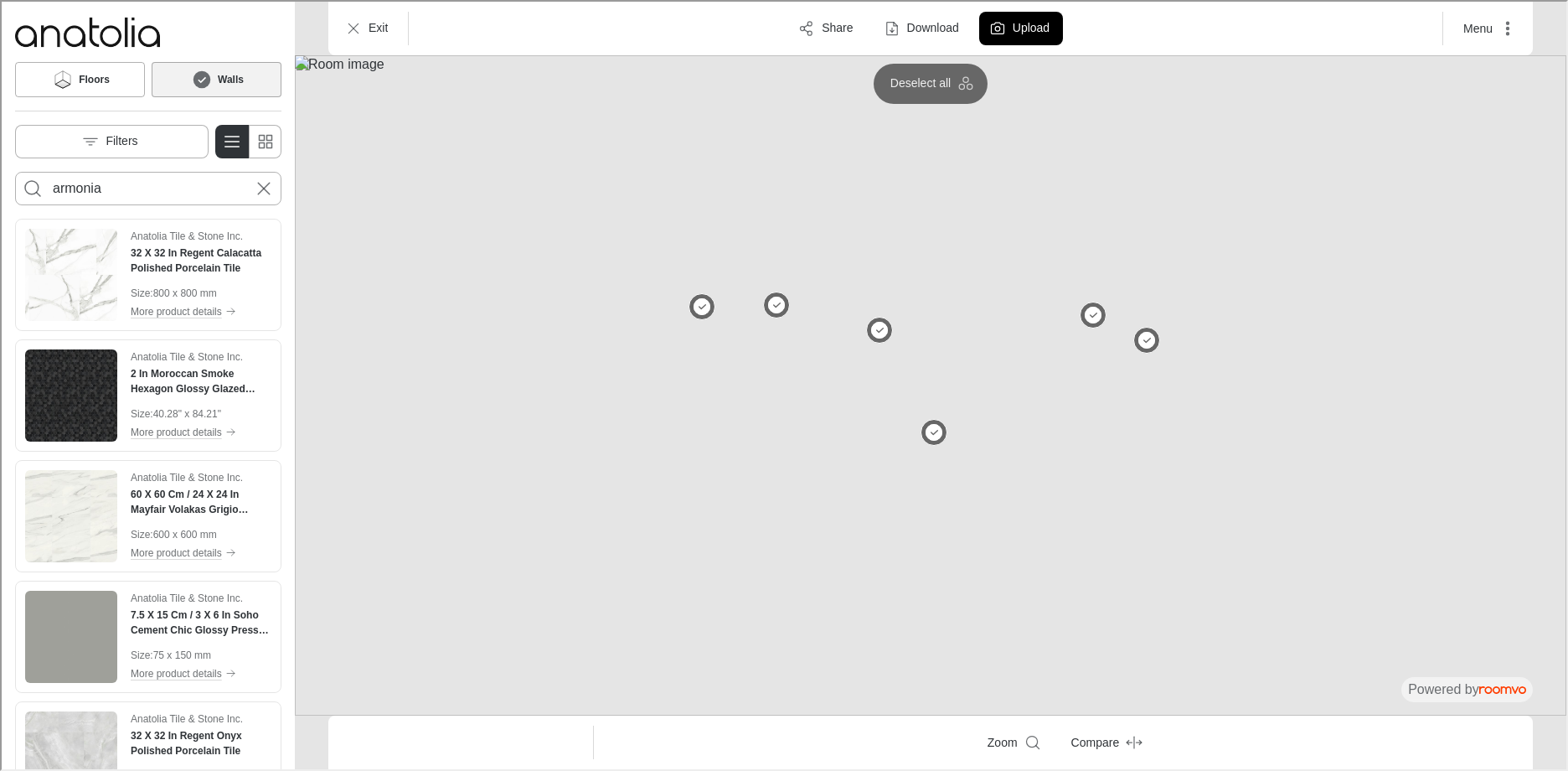 type on "armonia" 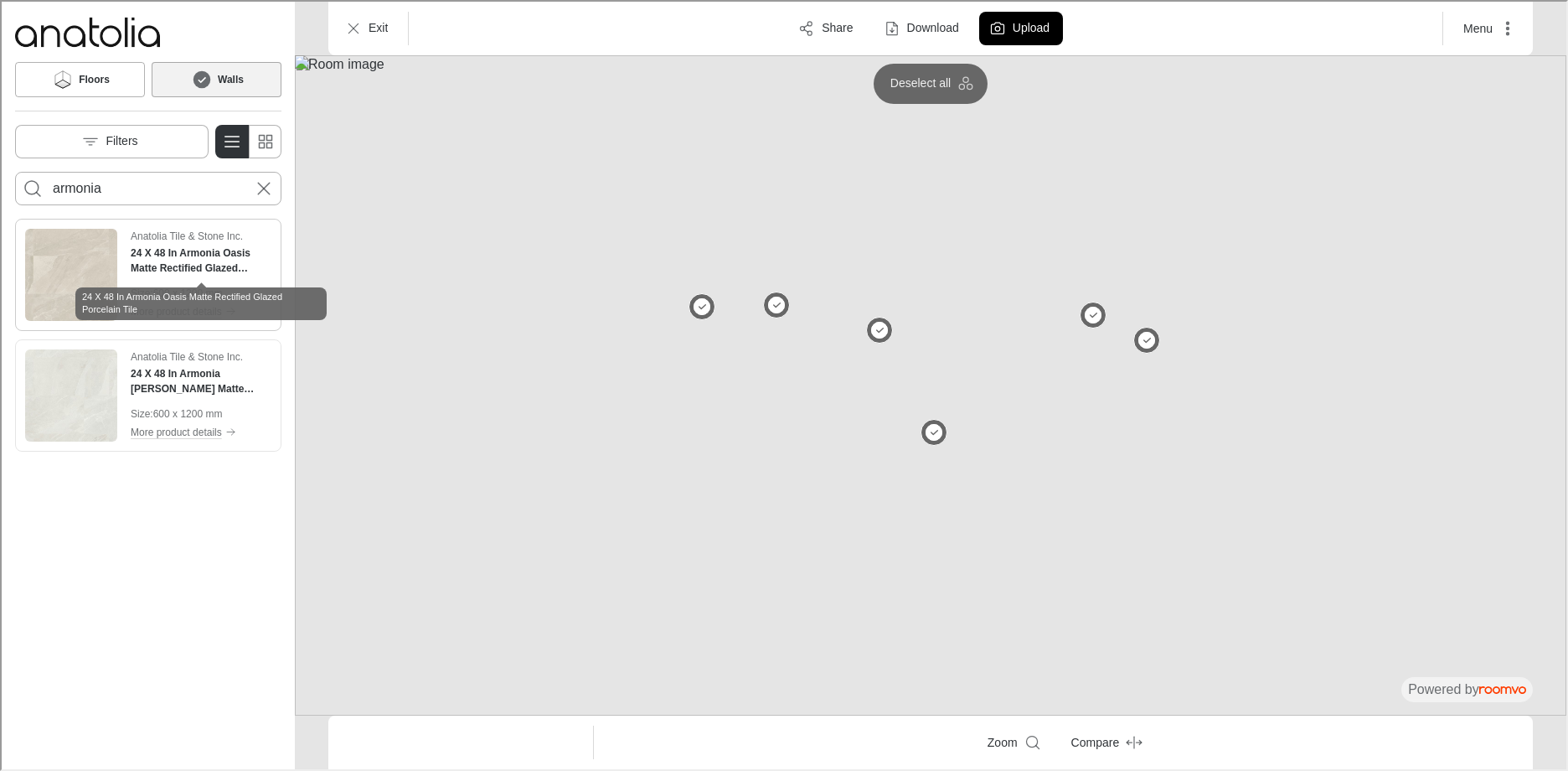 click on "24 X 48 In Armonia Oasis Matte Rectified Glazed Porcelain Tile" at bounding box center [199, 259] 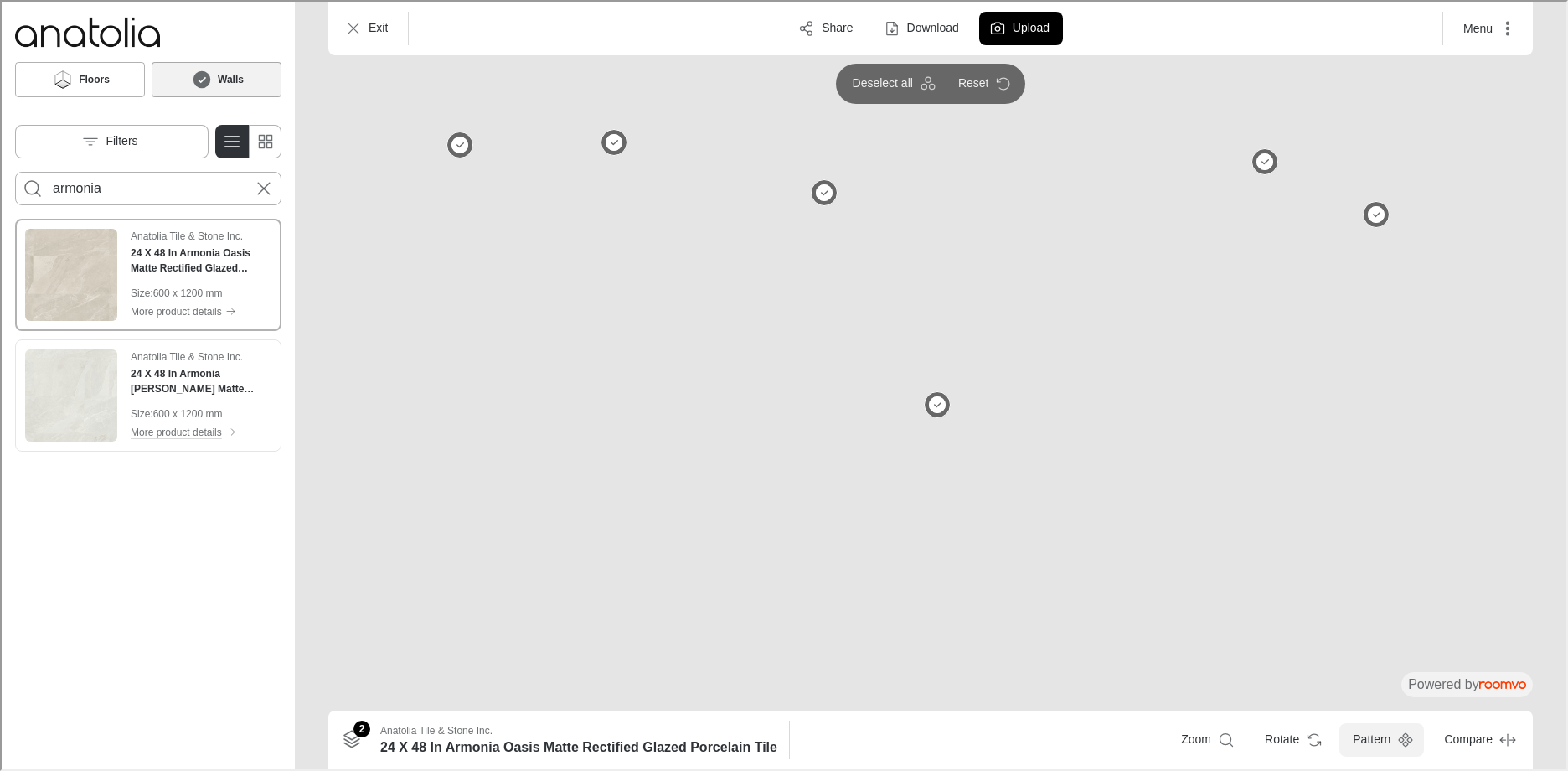 click on "Pattern" at bounding box center (1380, 738) 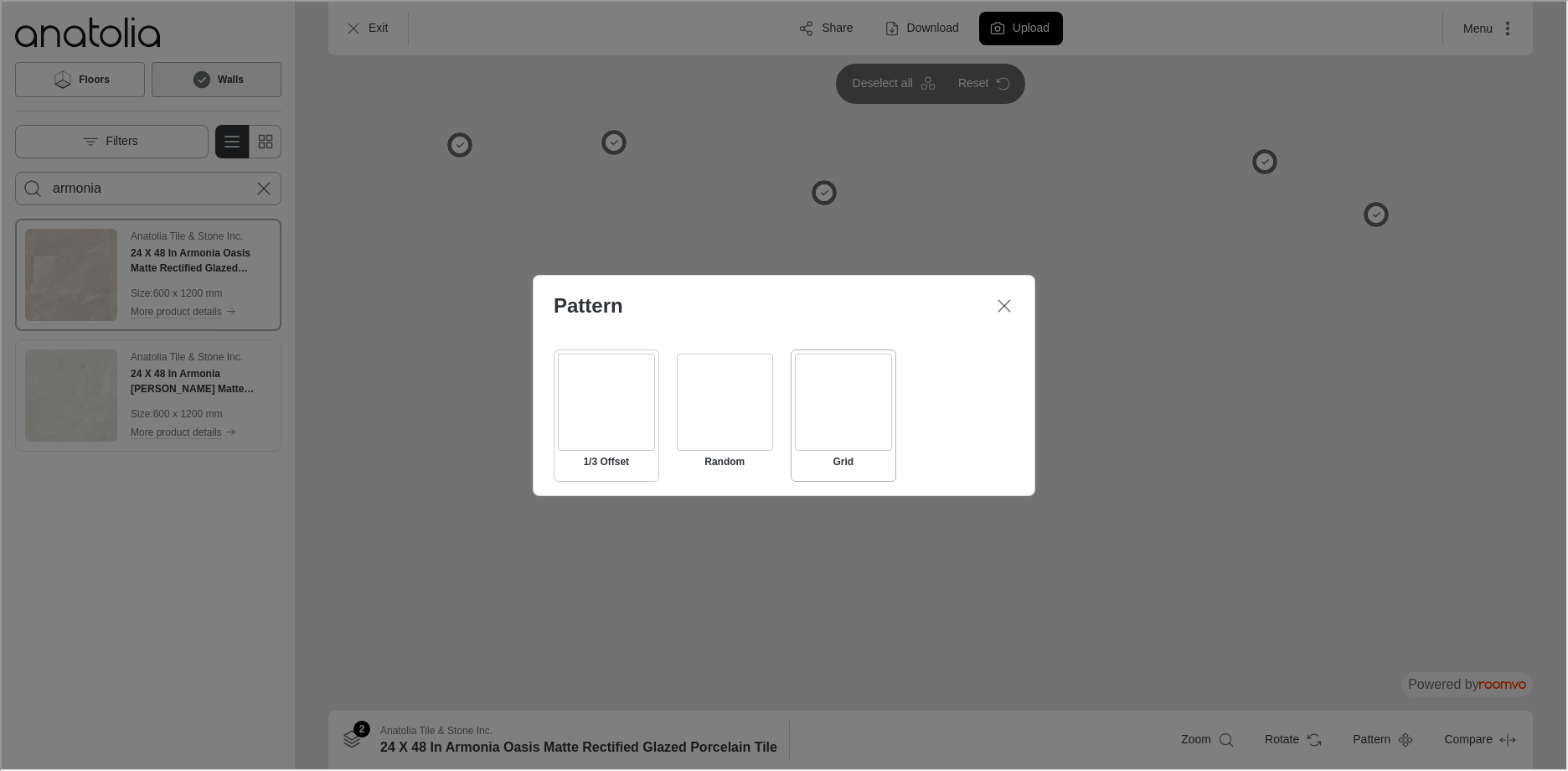 click at bounding box center [605, 401] 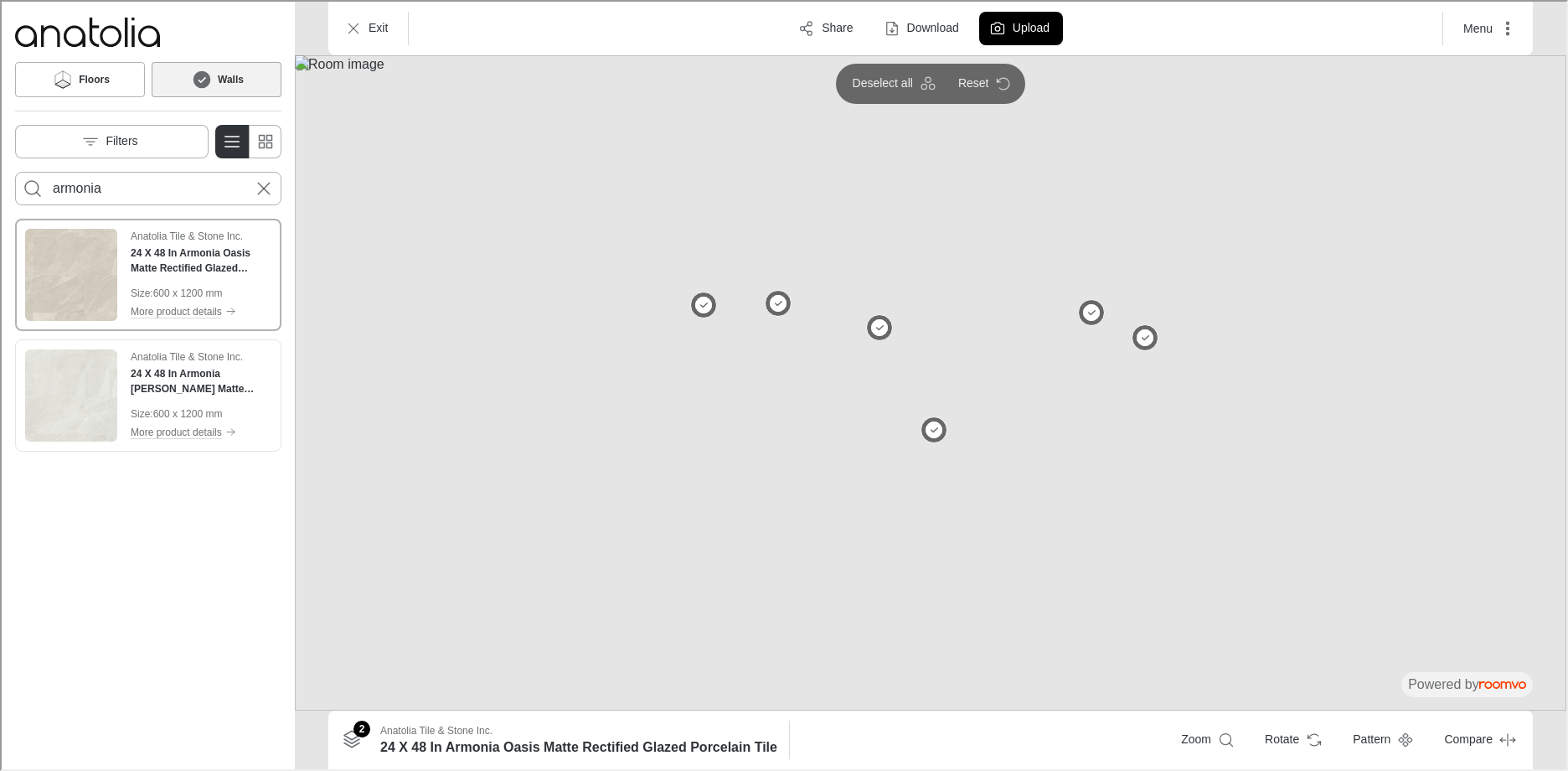 click at bounding box center (929, 381) 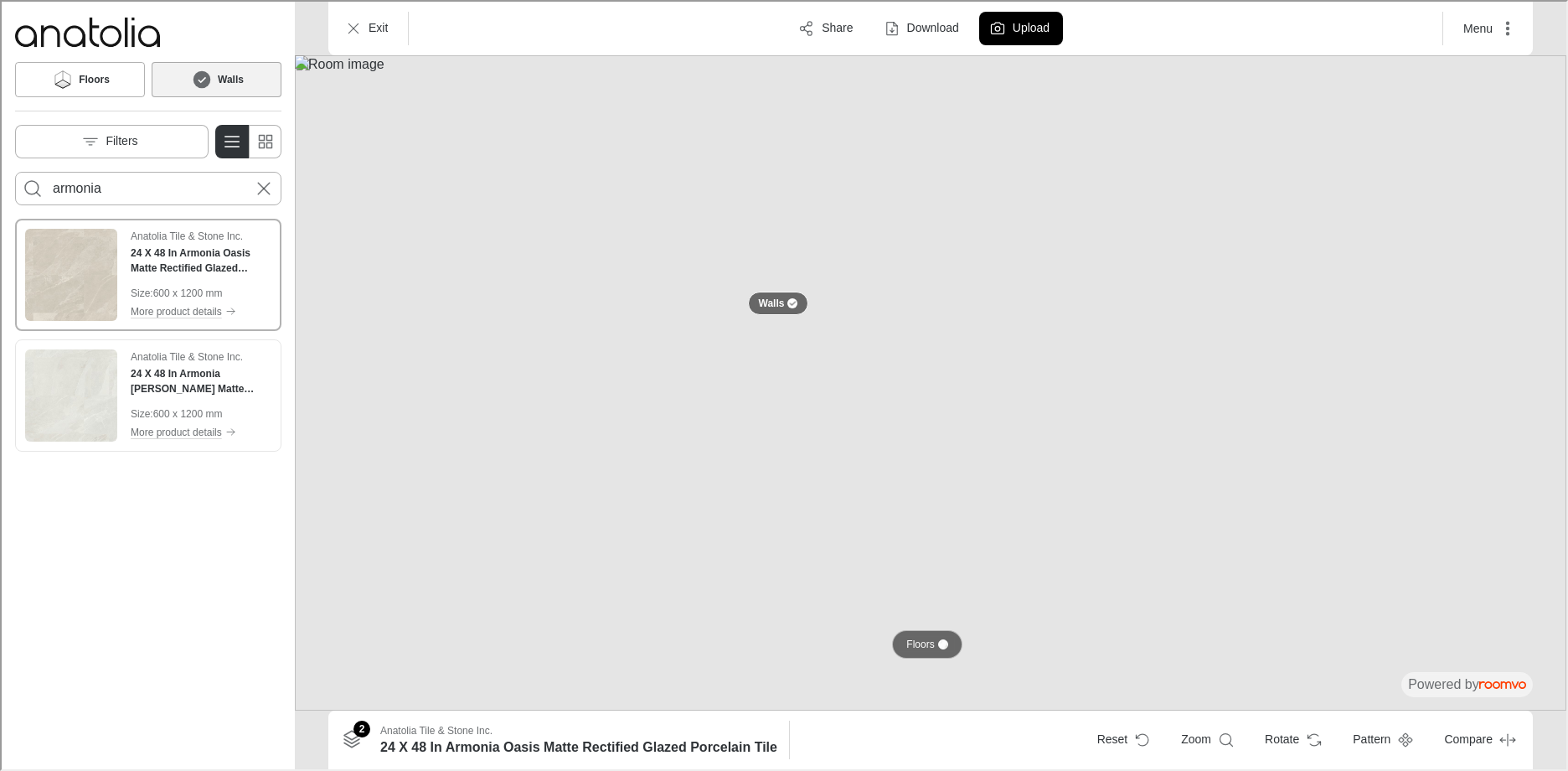 click on "Floors" at bounding box center (925, 643) 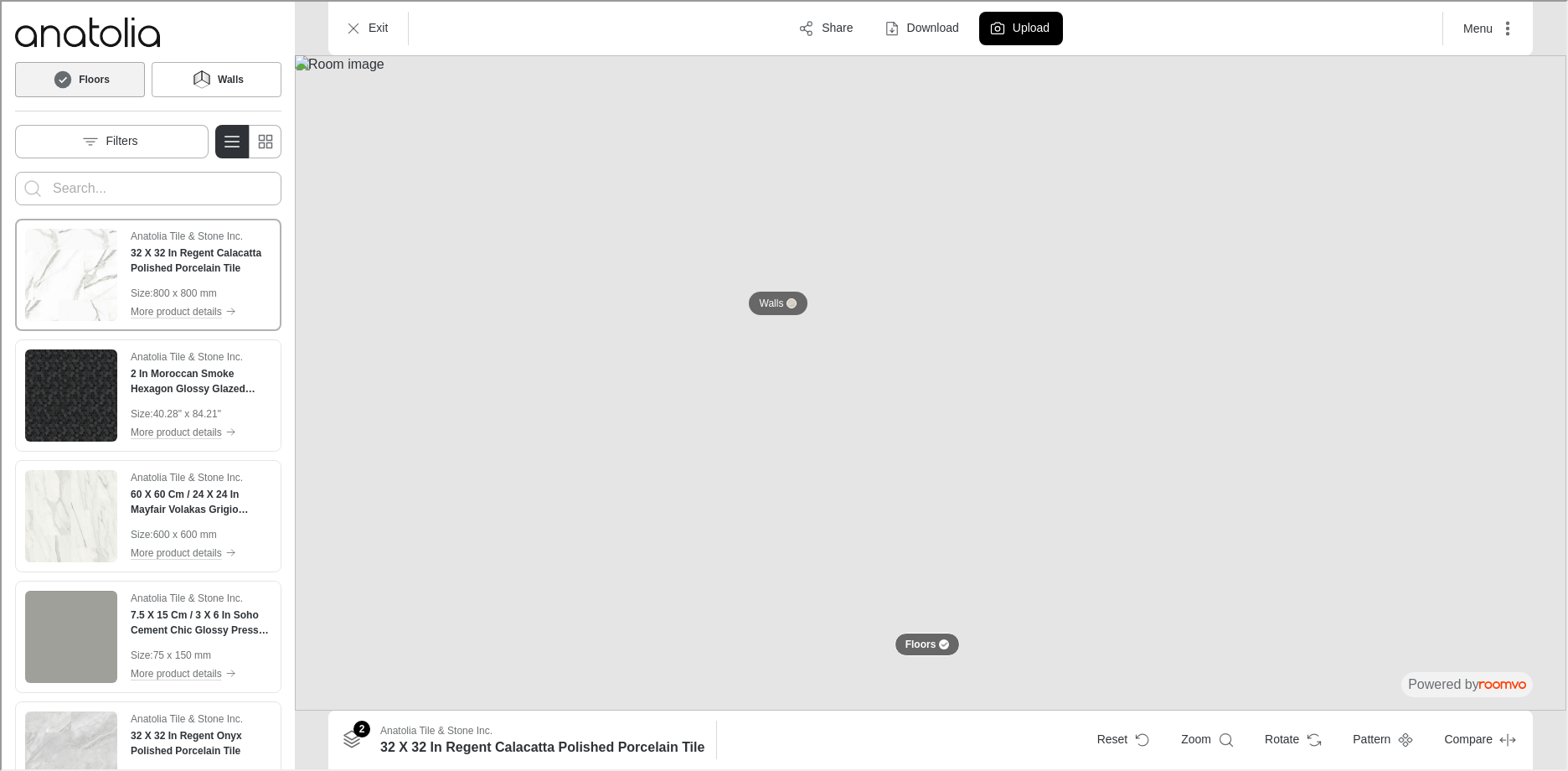 click at bounding box center [147, 187] 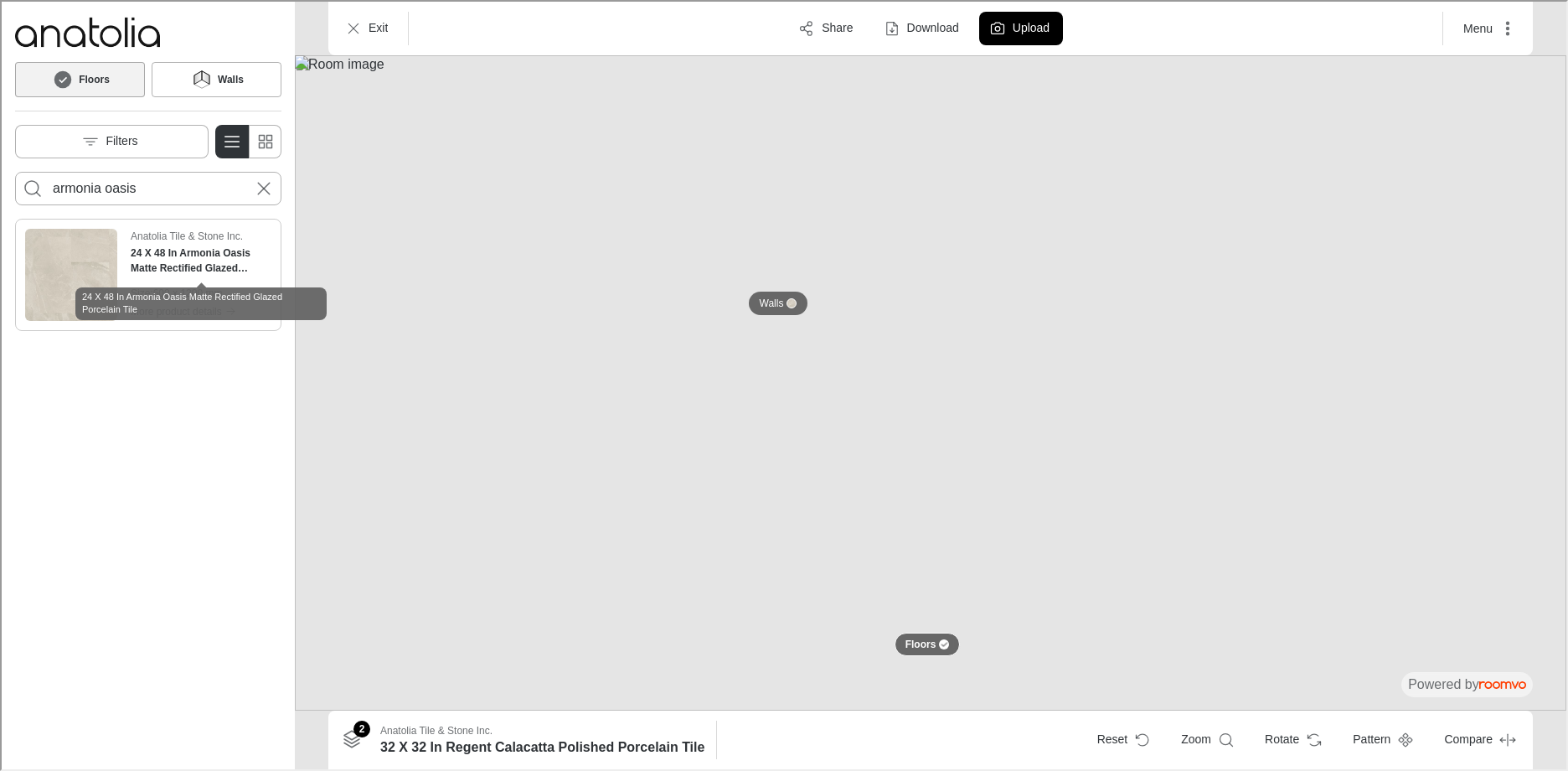 click on "24 X 48 In Armonia Oasis Matte Rectified Glazed Porcelain Tile" at bounding box center (199, 259) 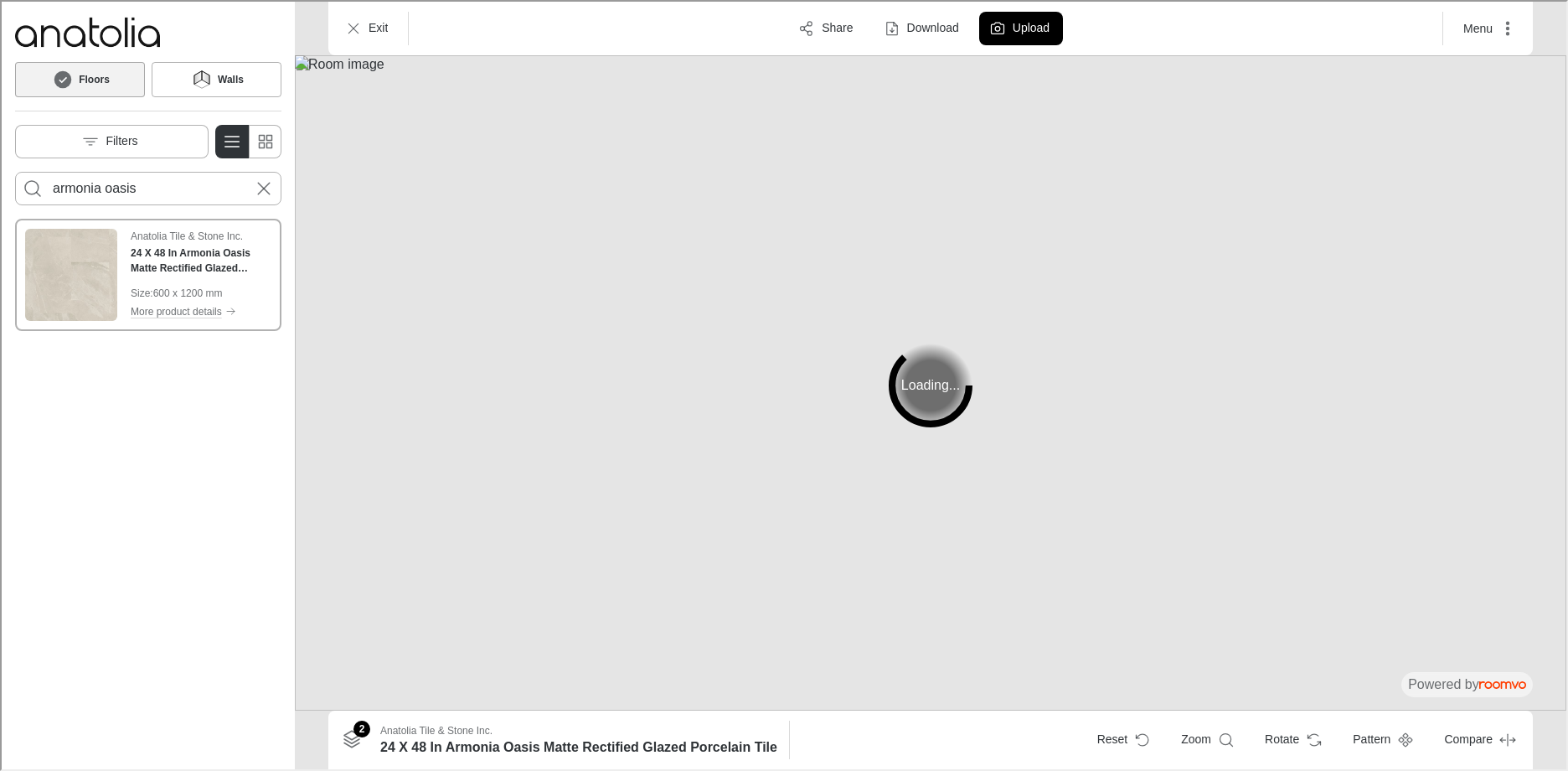click on "armonia oasis" at bounding box center [147, 187] 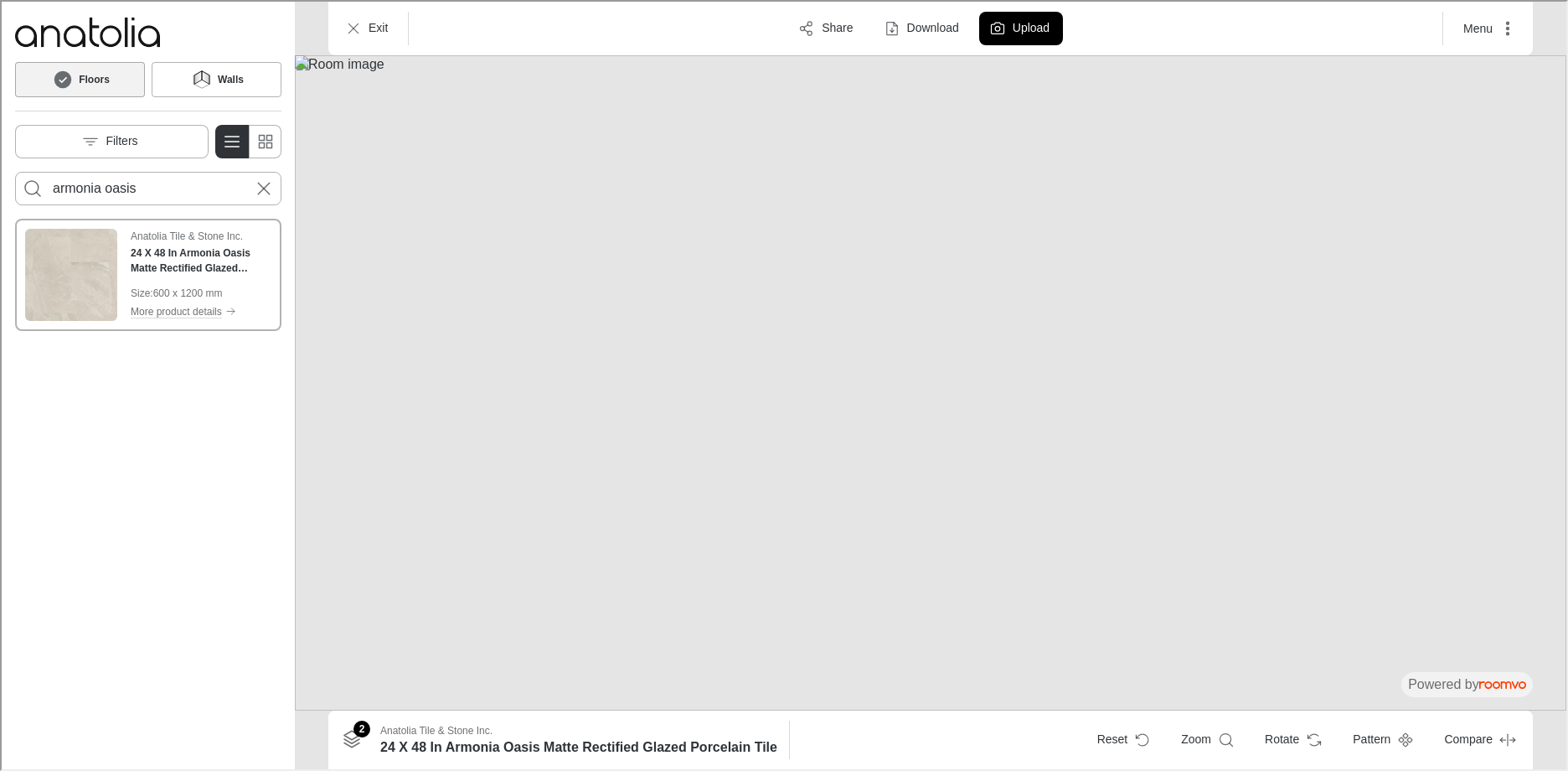 click on "armonia oasis" at bounding box center [147, 187] 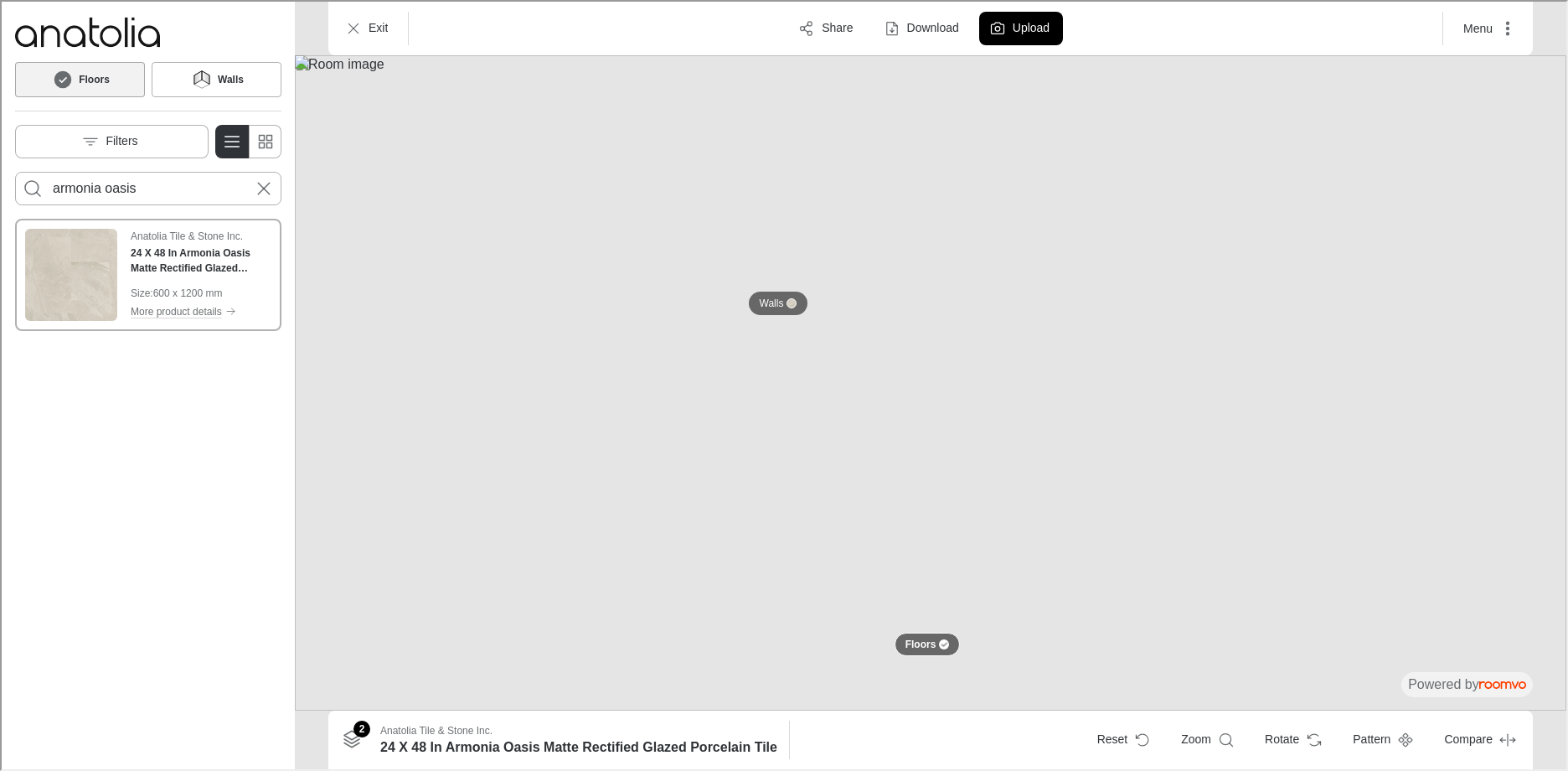 click on "armonia oasis" at bounding box center [147, 187] 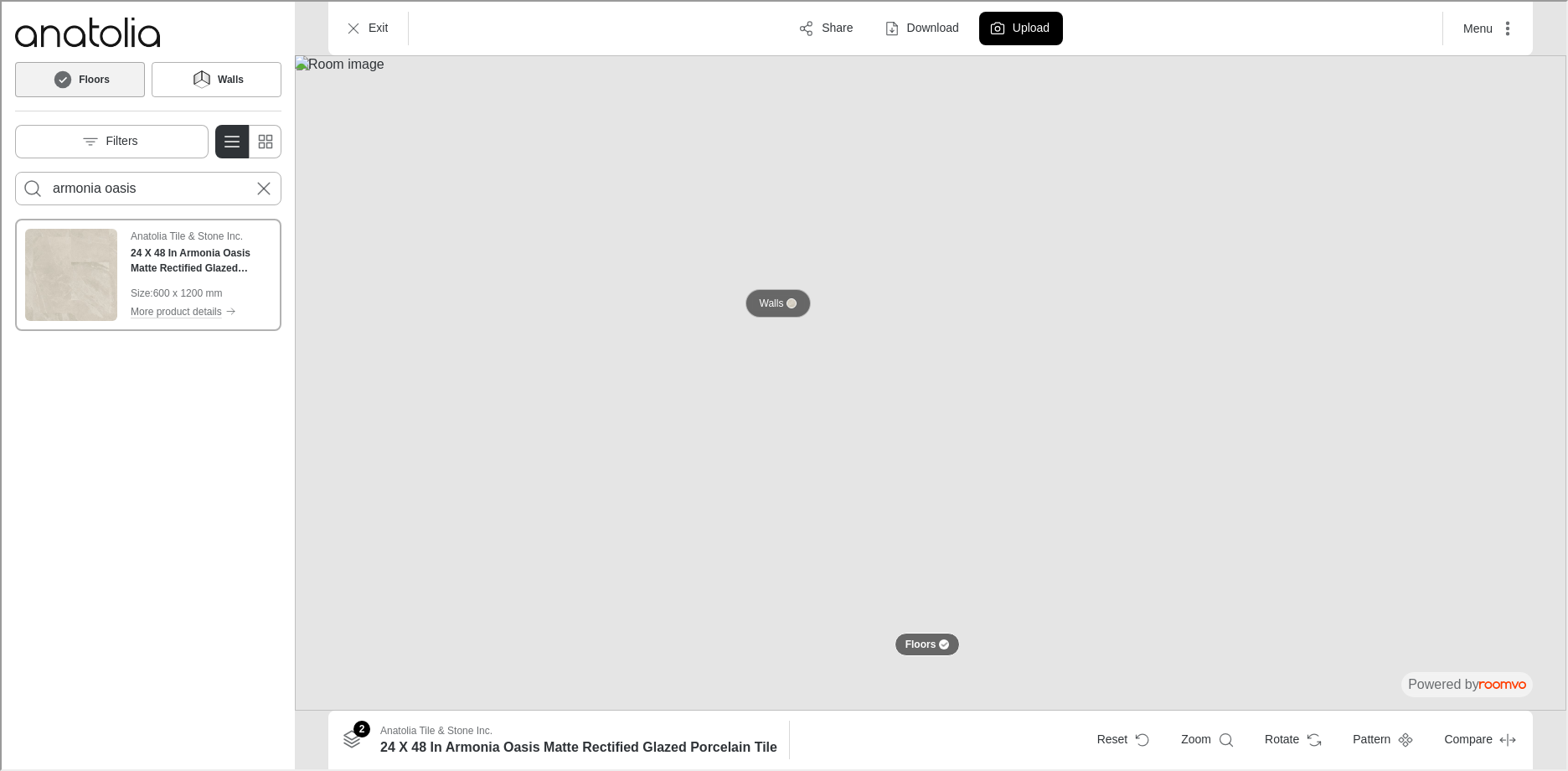 click at bounding box center [790, 302] 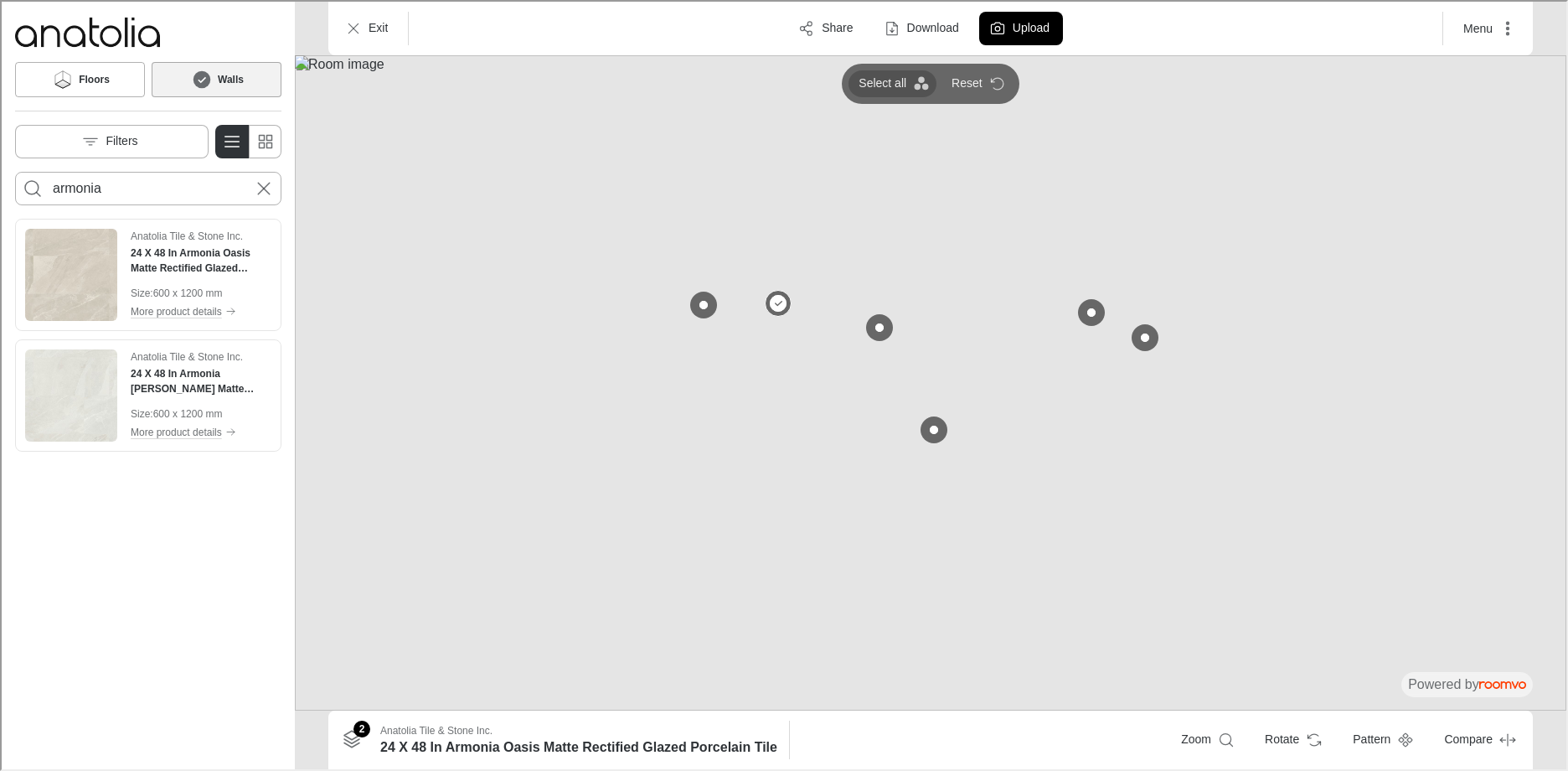 click on "Select all" at bounding box center (880, 82) 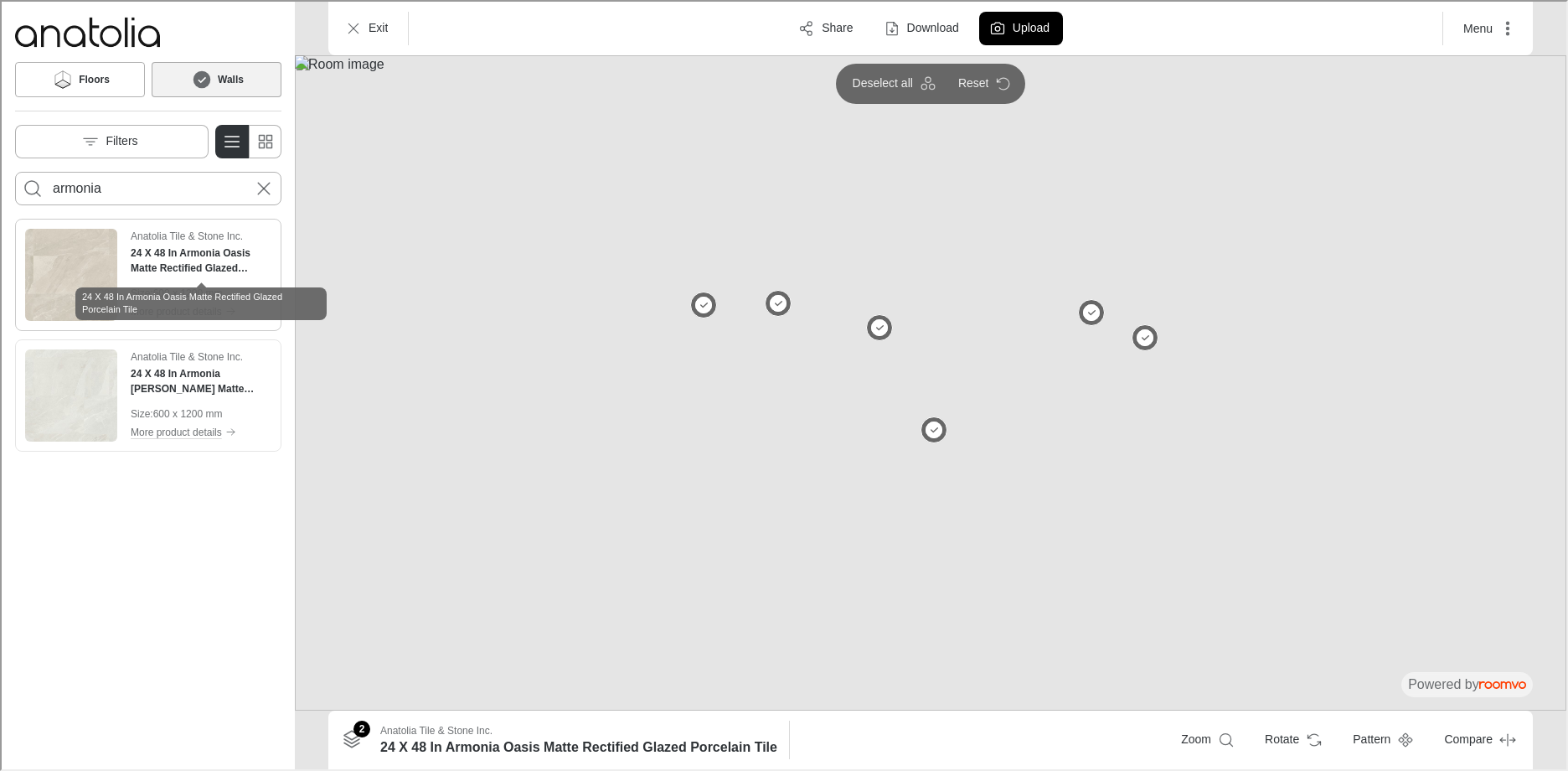 click on "24 X 48 In Armonia Oasis Matte Rectified Glazed Porcelain Tile" at bounding box center (199, 259) 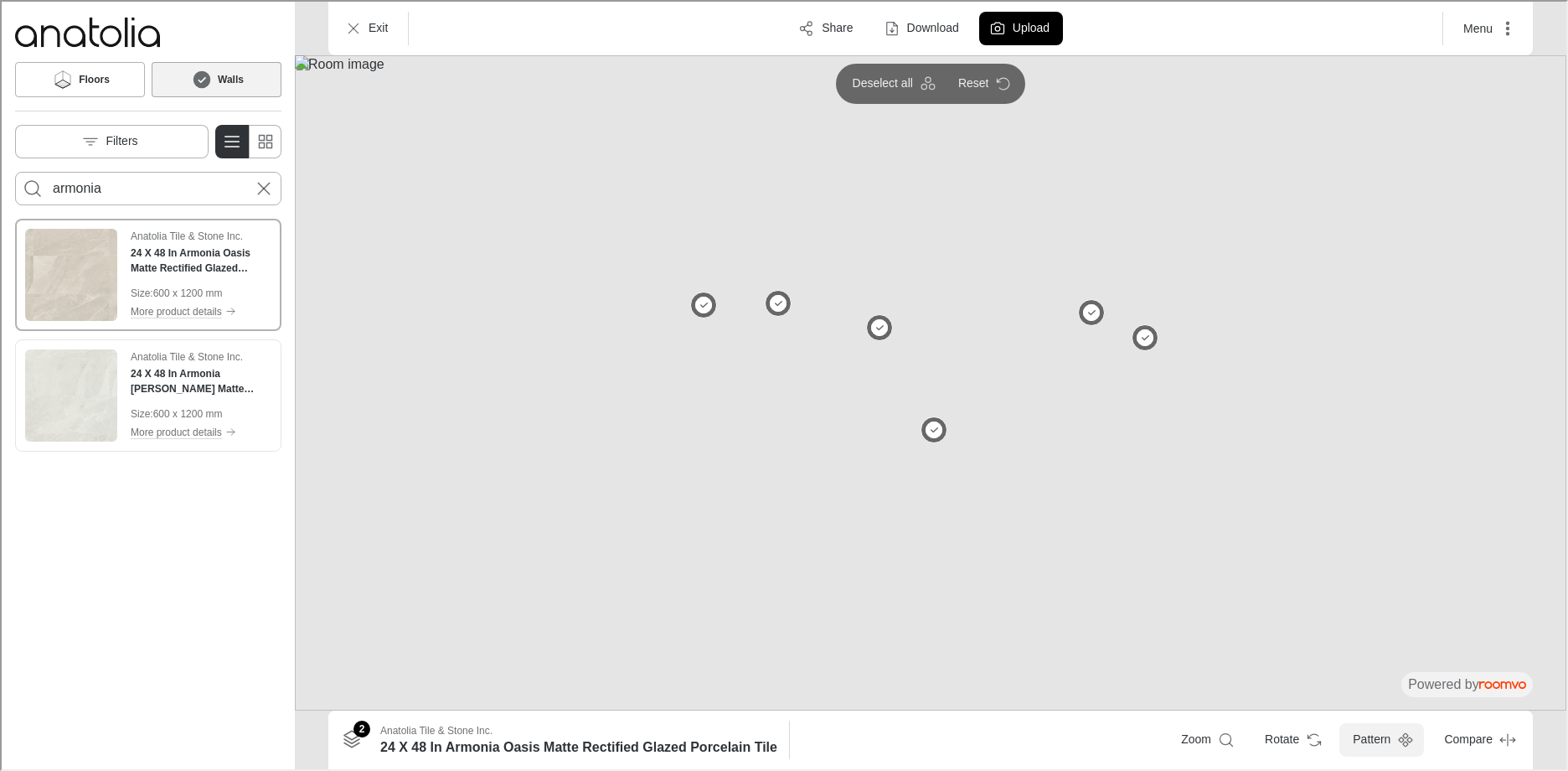 click on "Pattern" at bounding box center [1380, 738] 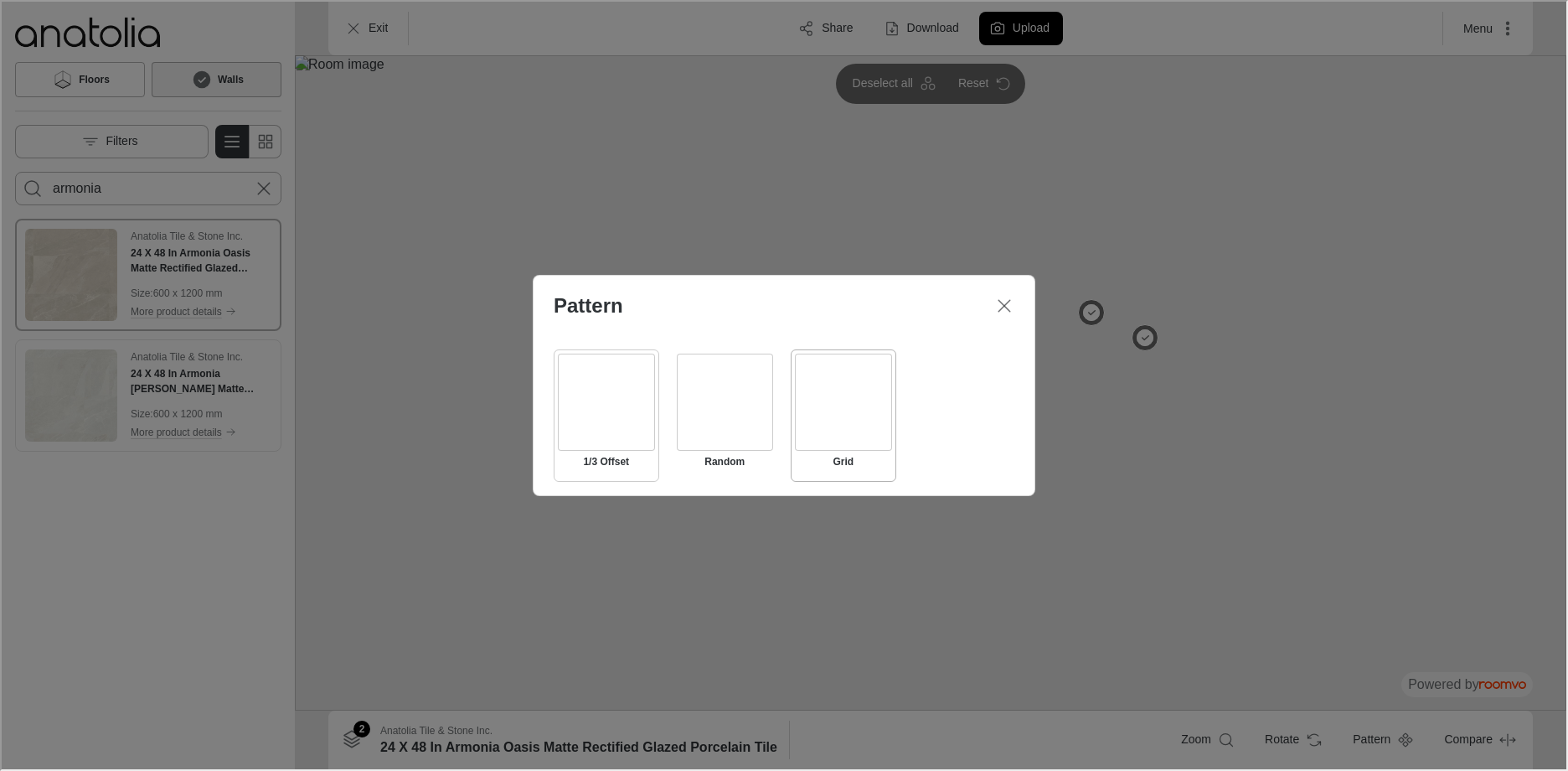 click at bounding box center (605, 401) 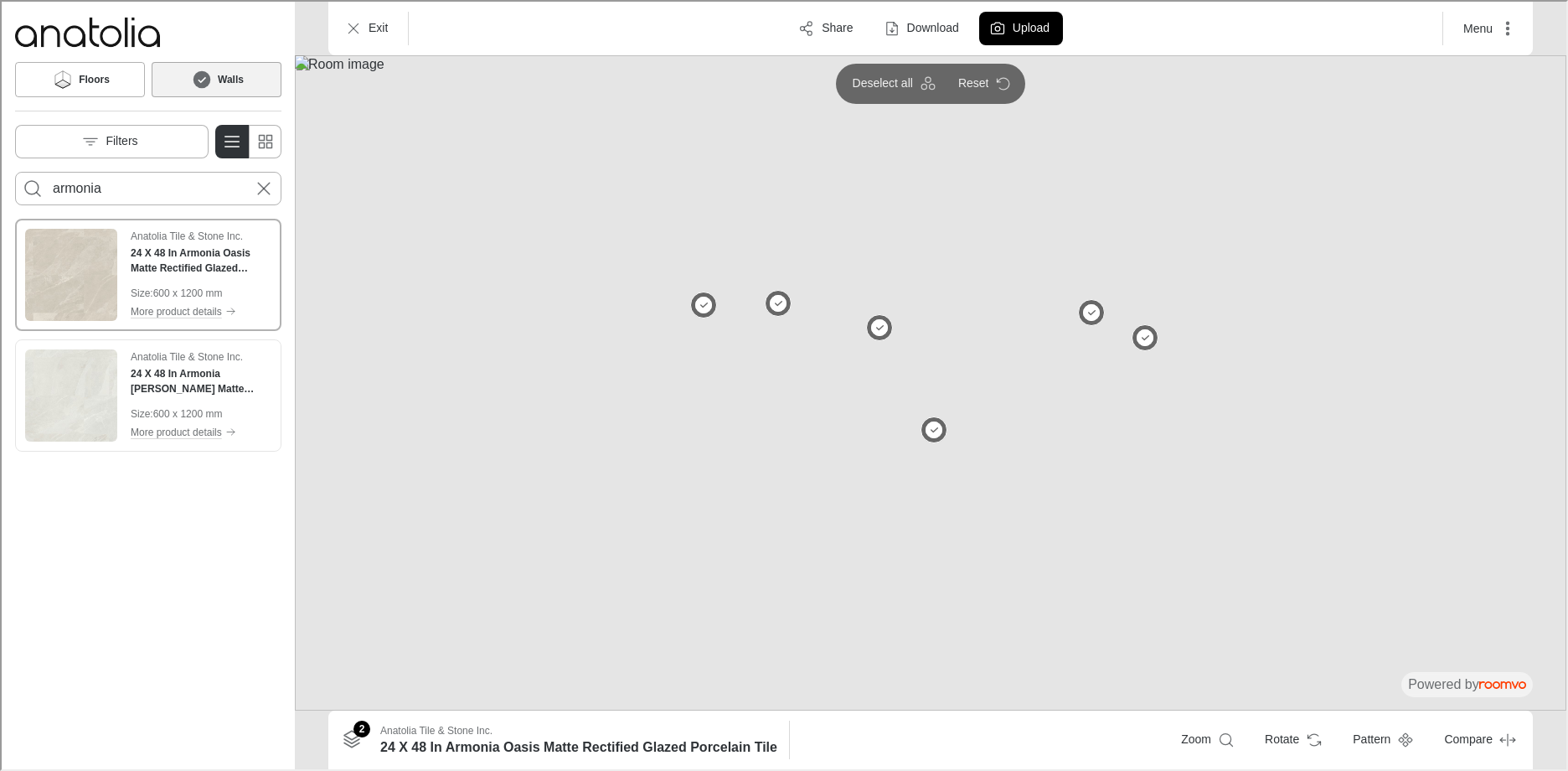 click at bounding box center (929, 381) 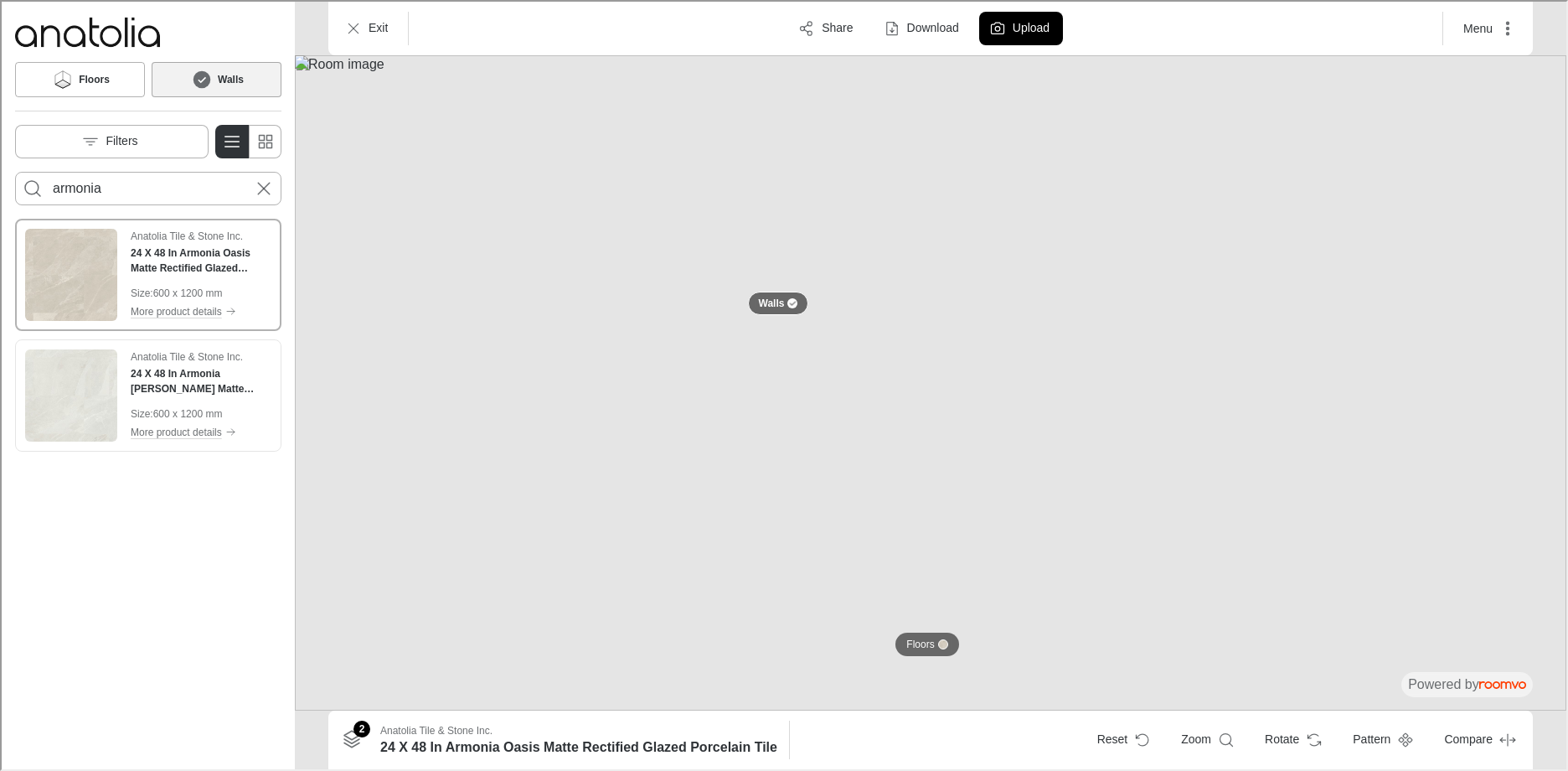 click at bounding box center [929, 381] 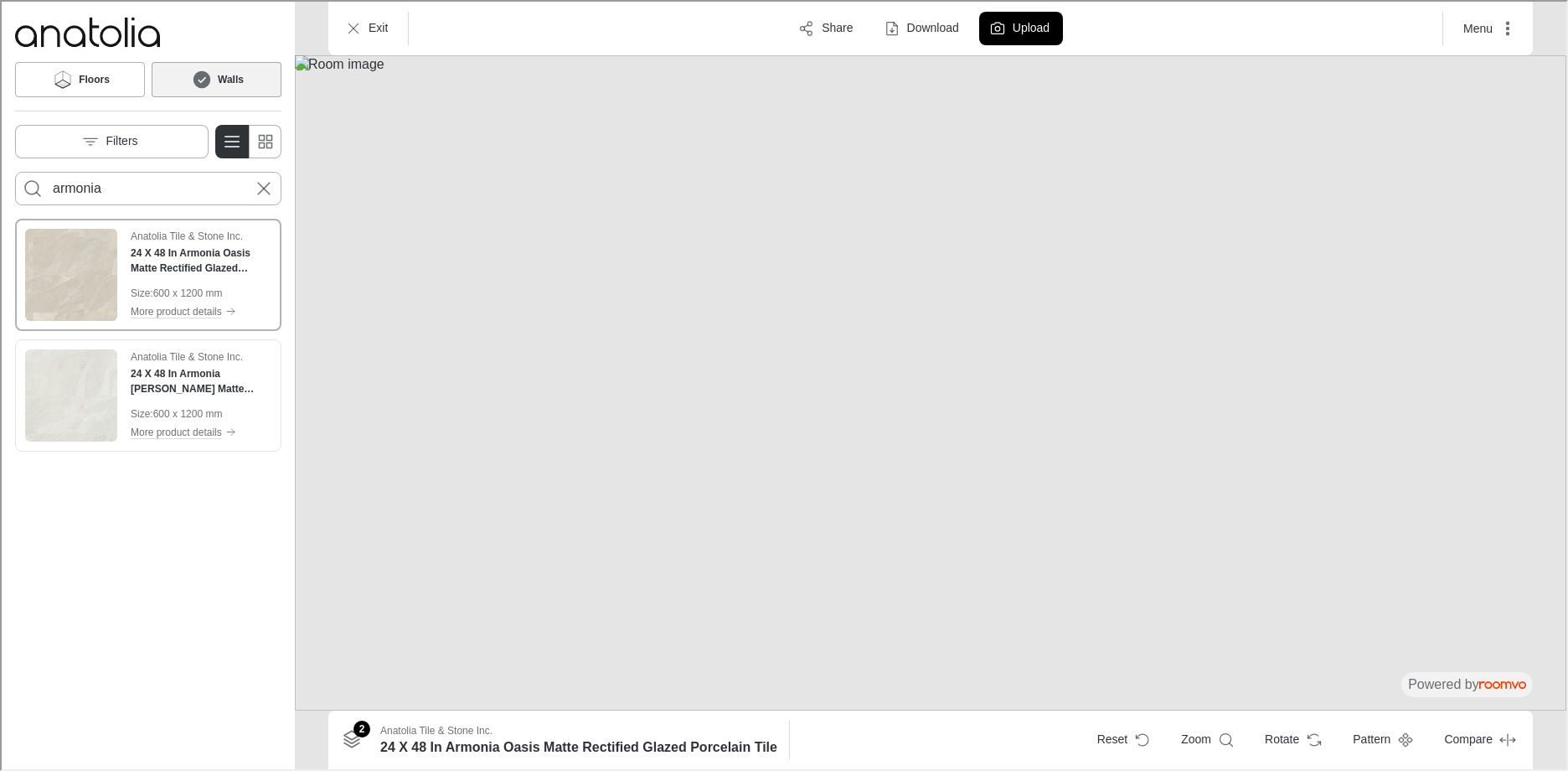 click at bounding box center (941, 643) 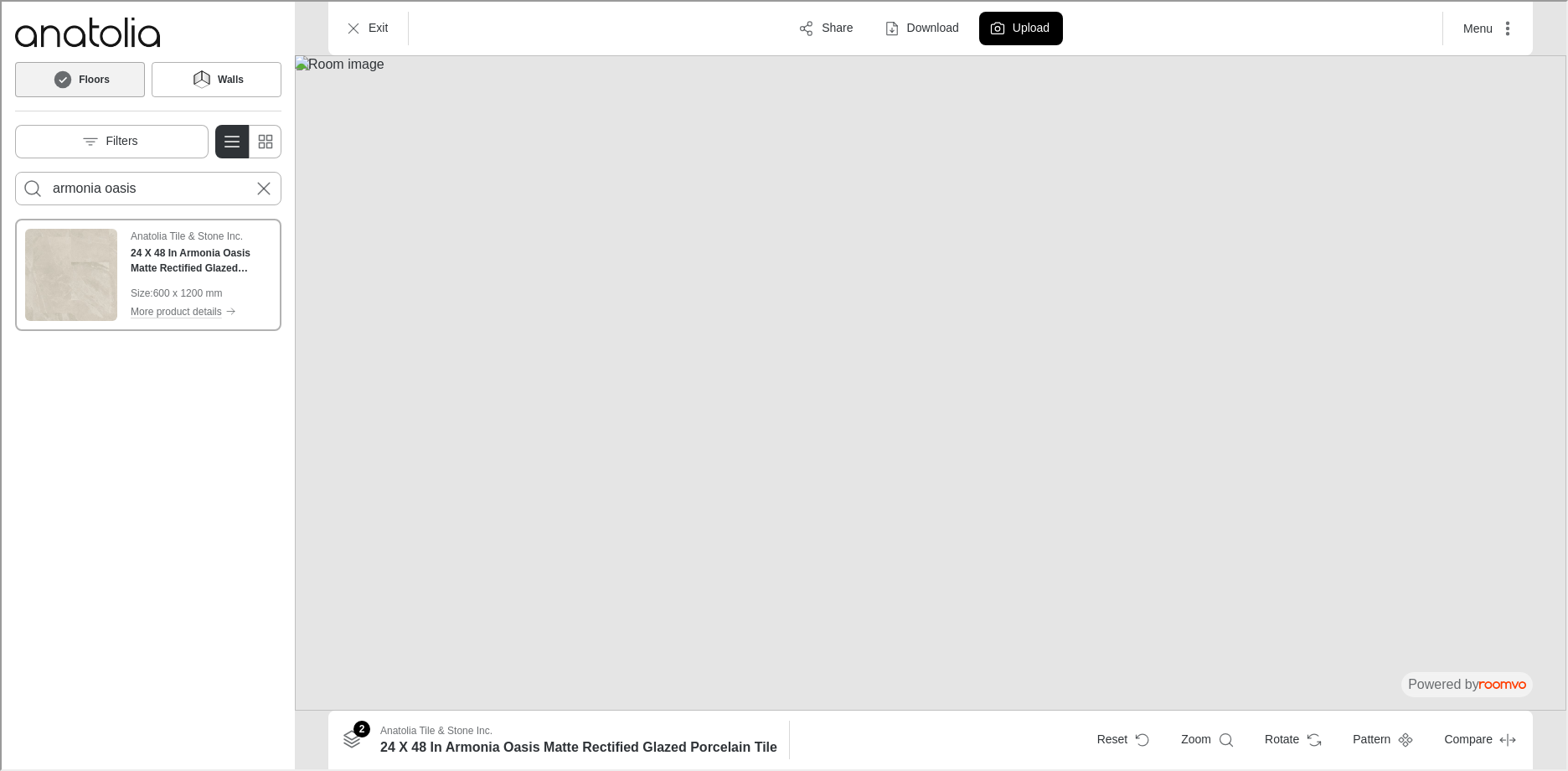 click on "armonia oasis" at bounding box center [147, 187] 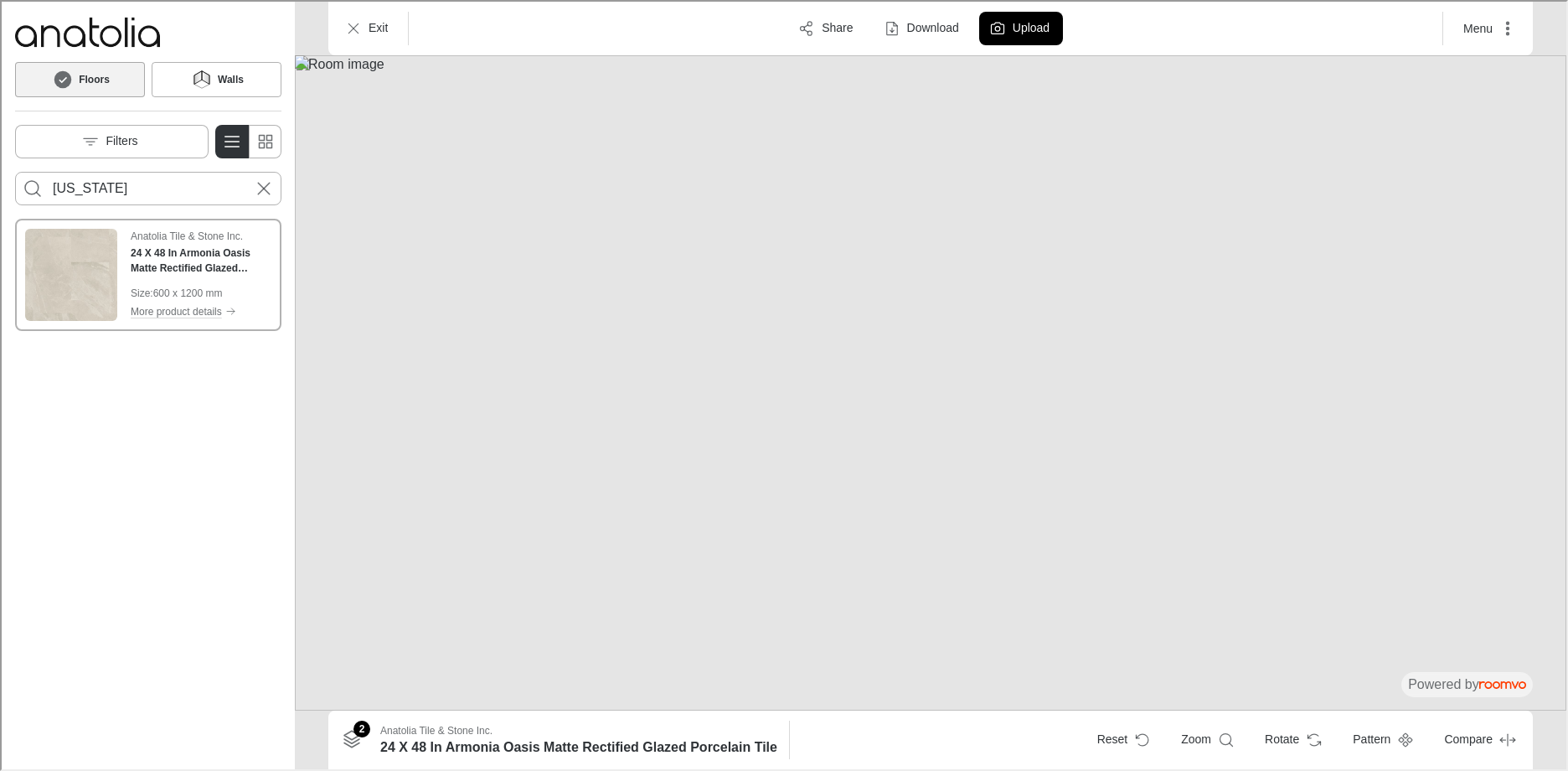 type on "[US_STATE]" 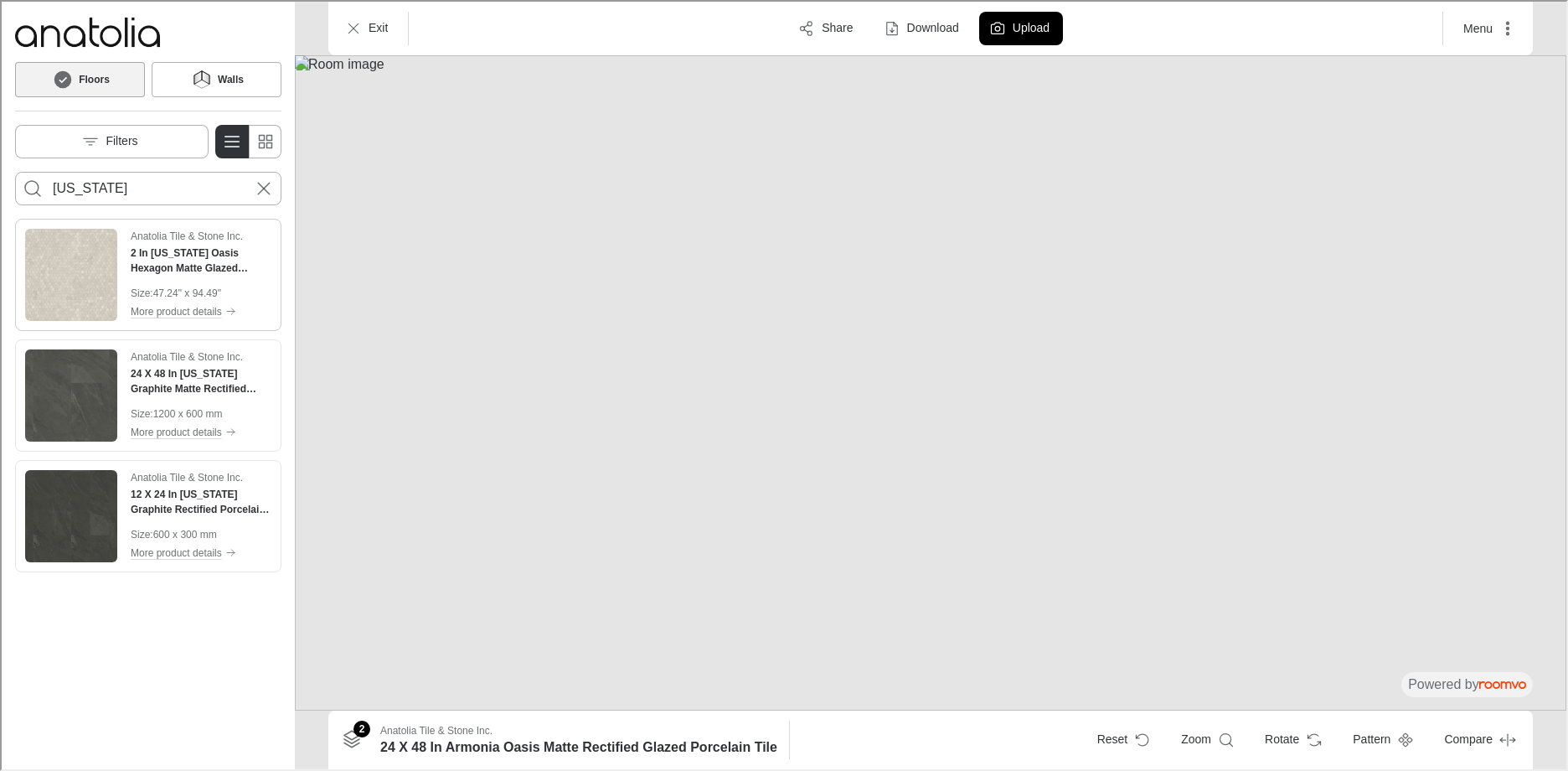 click on "2 In [US_STATE] Oasis Hexagon Matte Glazed Porcelain Mosaic" at bounding box center (199, 259) 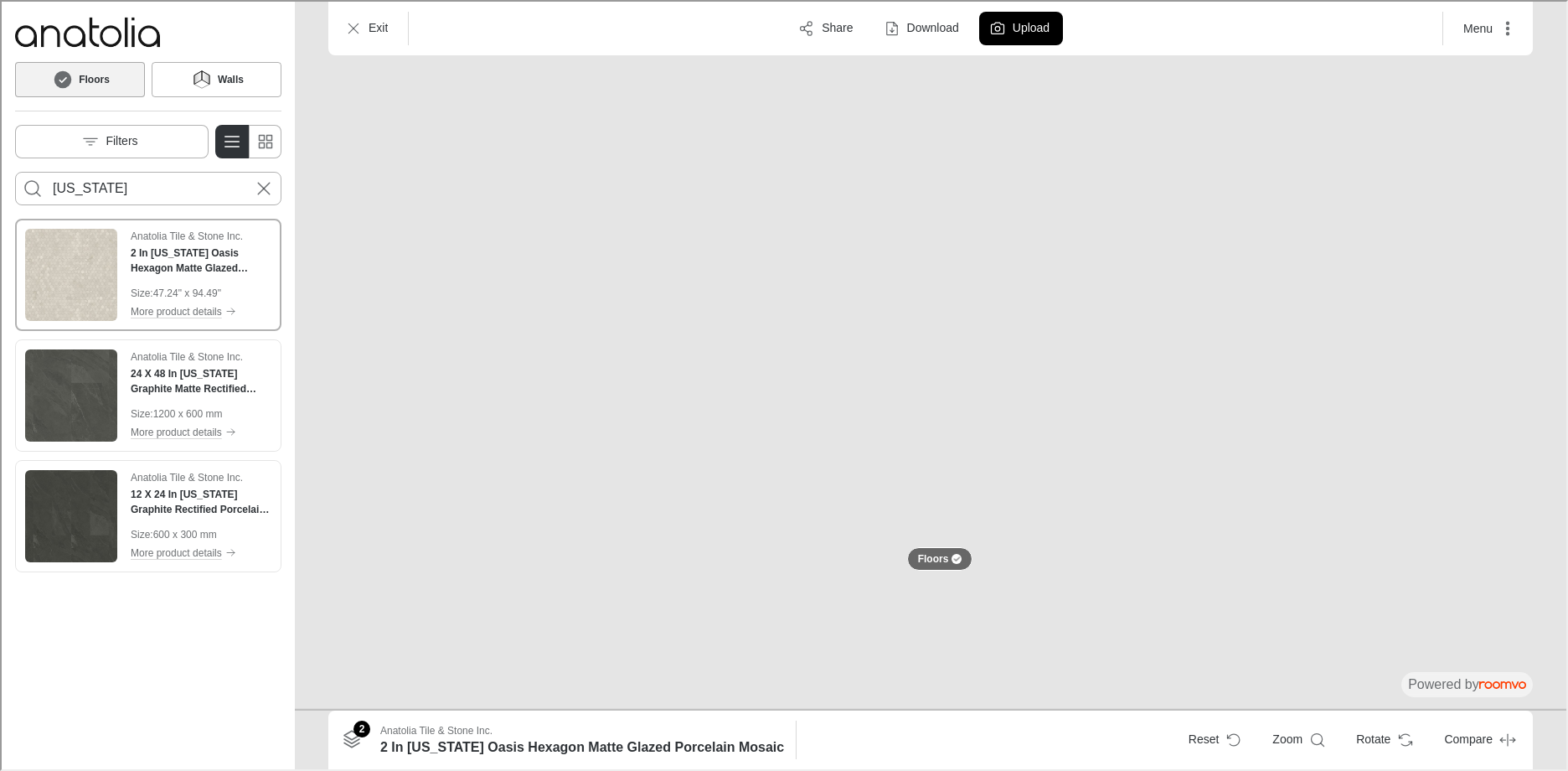 drag, startPoint x: 931, startPoint y: 630, endPoint x: 994, endPoint y: 263, distance: 372.3681 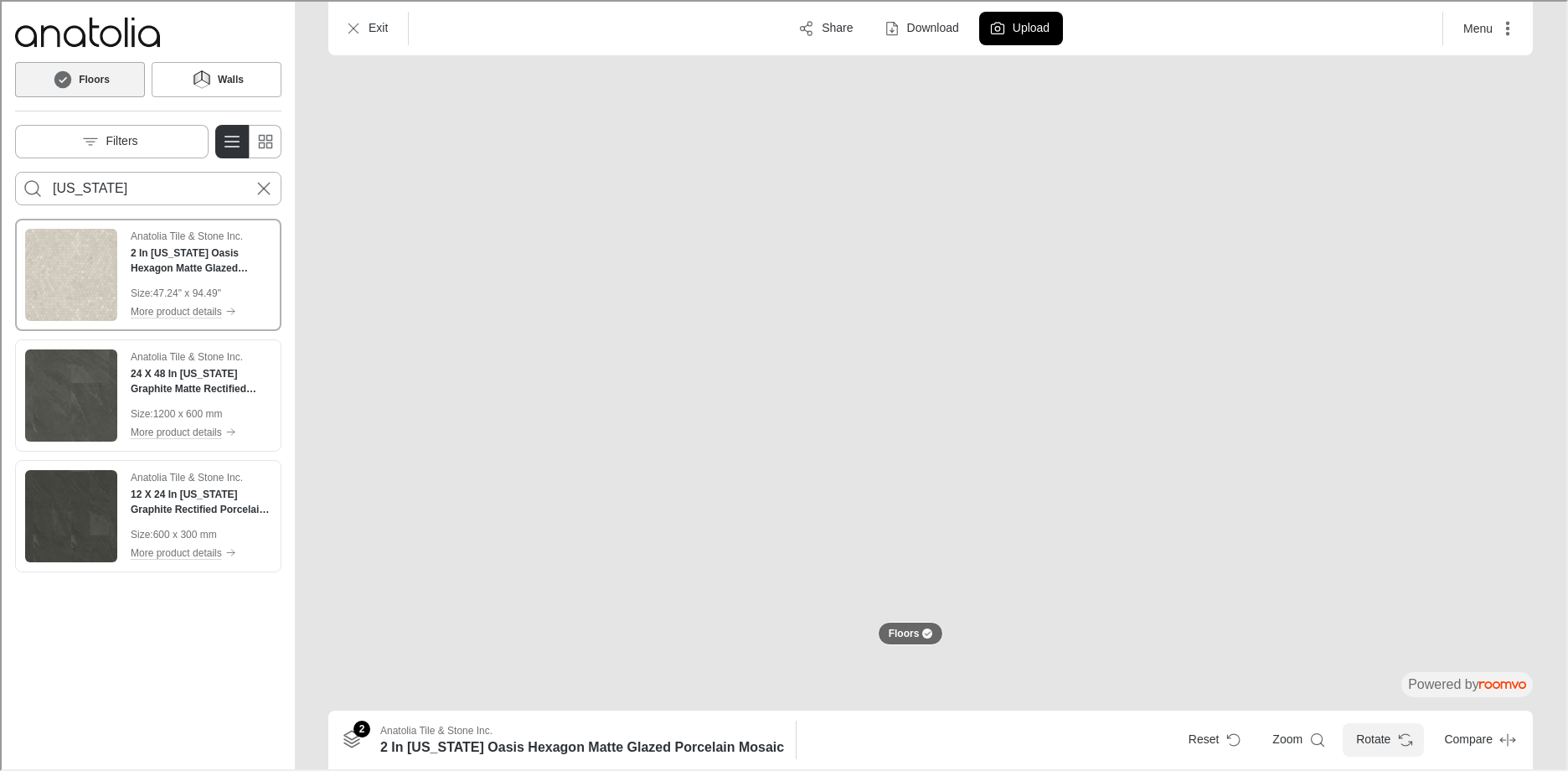 click on "Rotate" at bounding box center (1381, 738) 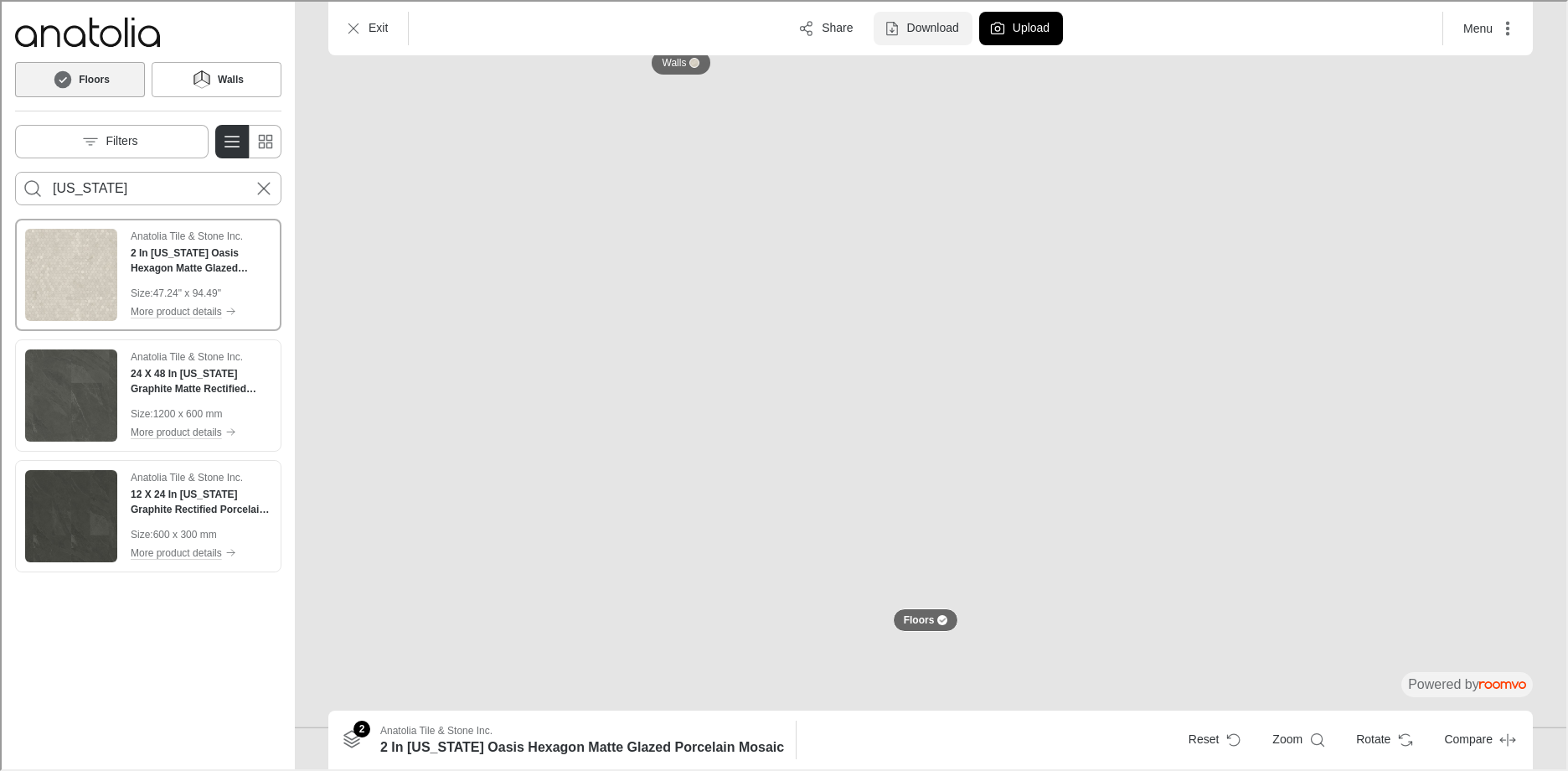 click on "Download" at bounding box center (931, 27) 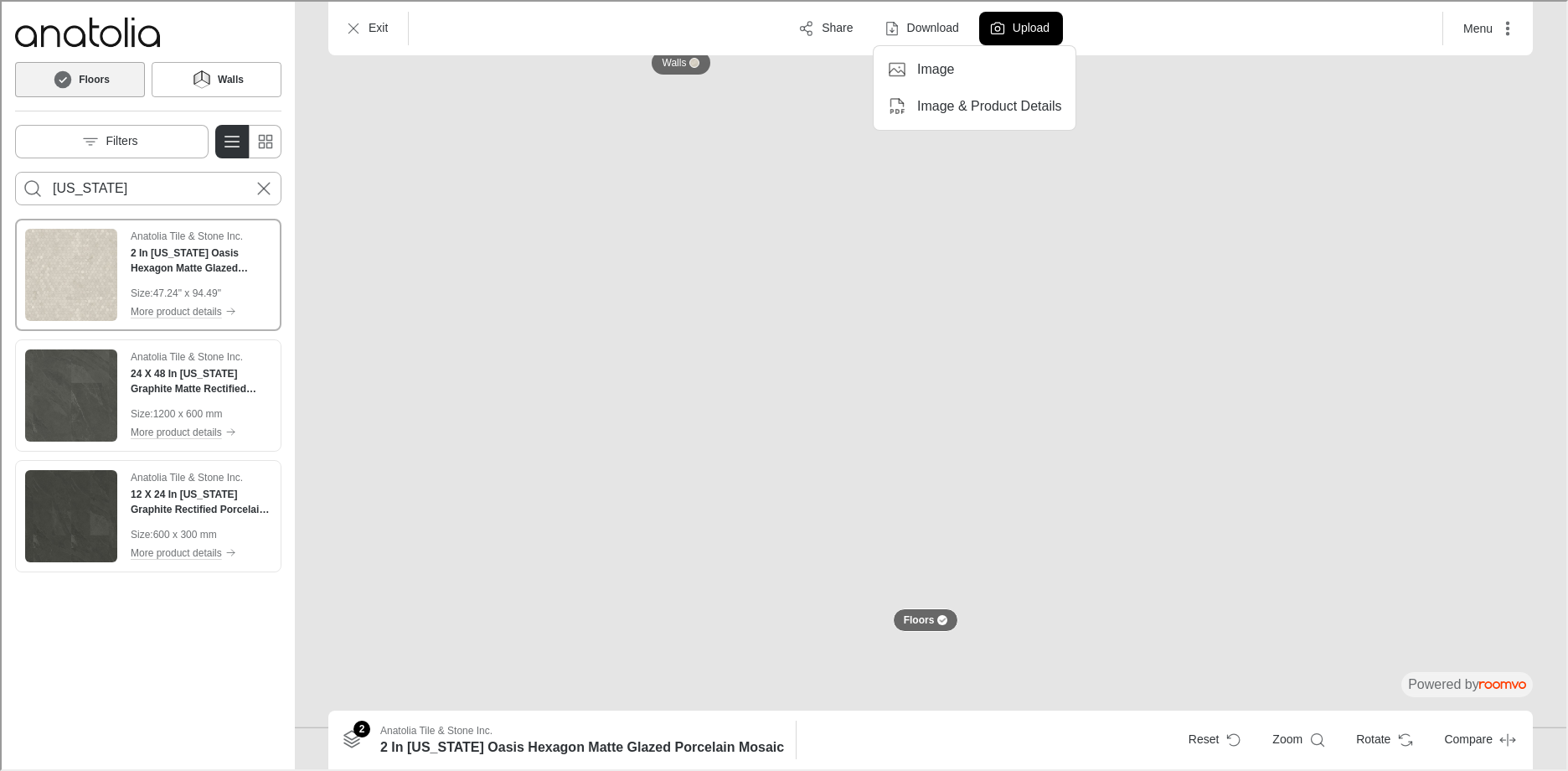 click on "Image" at bounding box center [934, 68] 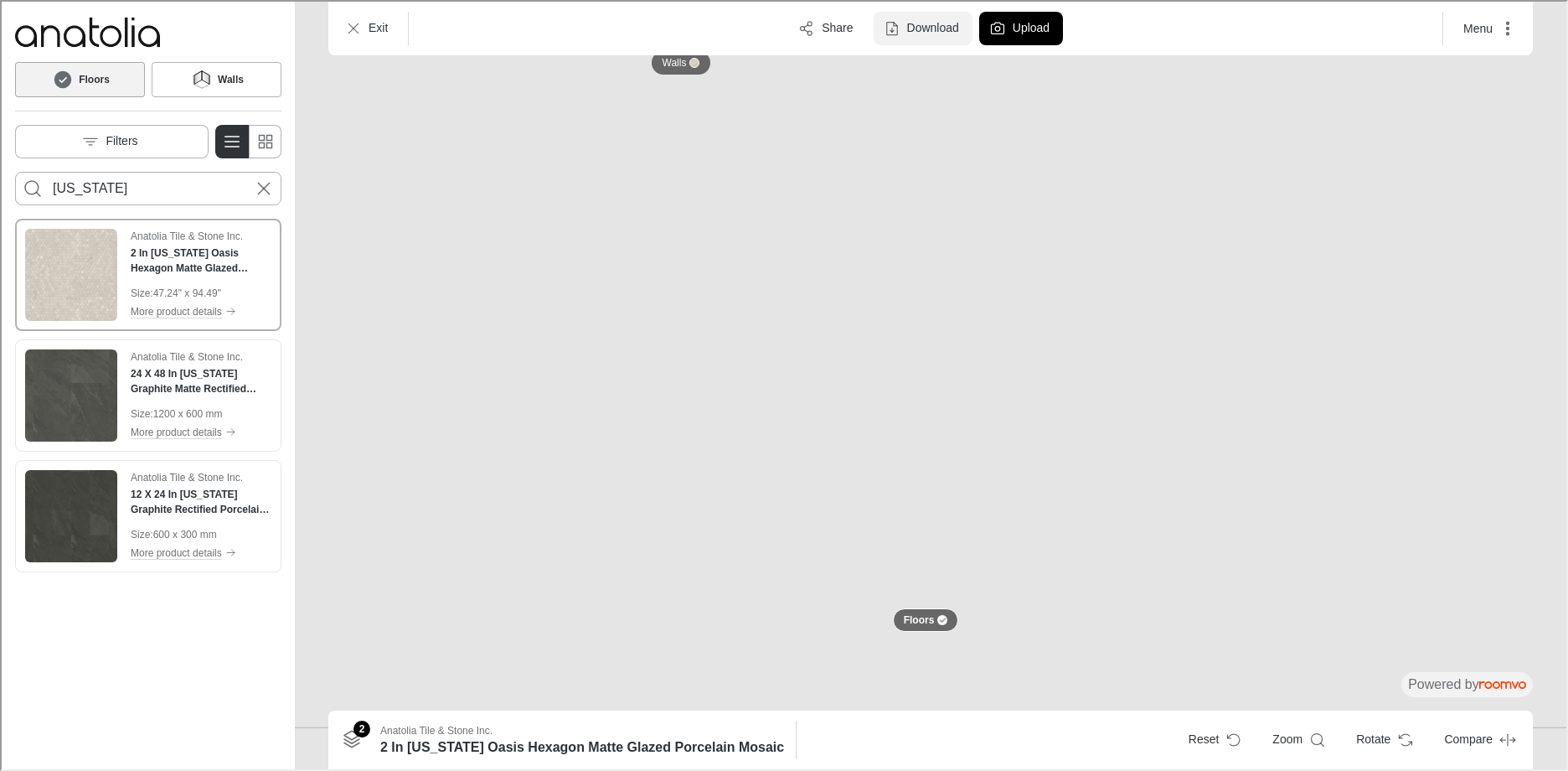click on "Download" at bounding box center [921, 27] 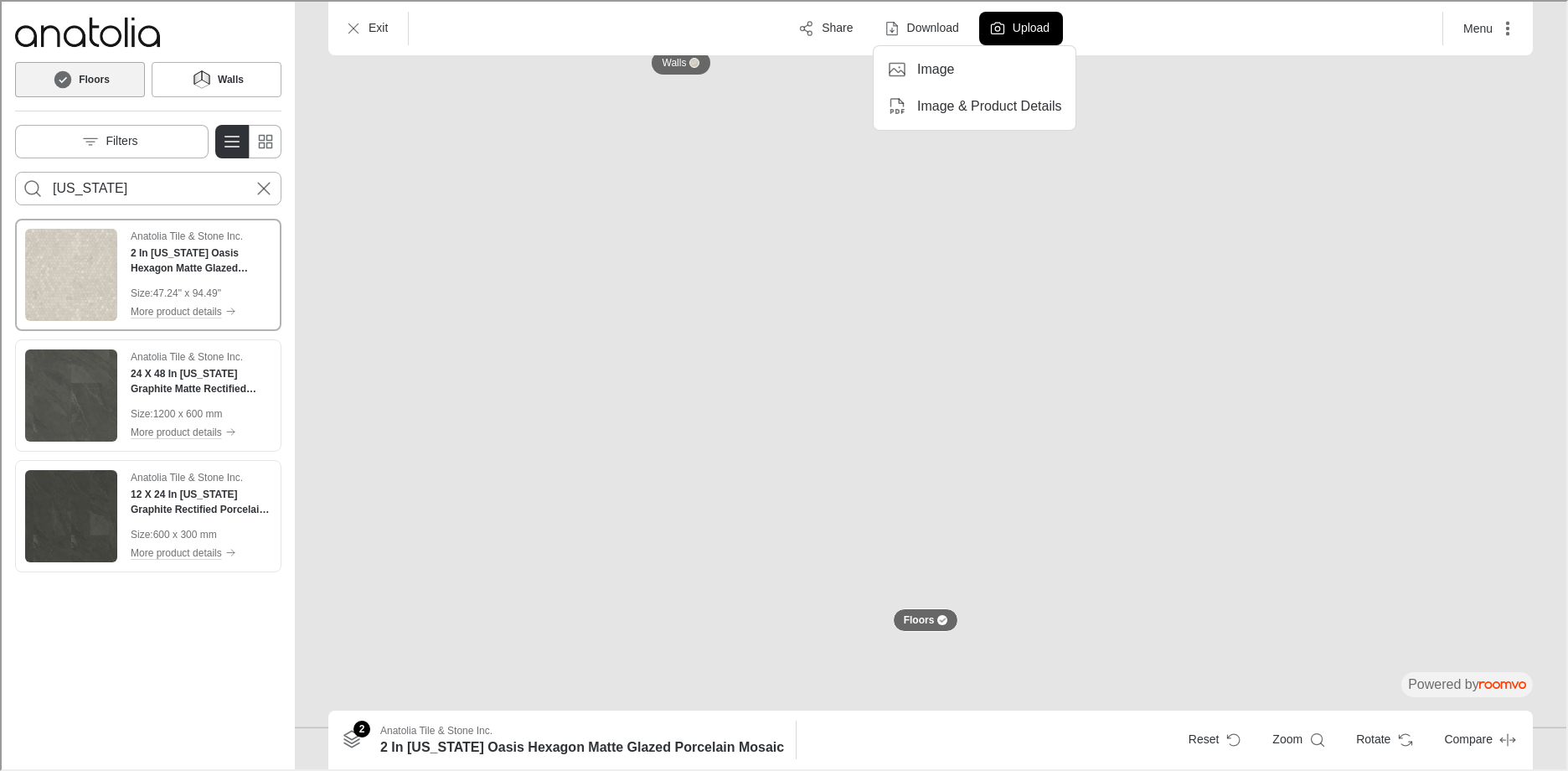 click on "Image" at bounding box center [972, 68] 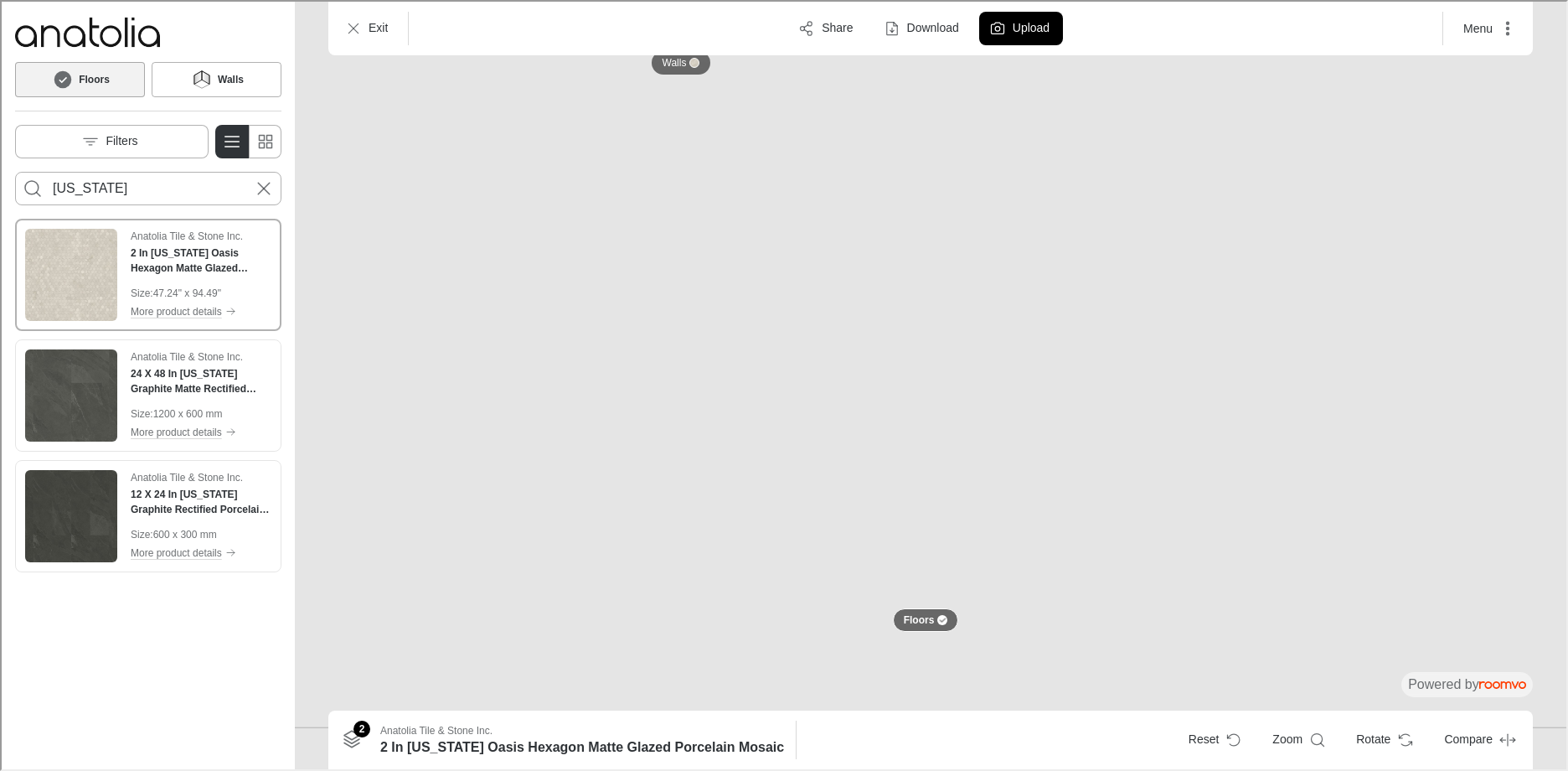 click on "Exit Upload Share Download Menu" at bounding box center (929, 27) 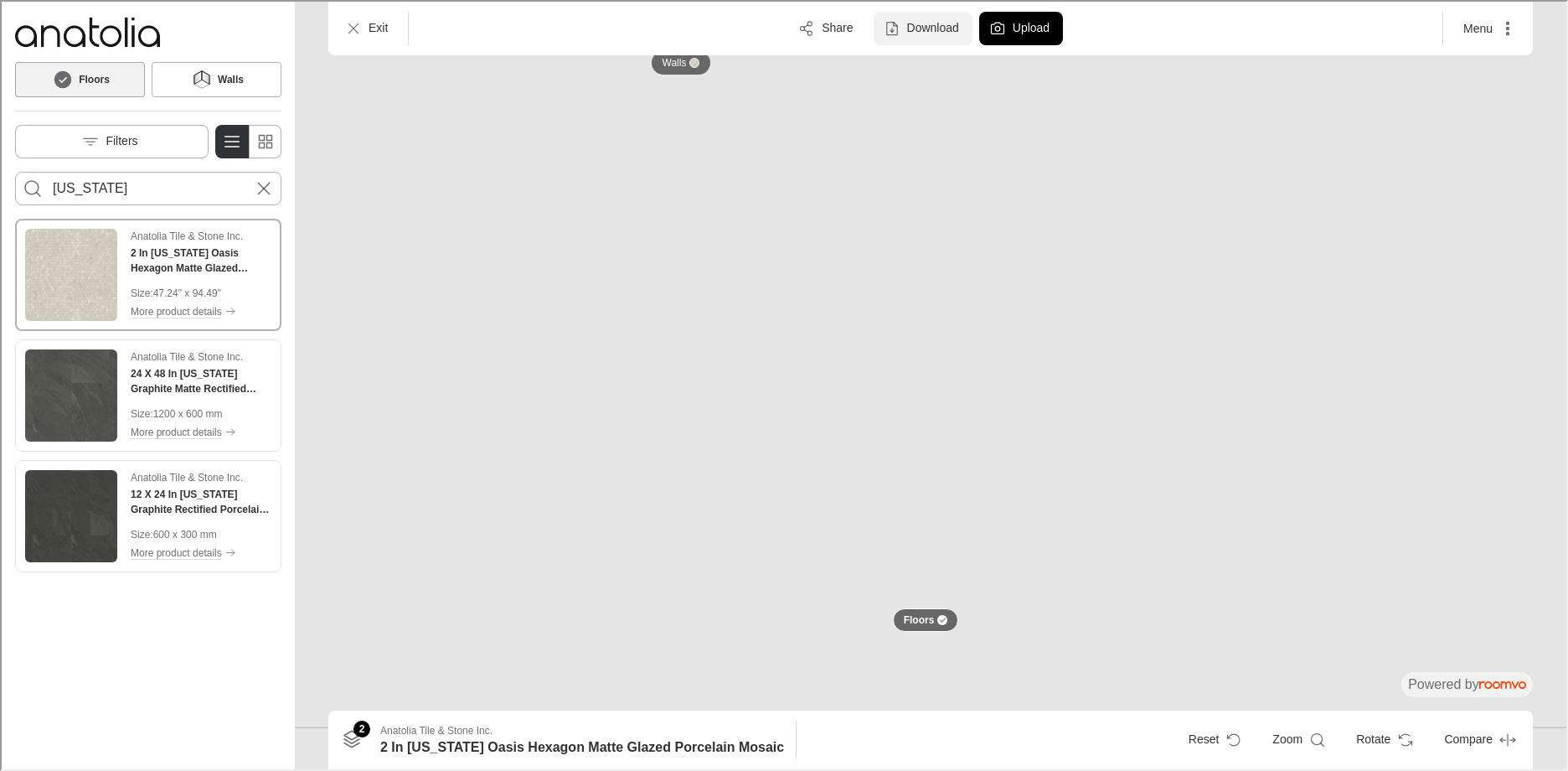 click on "Download" at bounding box center [921, 27] 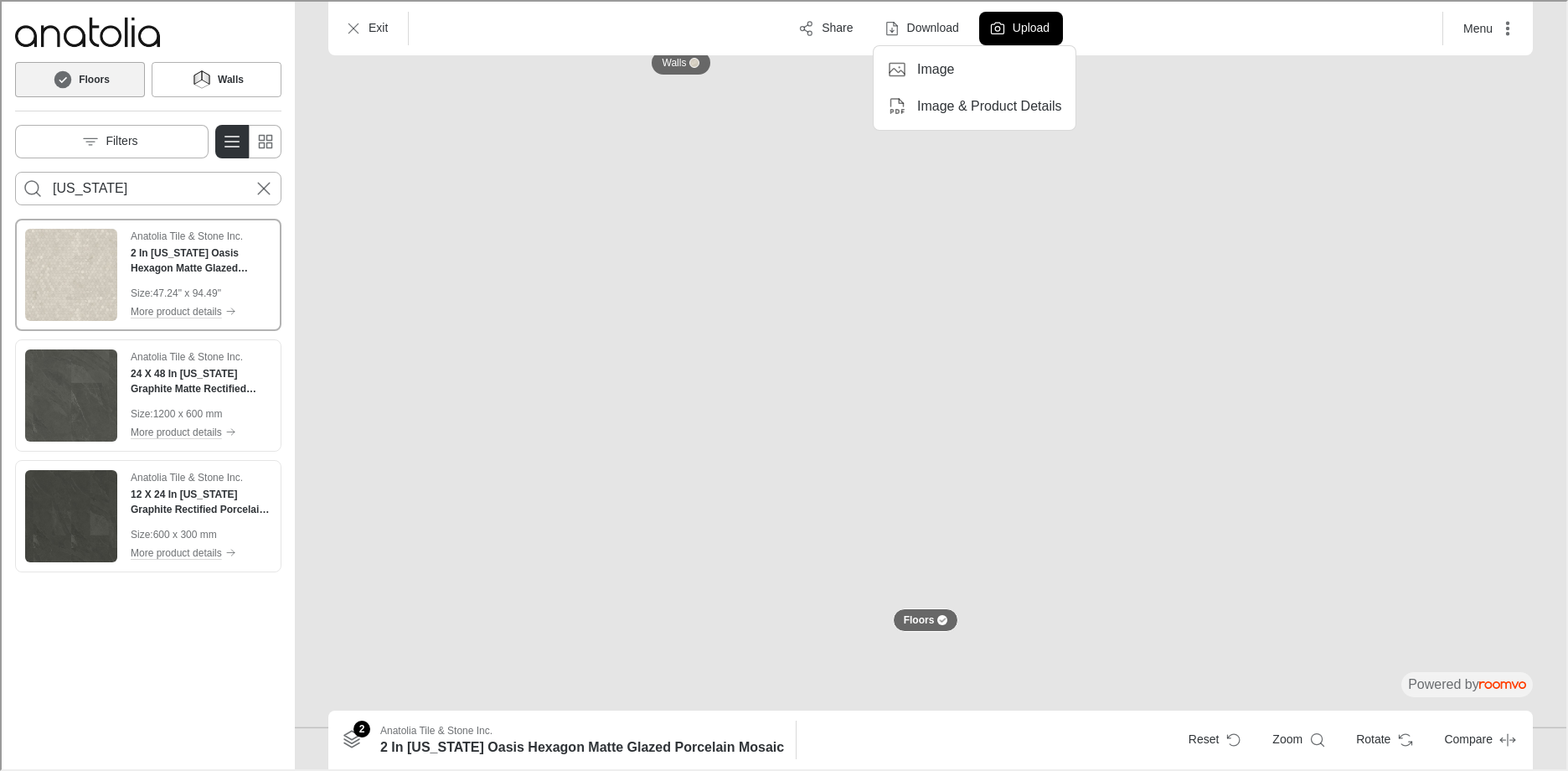 click on "Image" at bounding box center (934, 68) 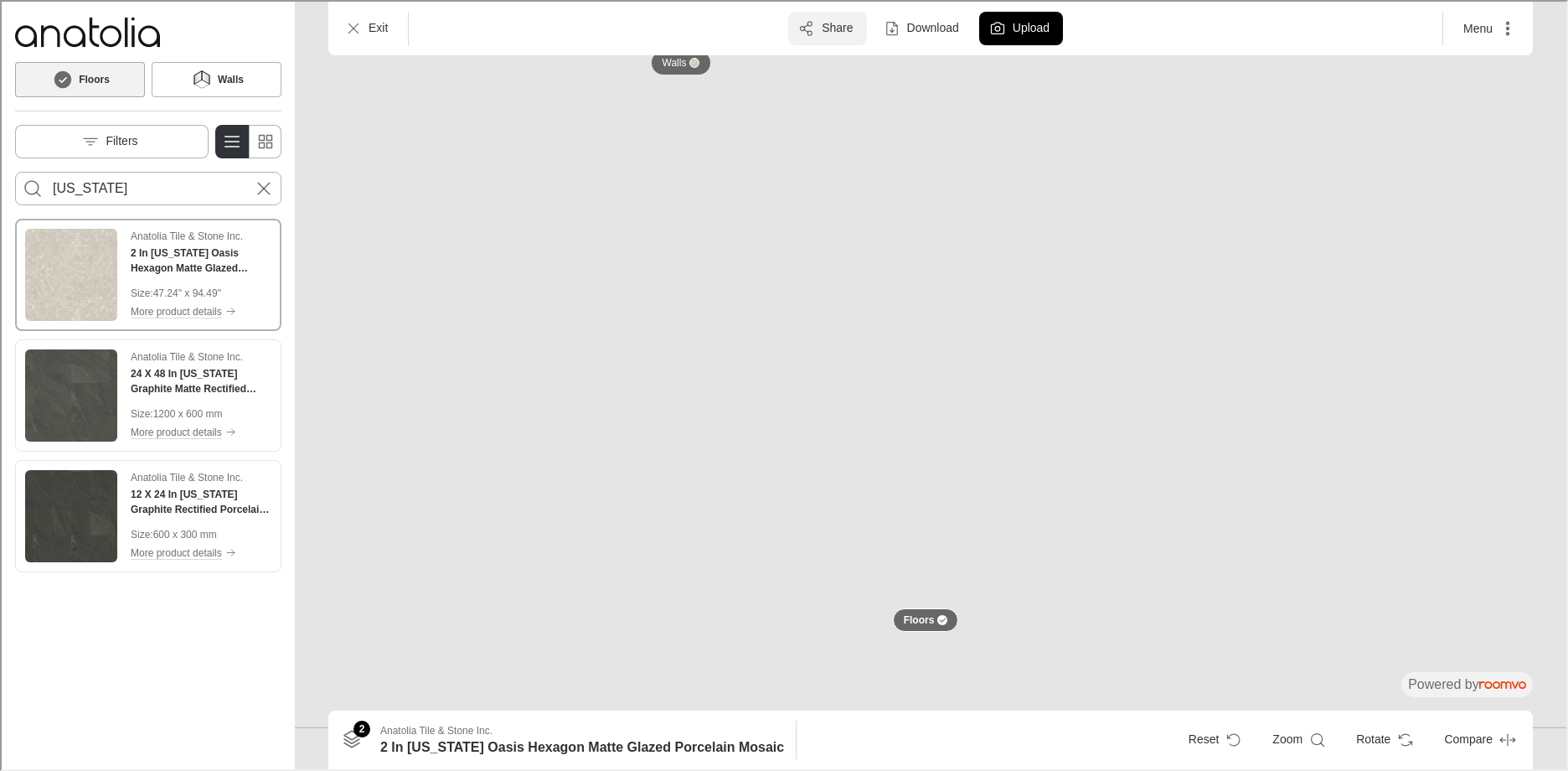 click on "Share" at bounding box center (835, 27) 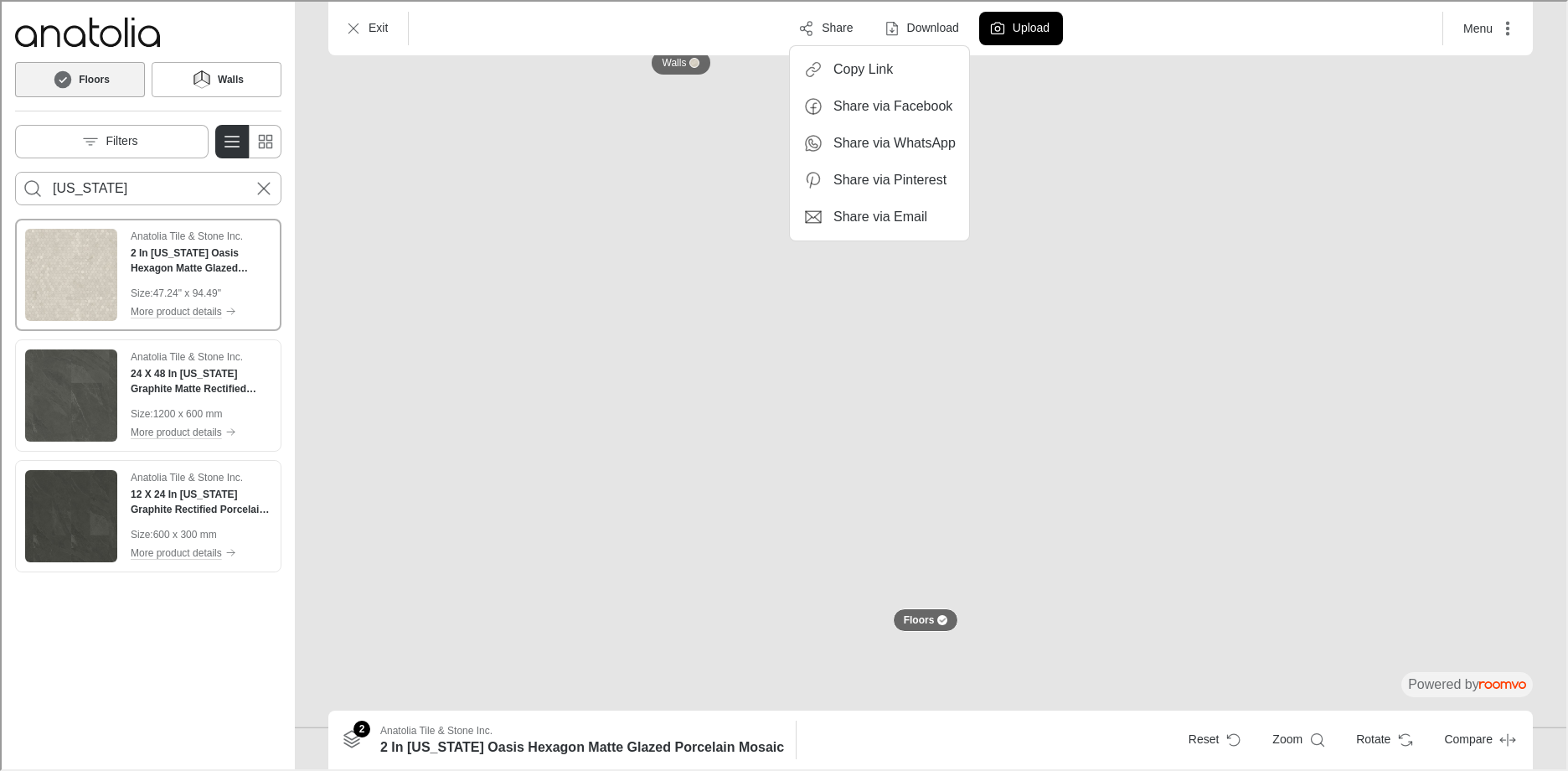 click at bounding box center (782, 384) 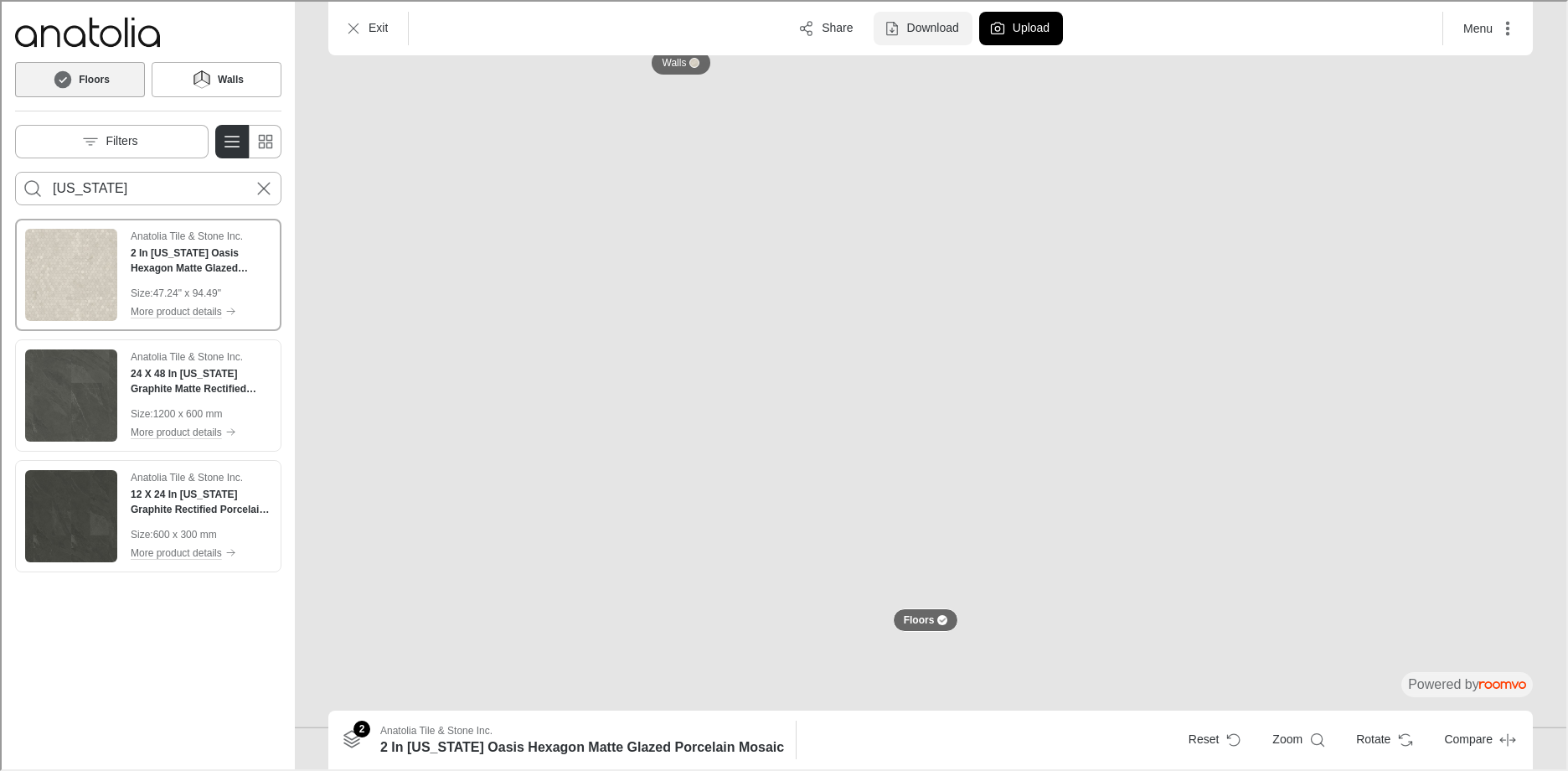 click on "Download" at bounding box center [931, 27] 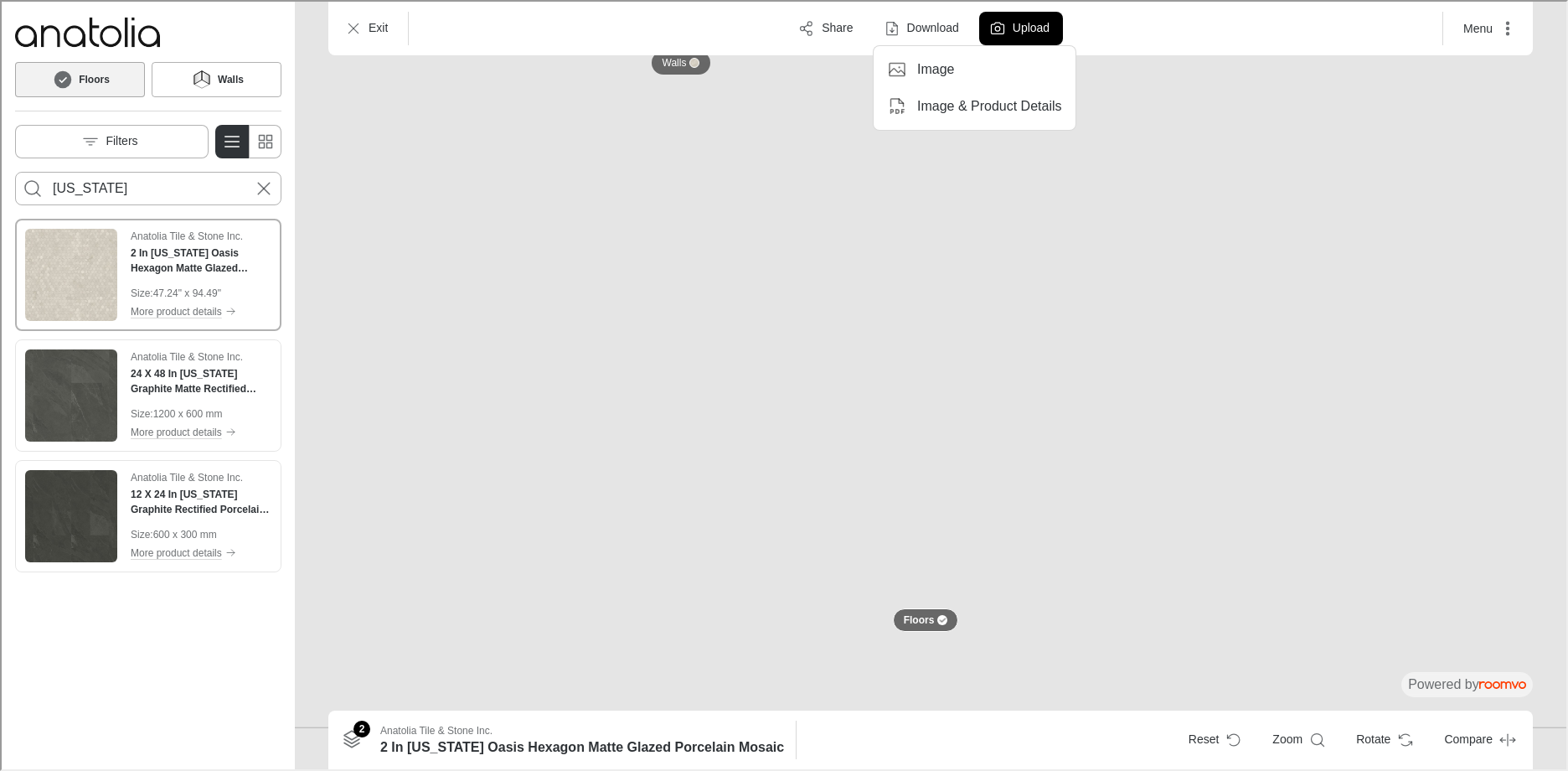 click on "Image" at bounding box center (972, 68) 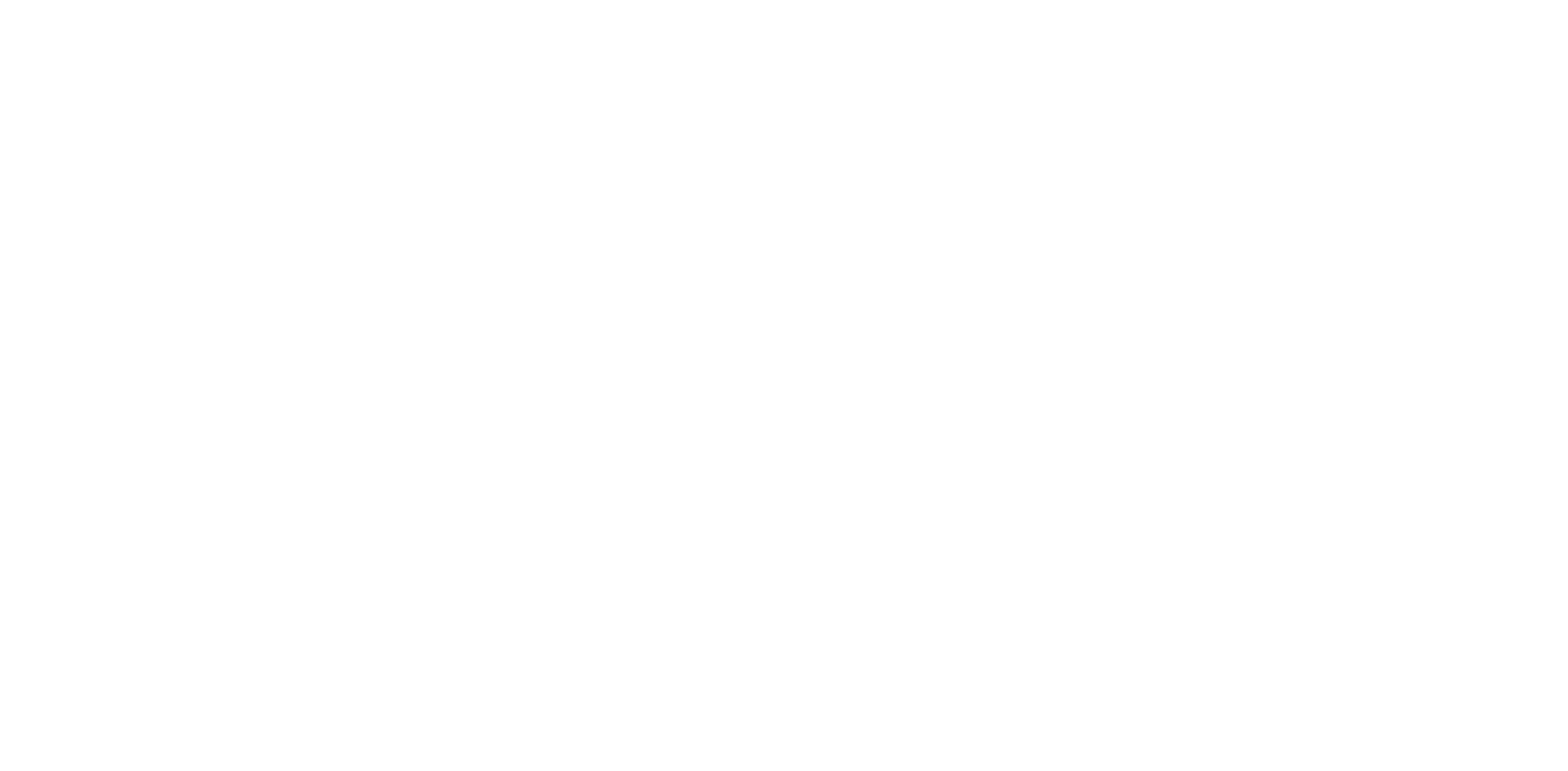 scroll, scrollTop: 0, scrollLeft: 0, axis: both 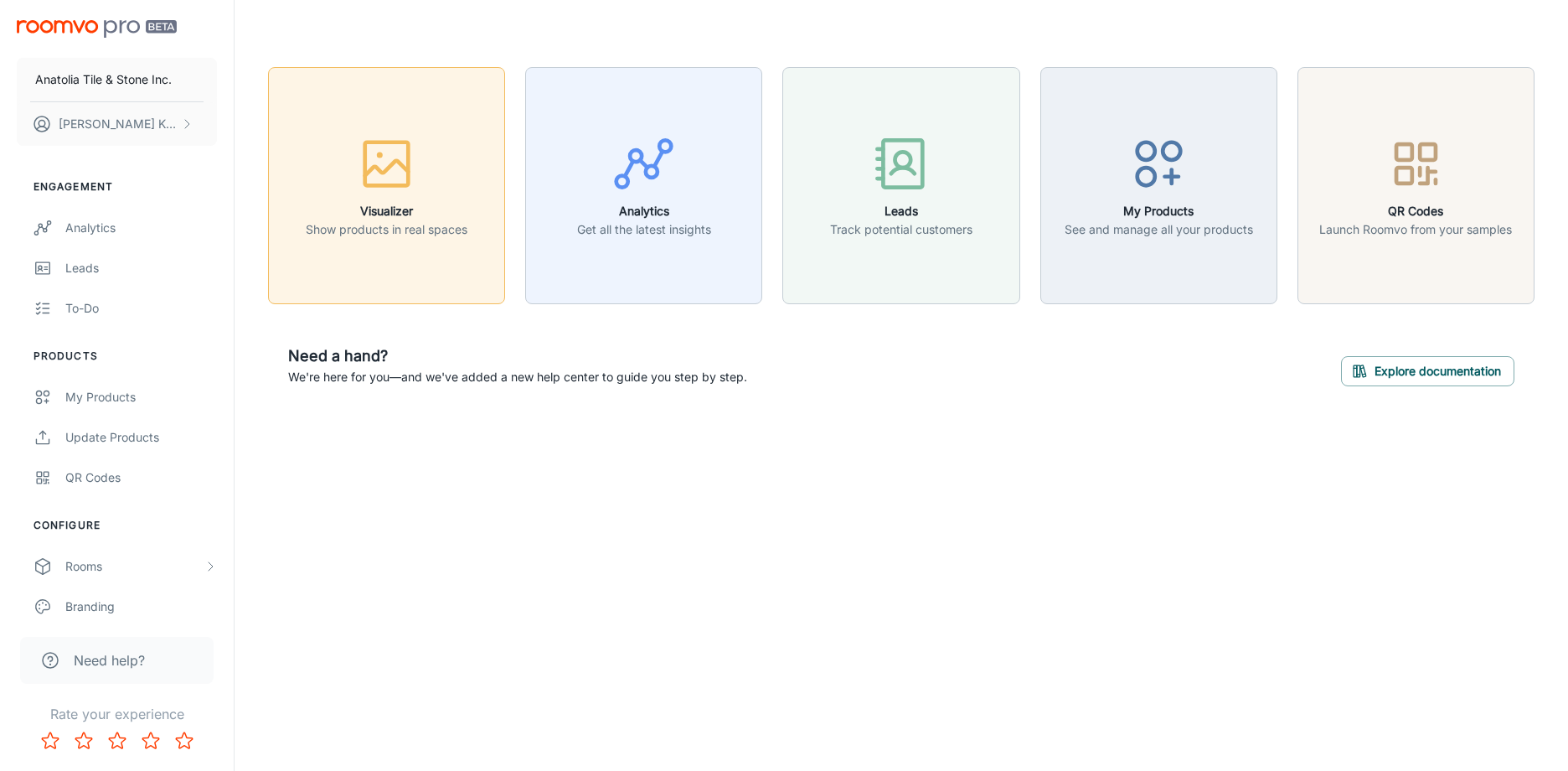 click 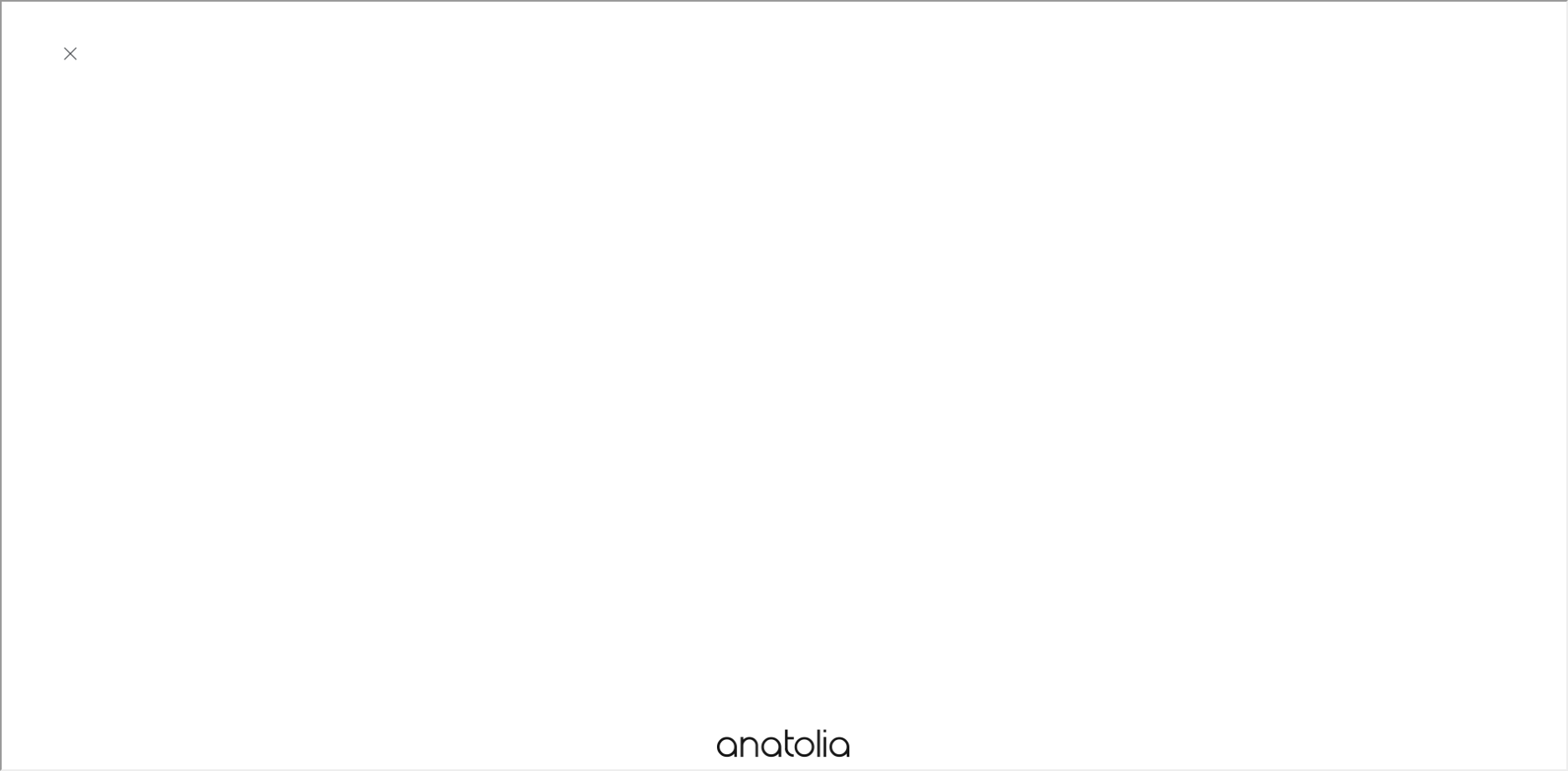 scroll, scrollTop: 670, scrollLeft: 0, axis: vertical 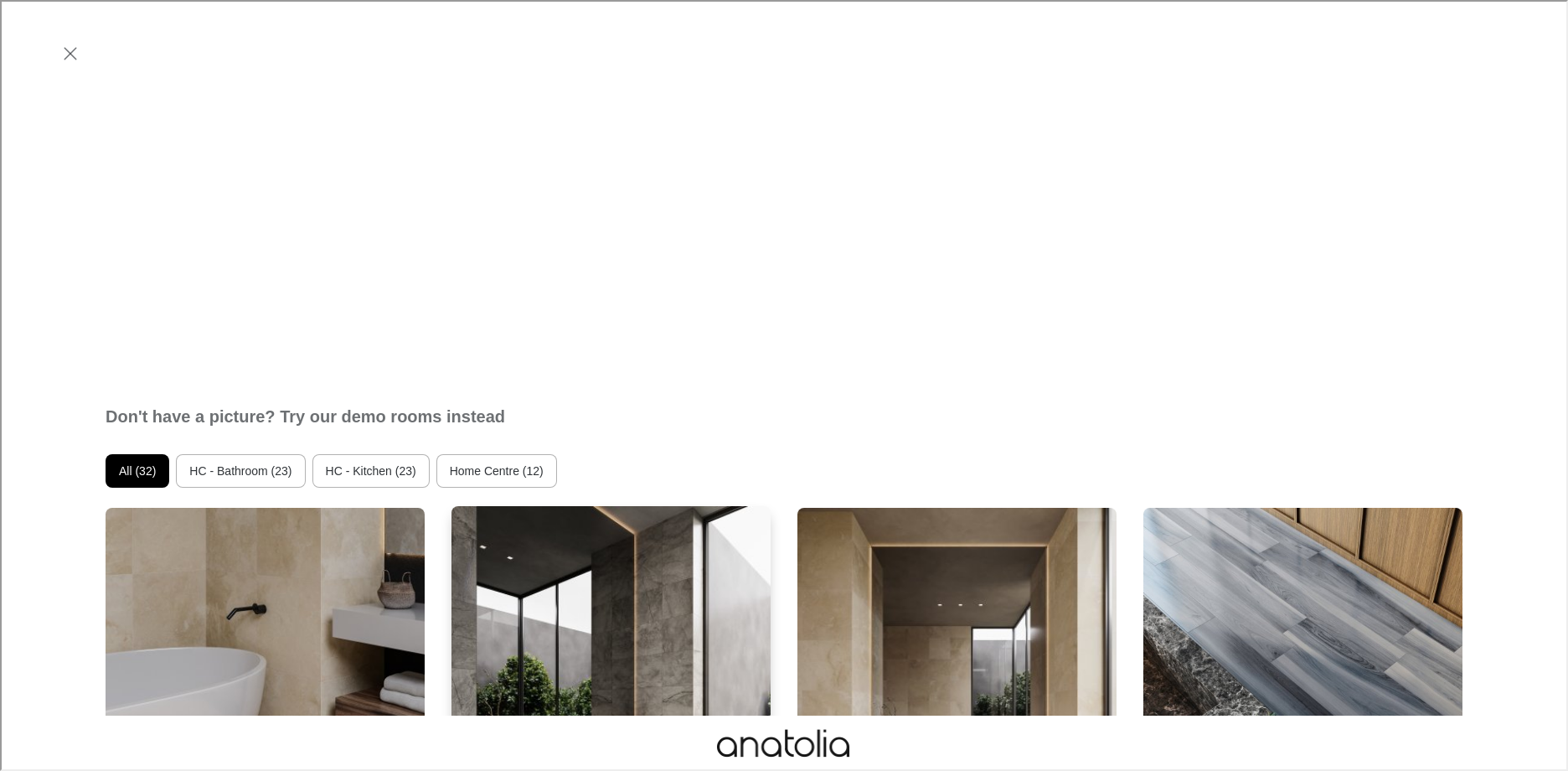 drag, startPoint x: 420, startPoint y: 275, endPoint x: 508, endPoint y: 221, distance: 103.24728 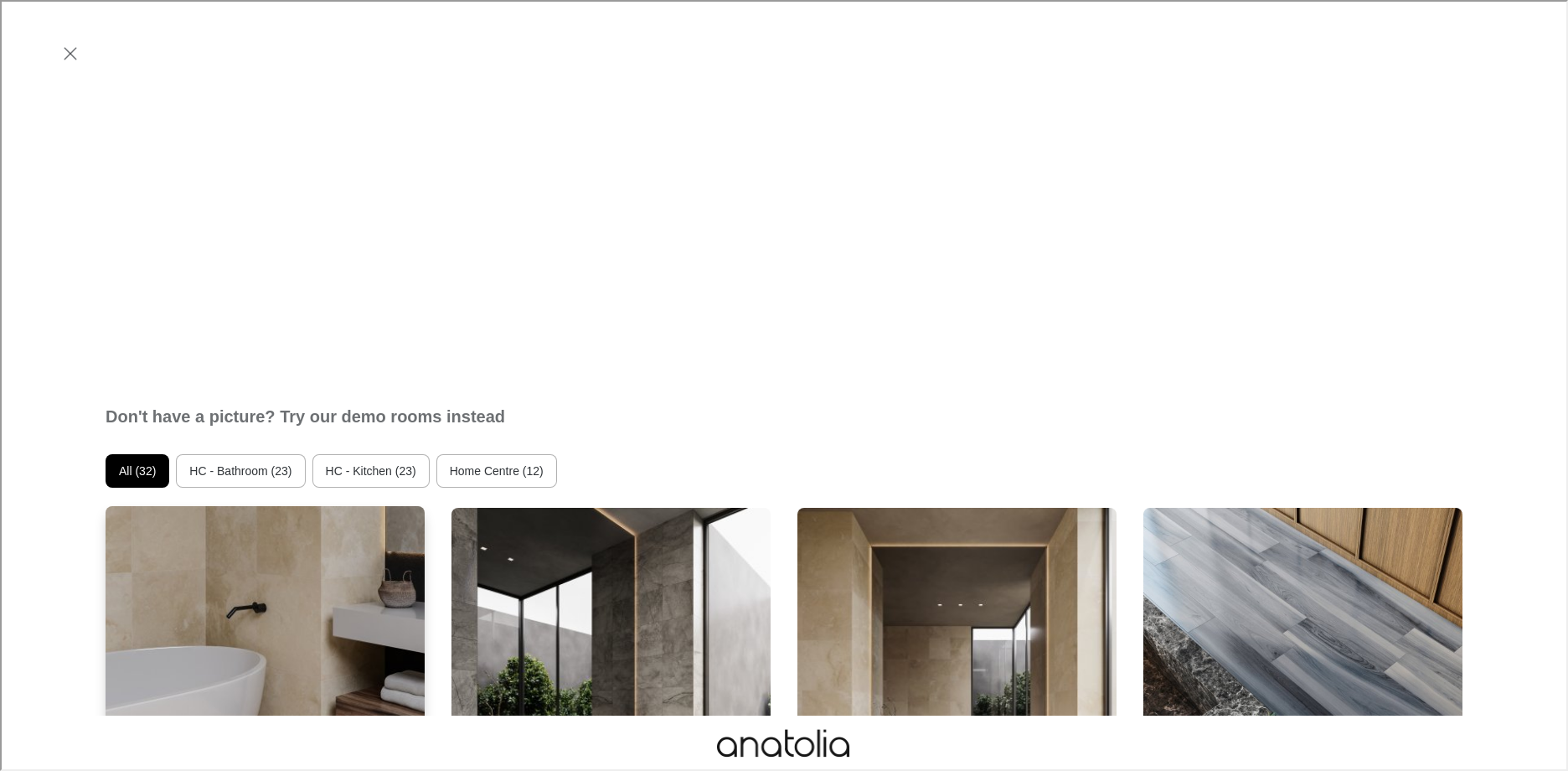 click at bounding box center [265, 706] 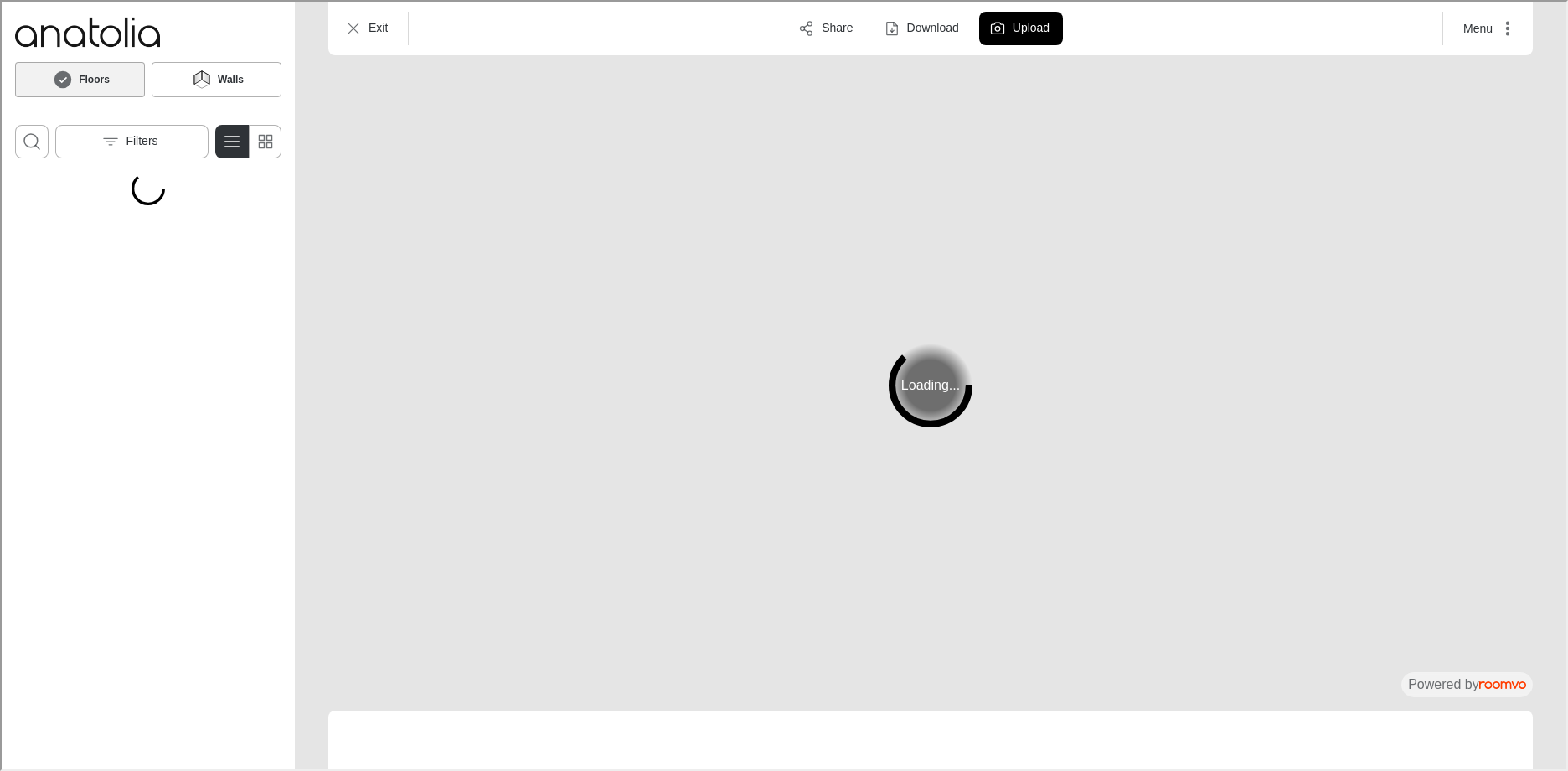 scroll, scrollTop: 0, scrollLeft: 0, axis: both 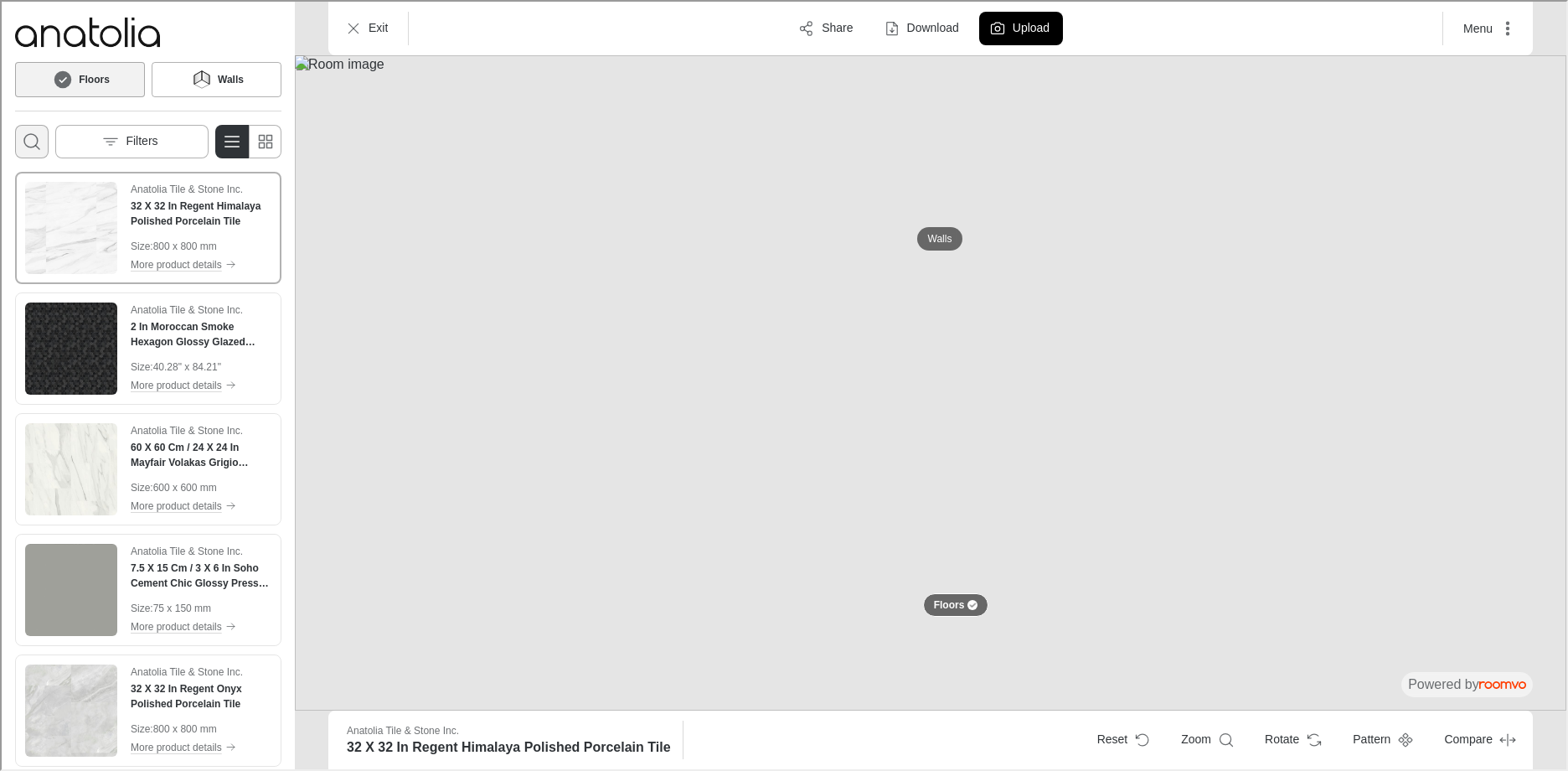 click 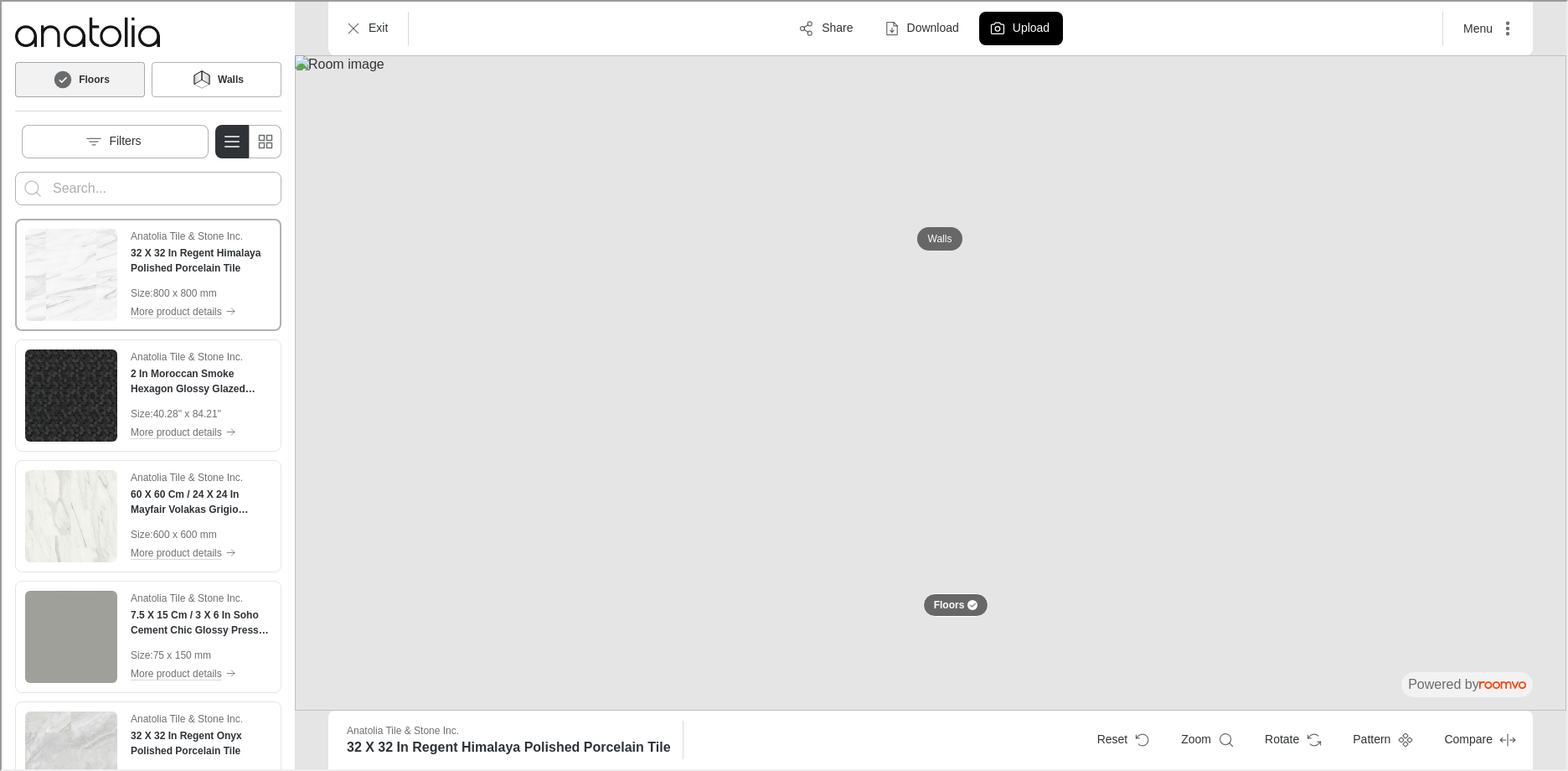 scroll, scrollTop: 0, scrollLeft: 0, axis: both 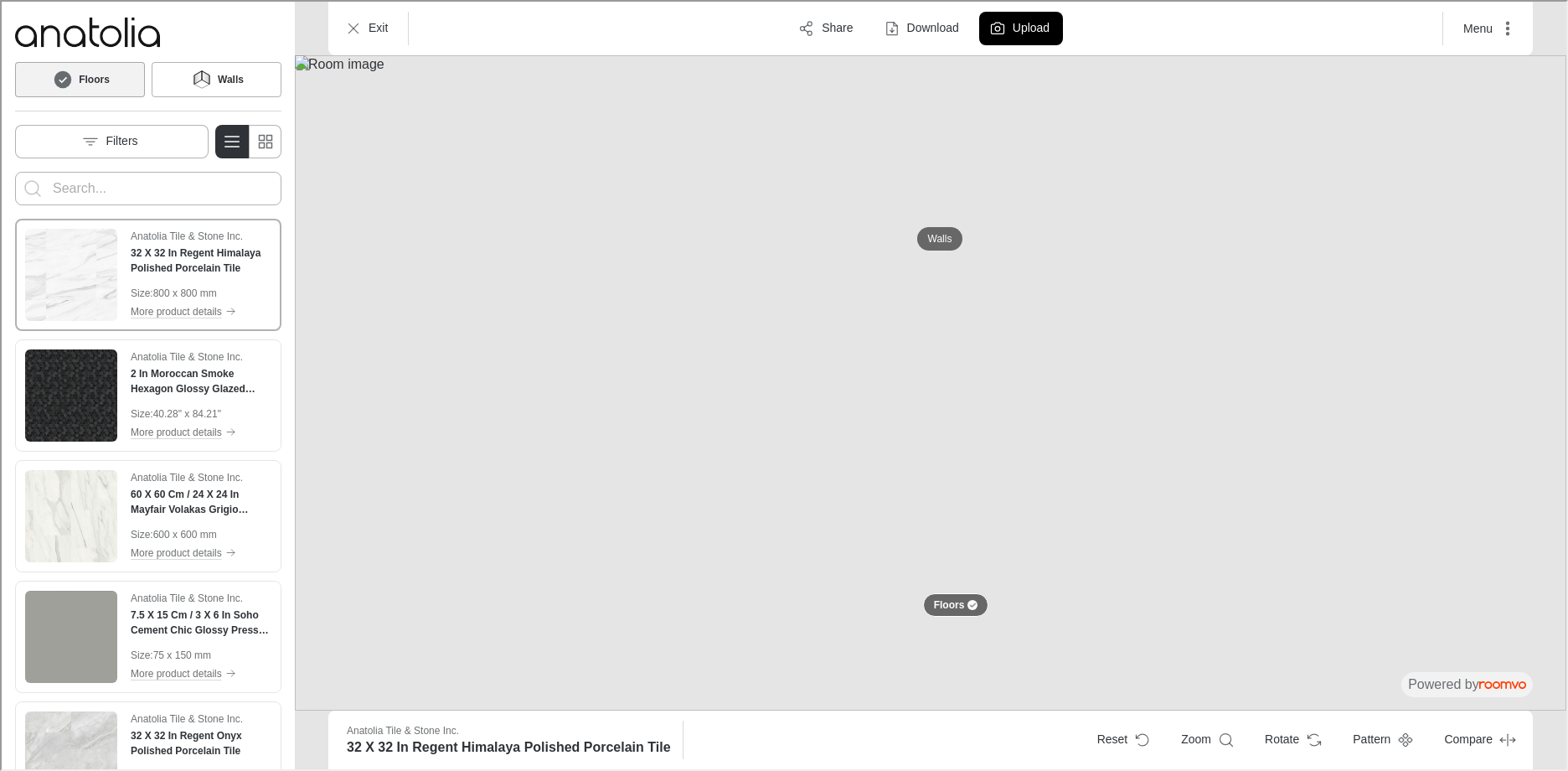 click at bounding box center [147, 187] 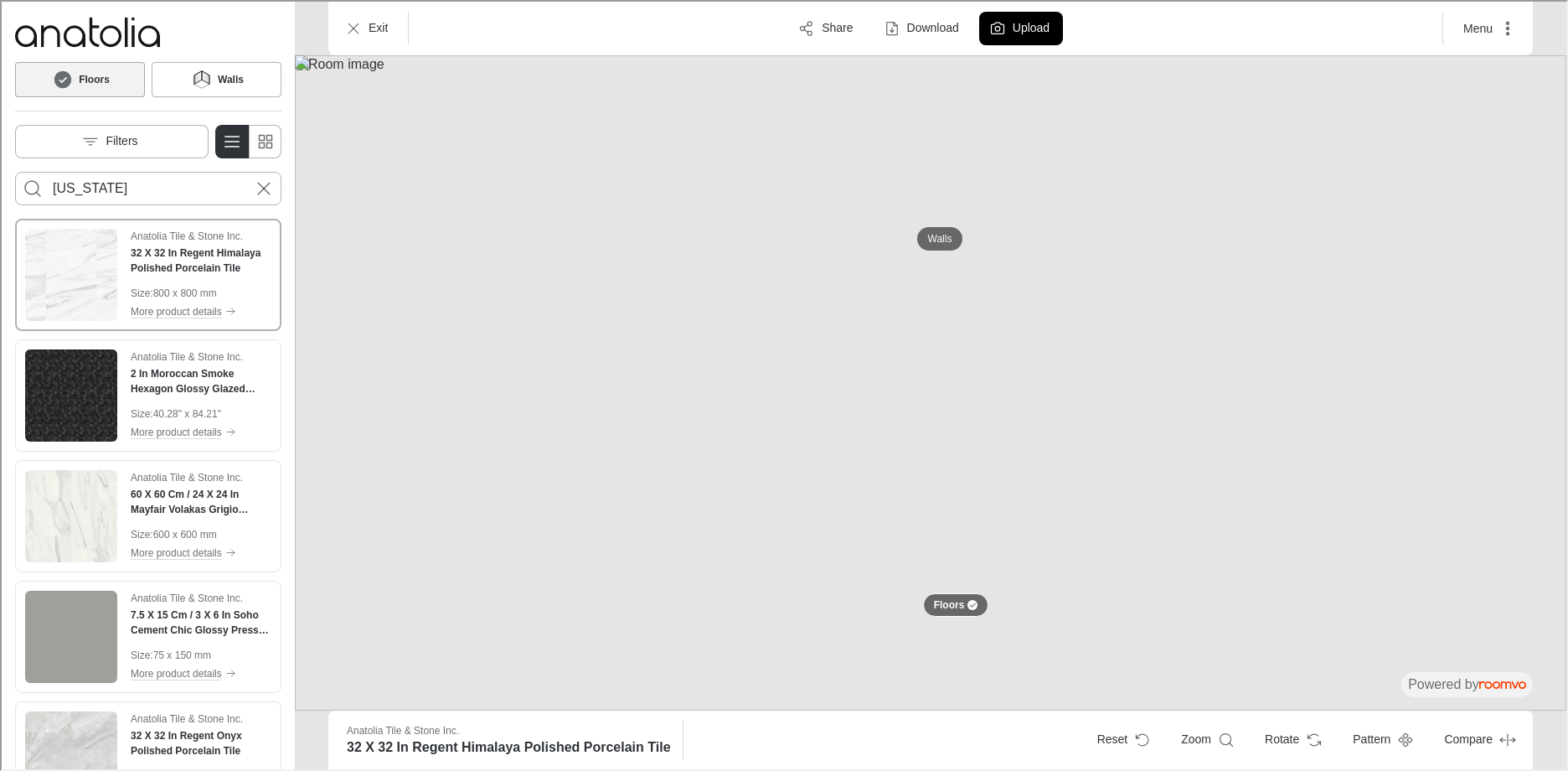 type on "[US_STATE]" 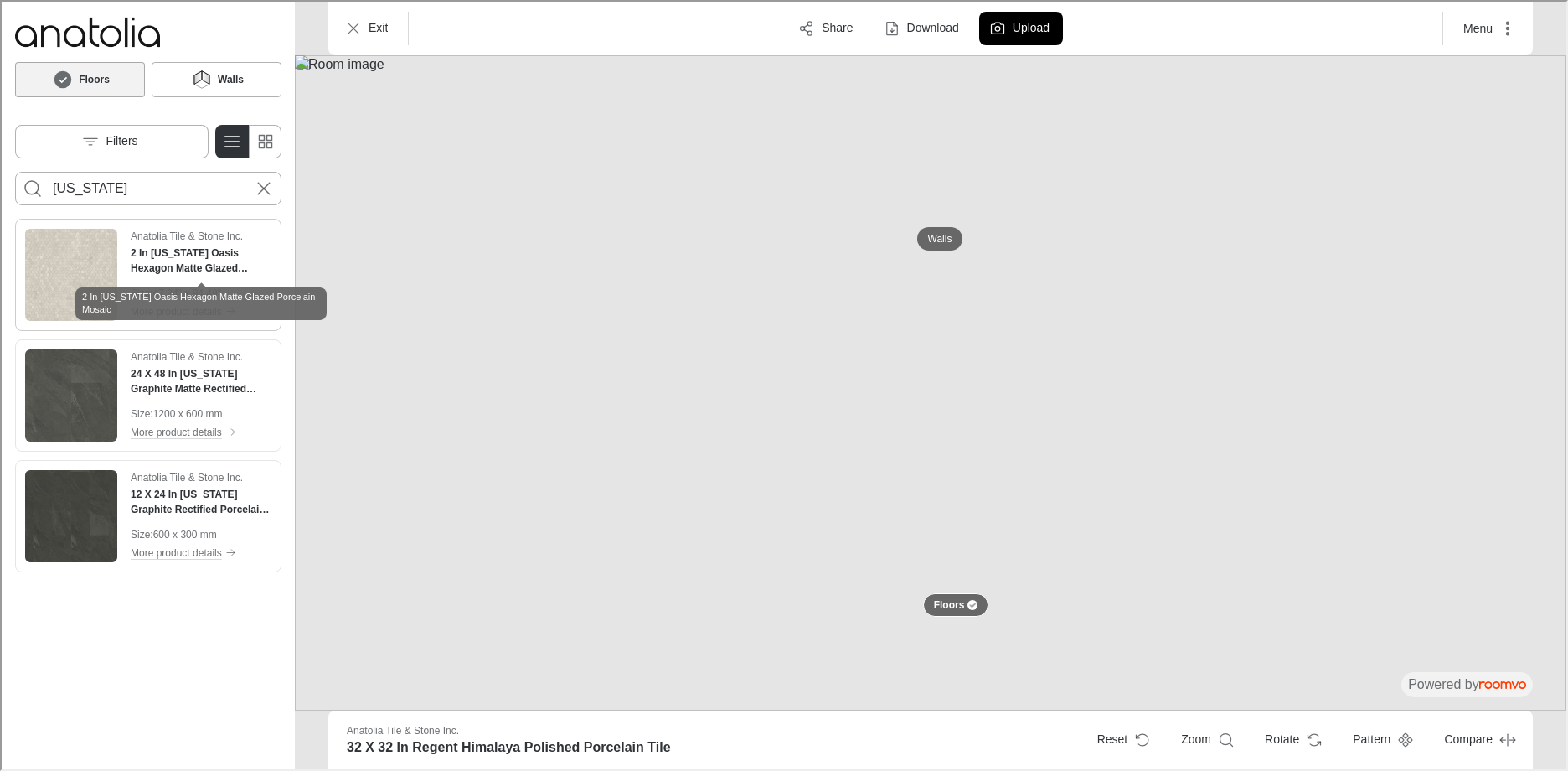 click on "2 In [US_STATE] Oasis Hexagon Matte Glazed Porcelain Mosaic" at bounding box center [199, 259] 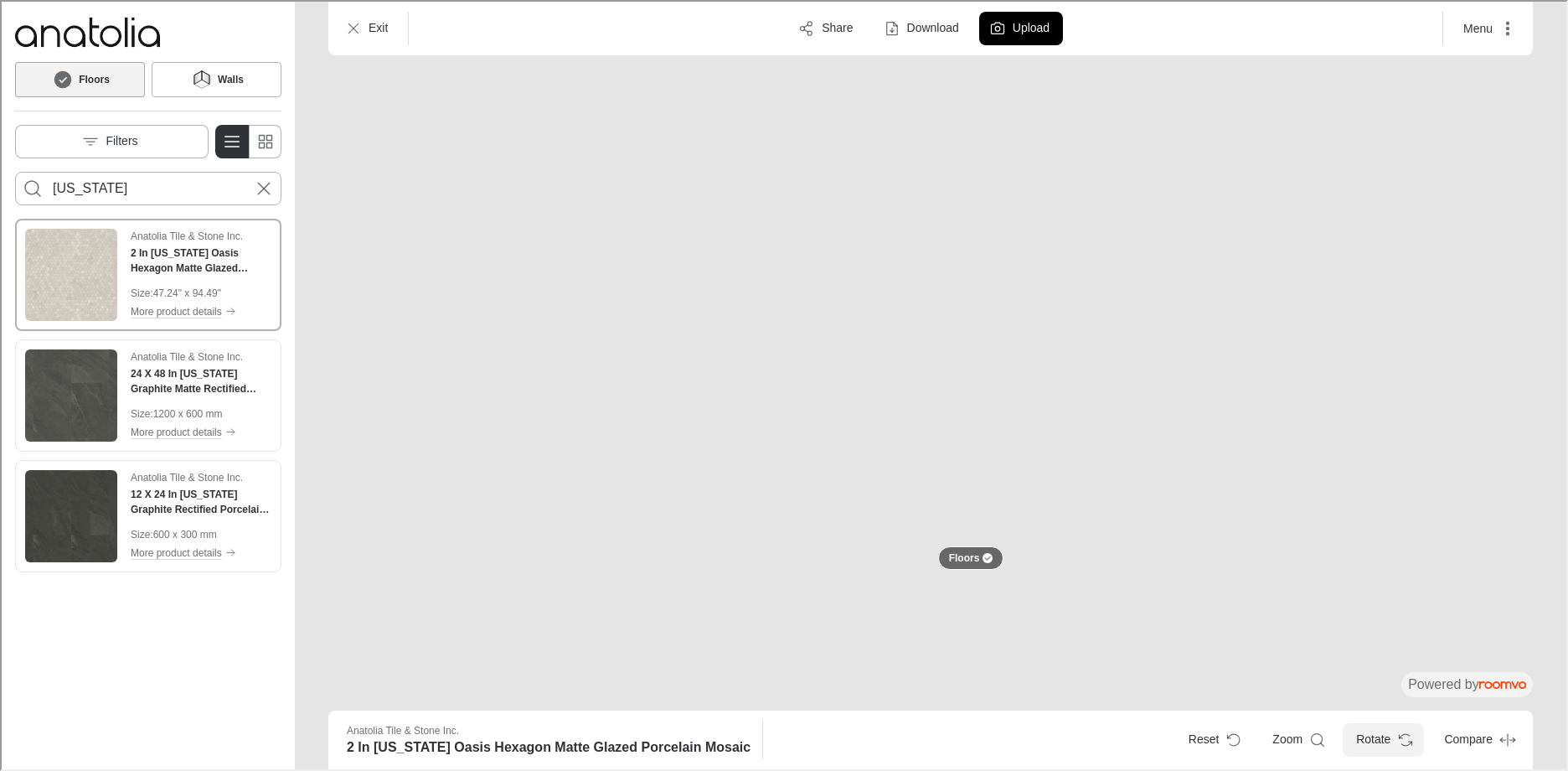 click on "Rotate" at bounding box center [1381, 738] 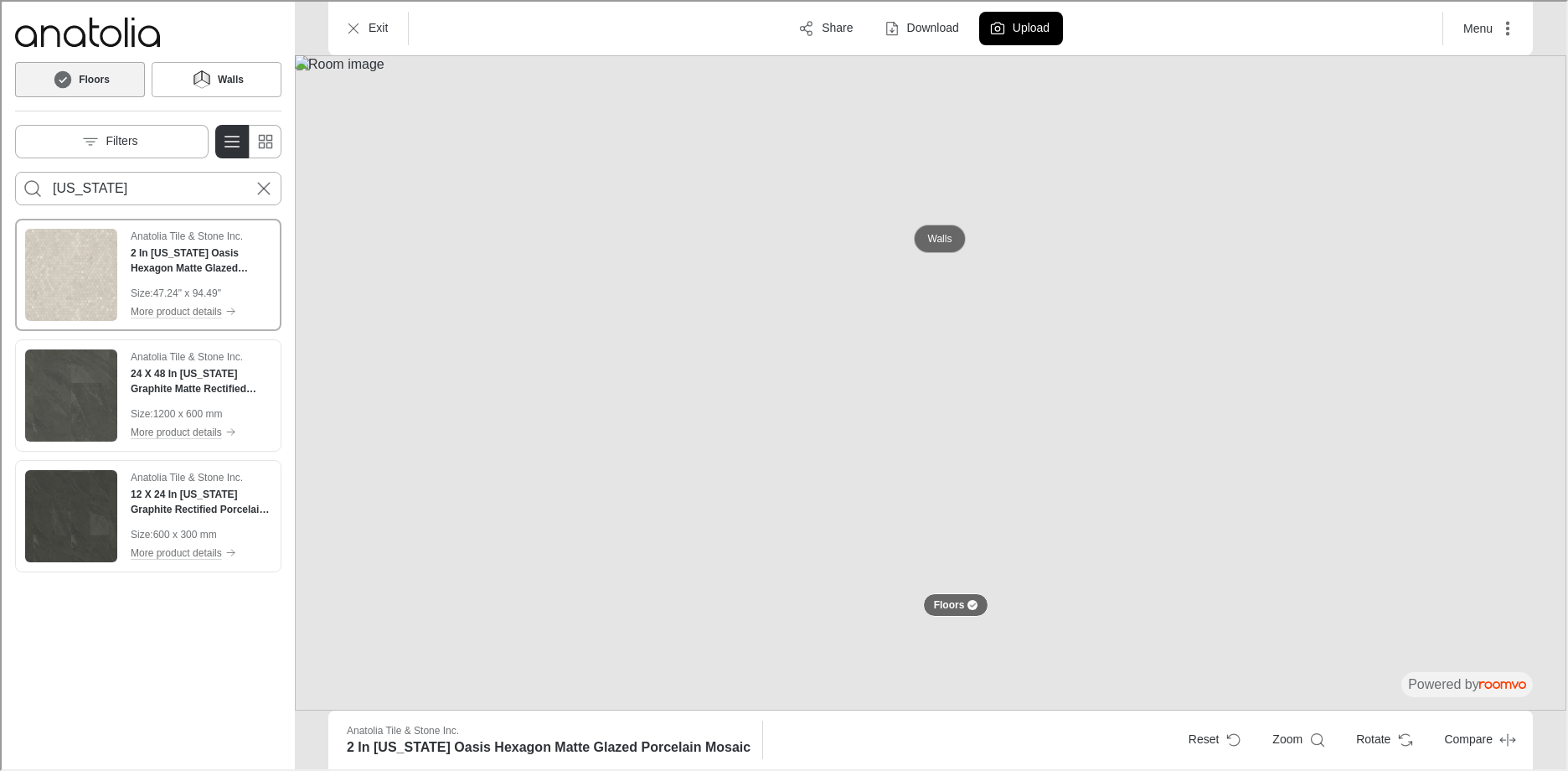 click on "Walls" at bounding box center [938, 237] 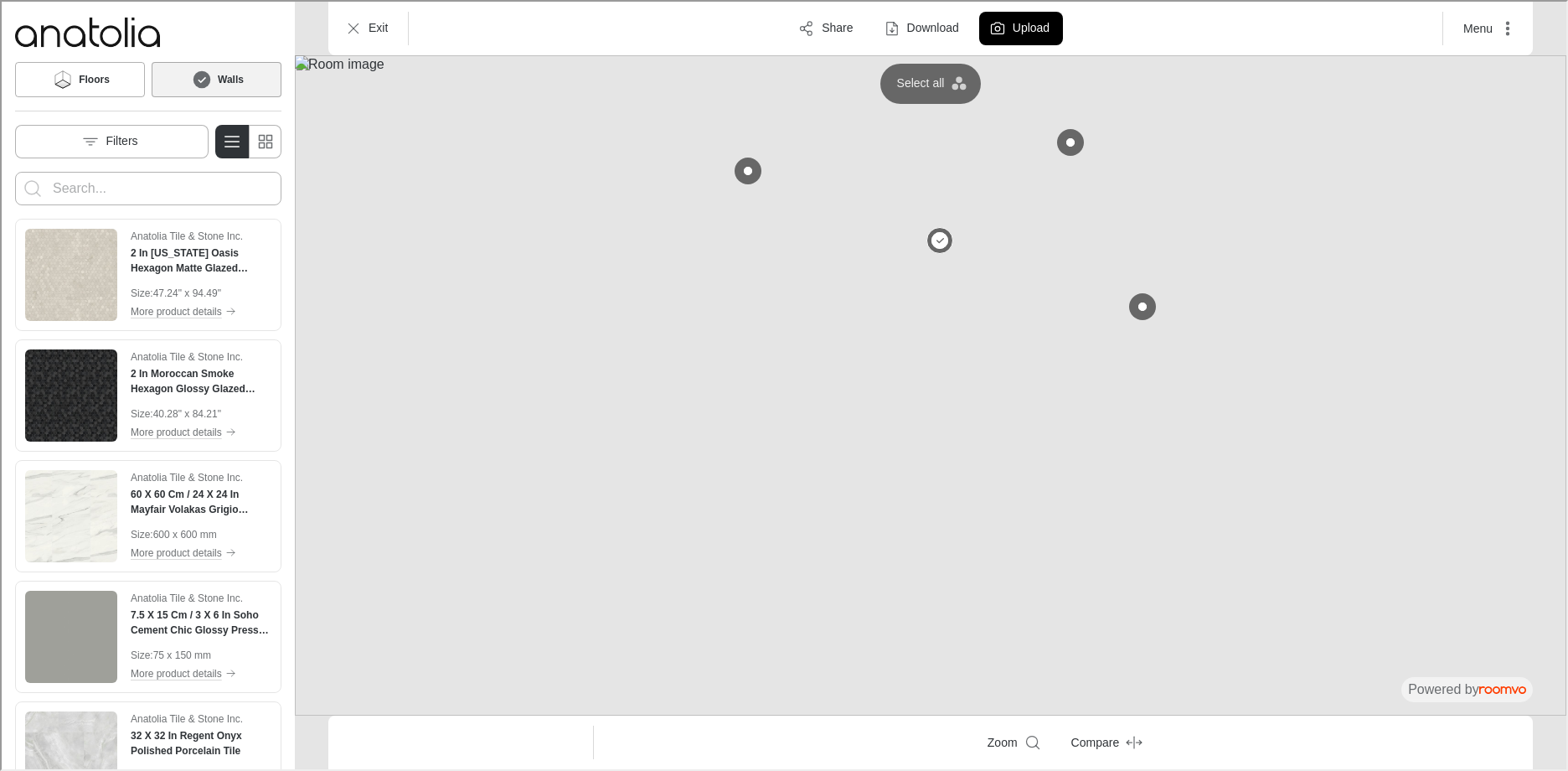 click at bounding box center (147, 187) 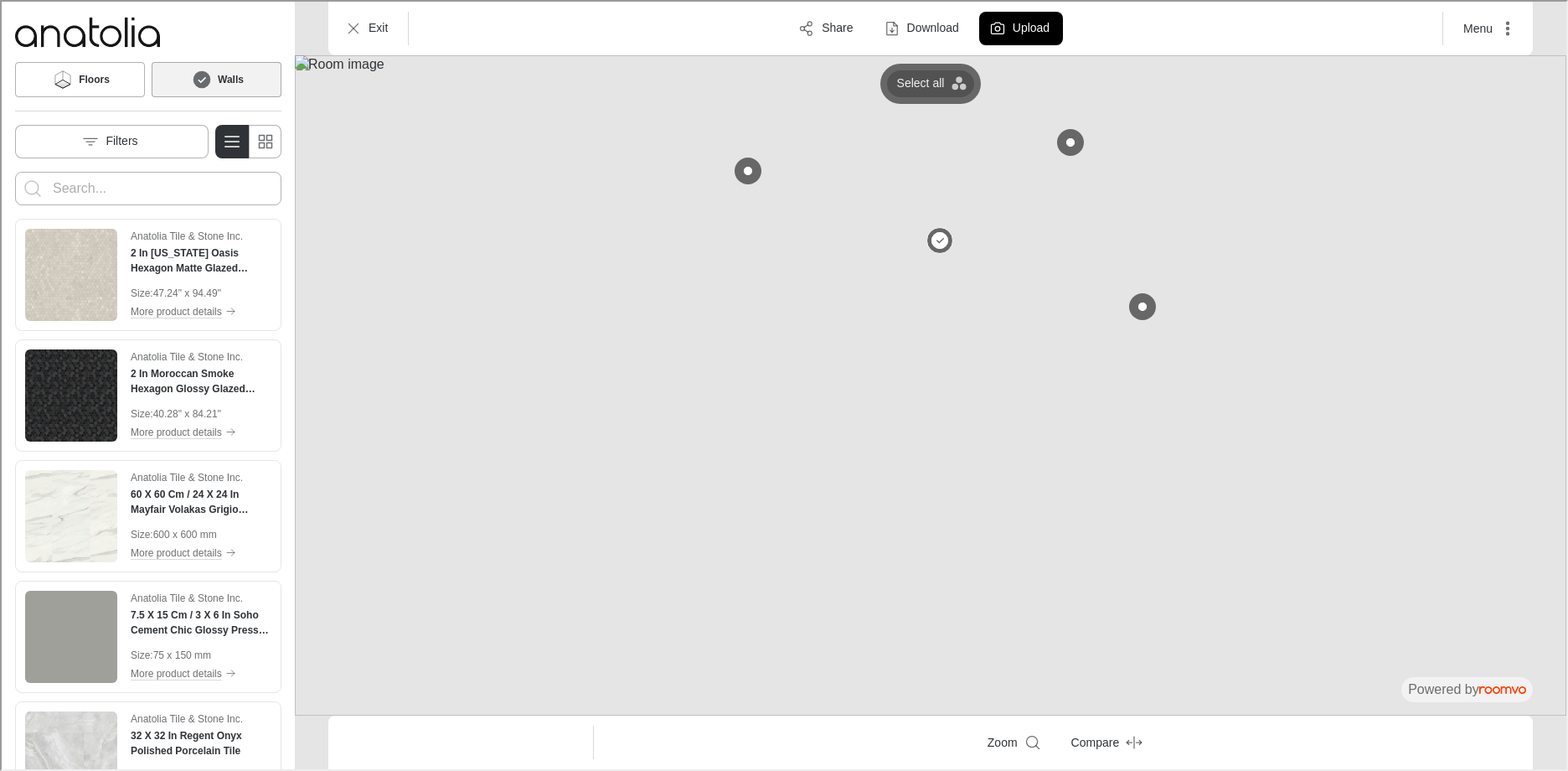 click on "Select all" at bounding box center (919, 82) 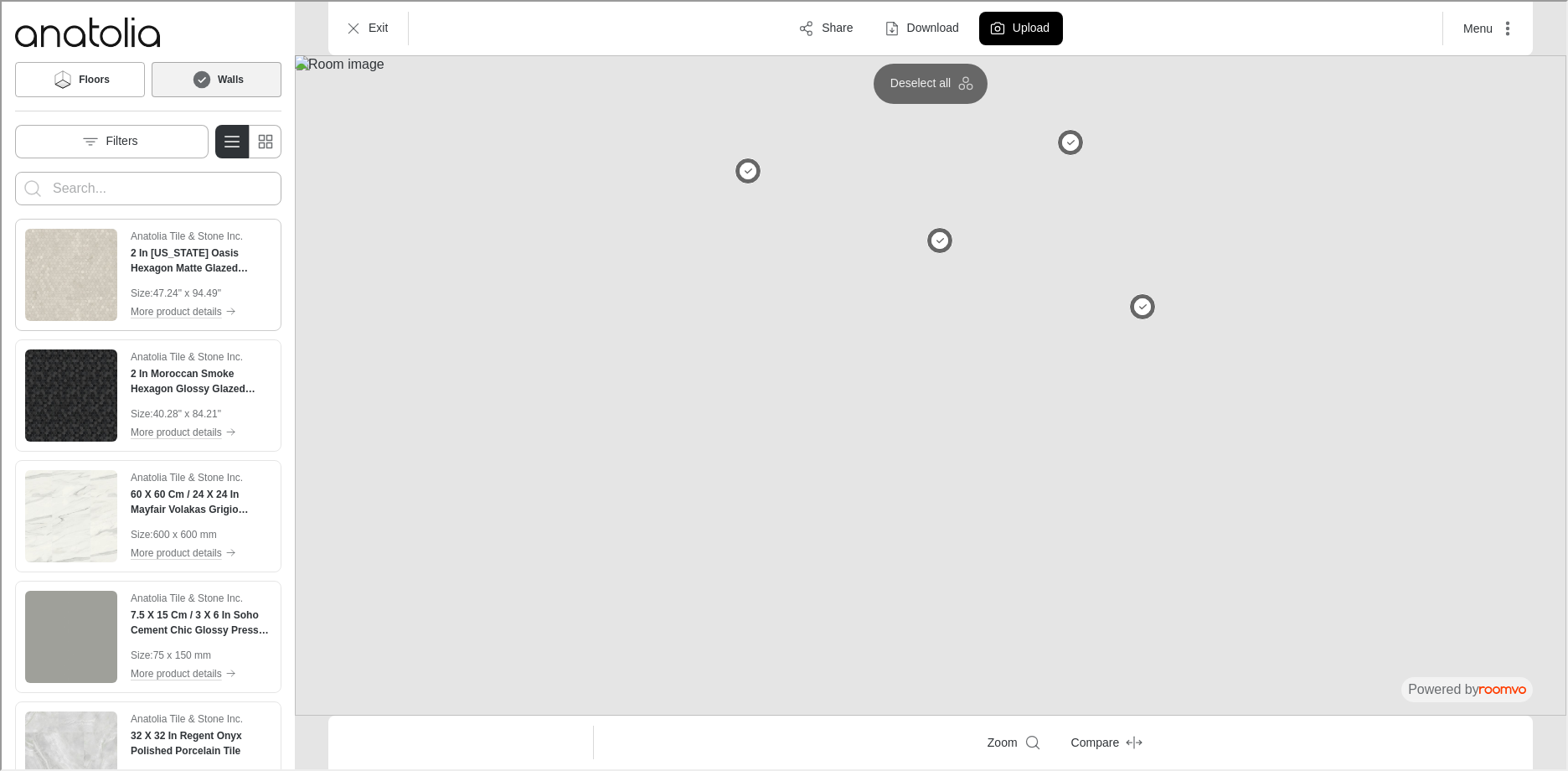 click at bounding box center (70, 273) 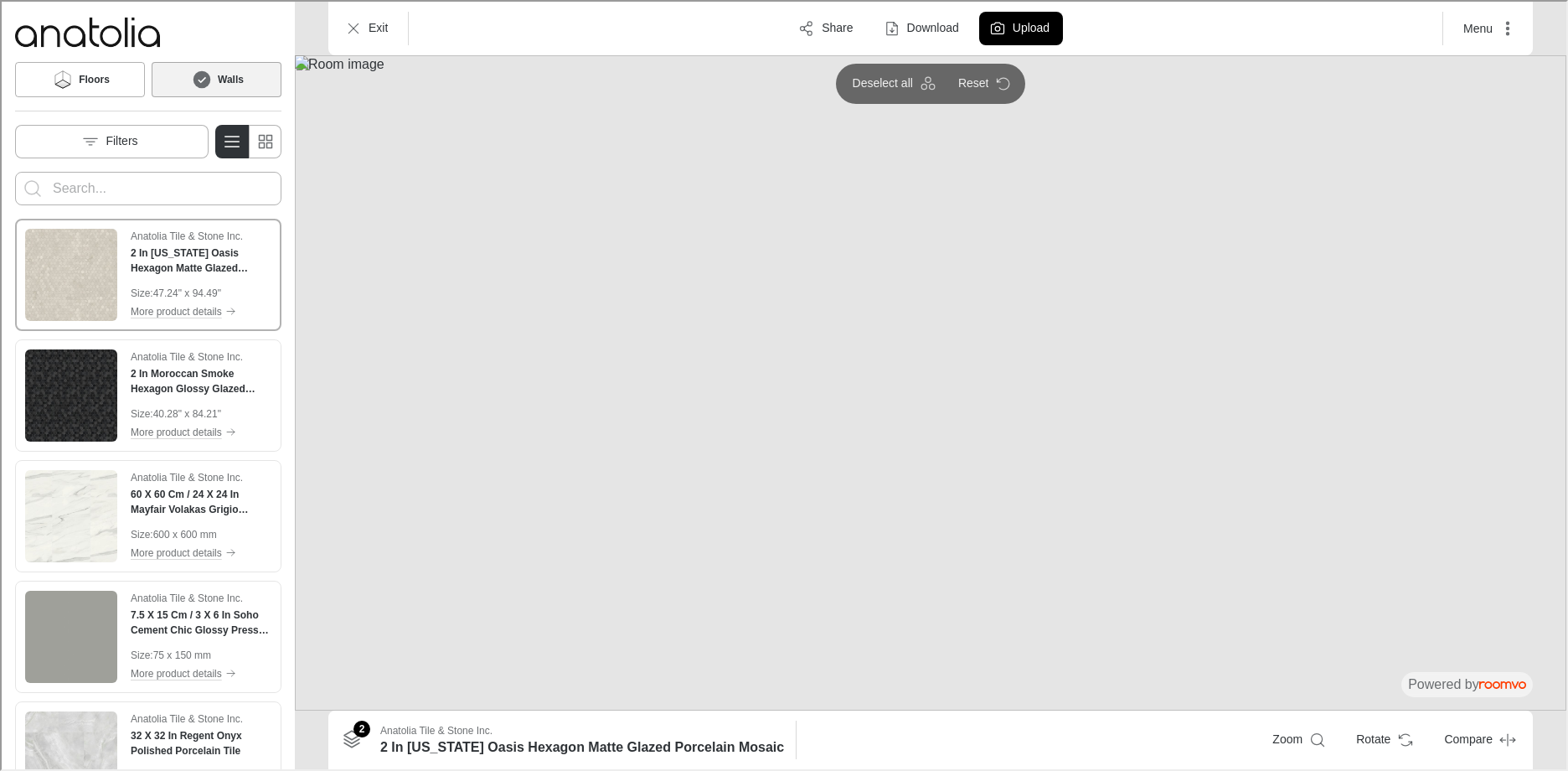 click at bounding box center [147, 187] 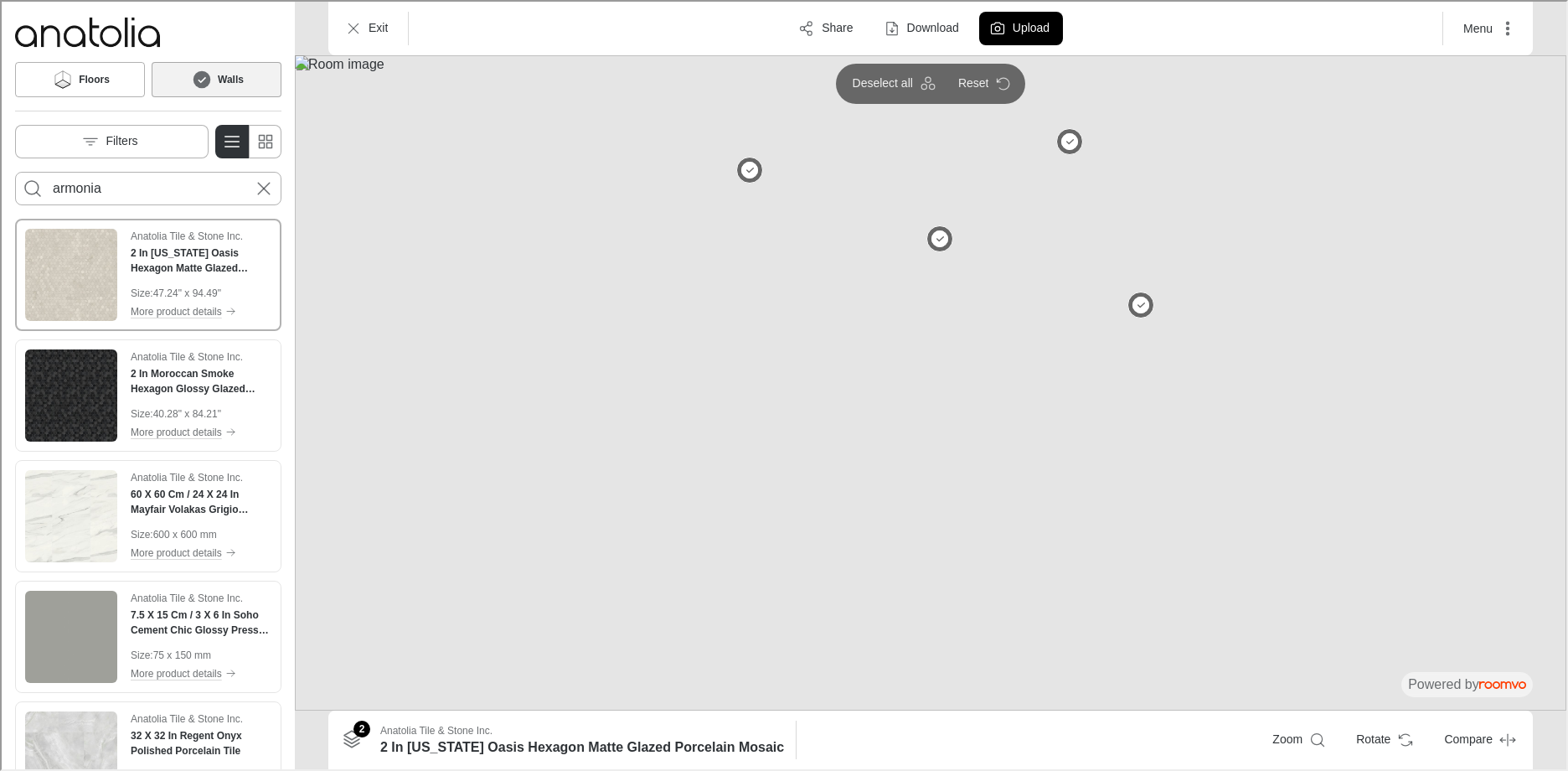 type on "armonia" 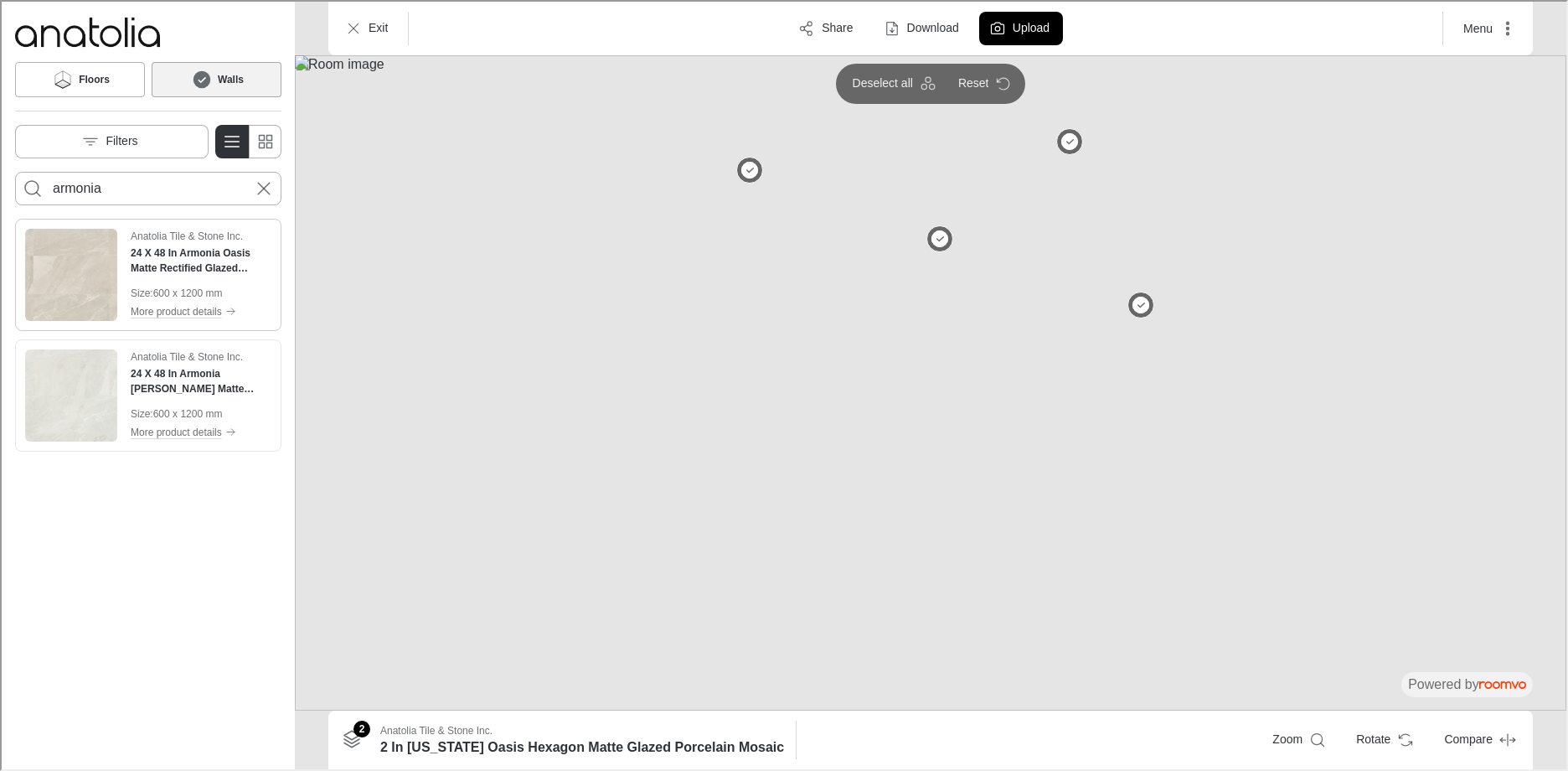 click at bounding box center (70, 273) 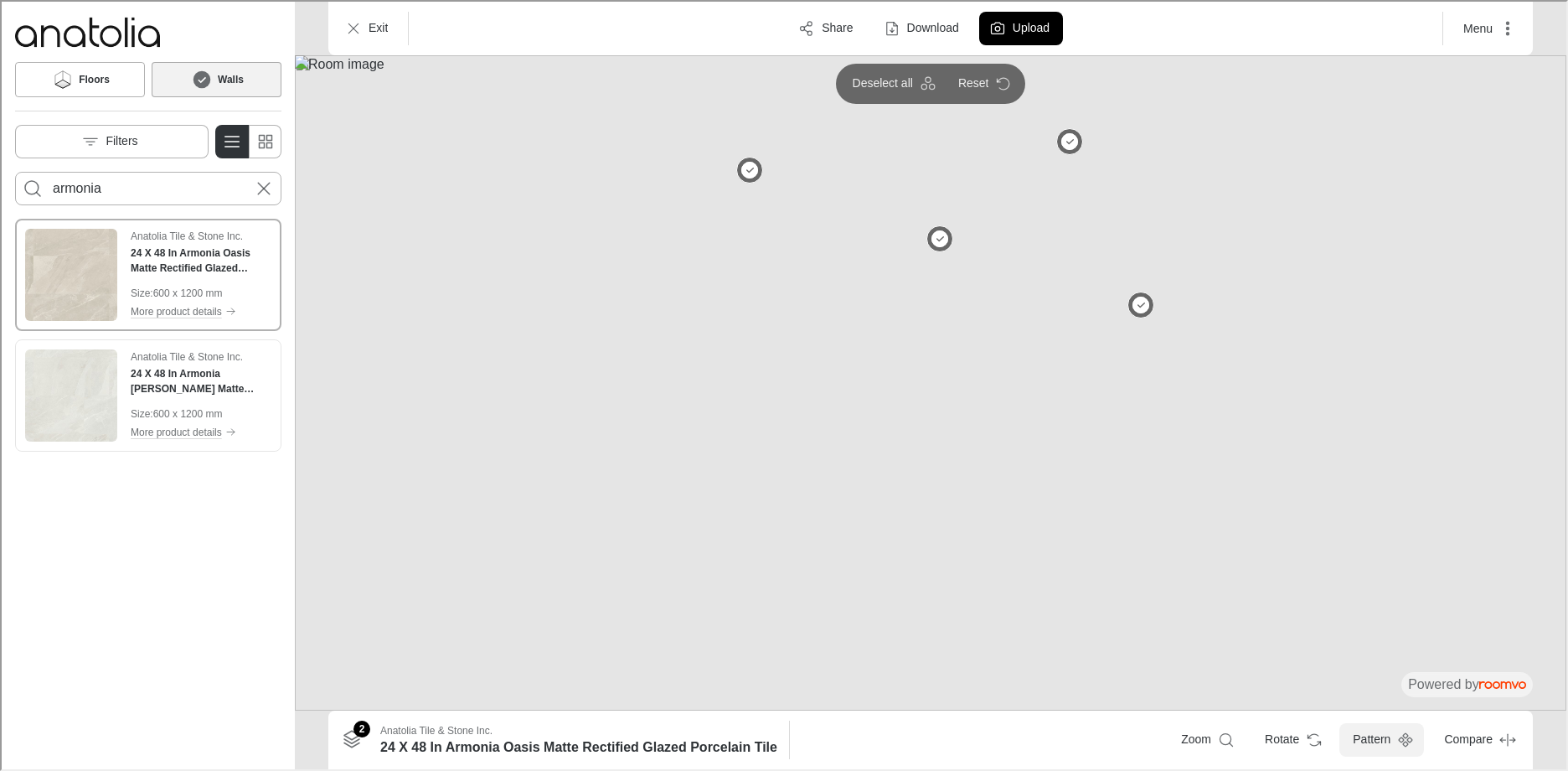 click on "Pattern" at bounding box center (1380, 738) 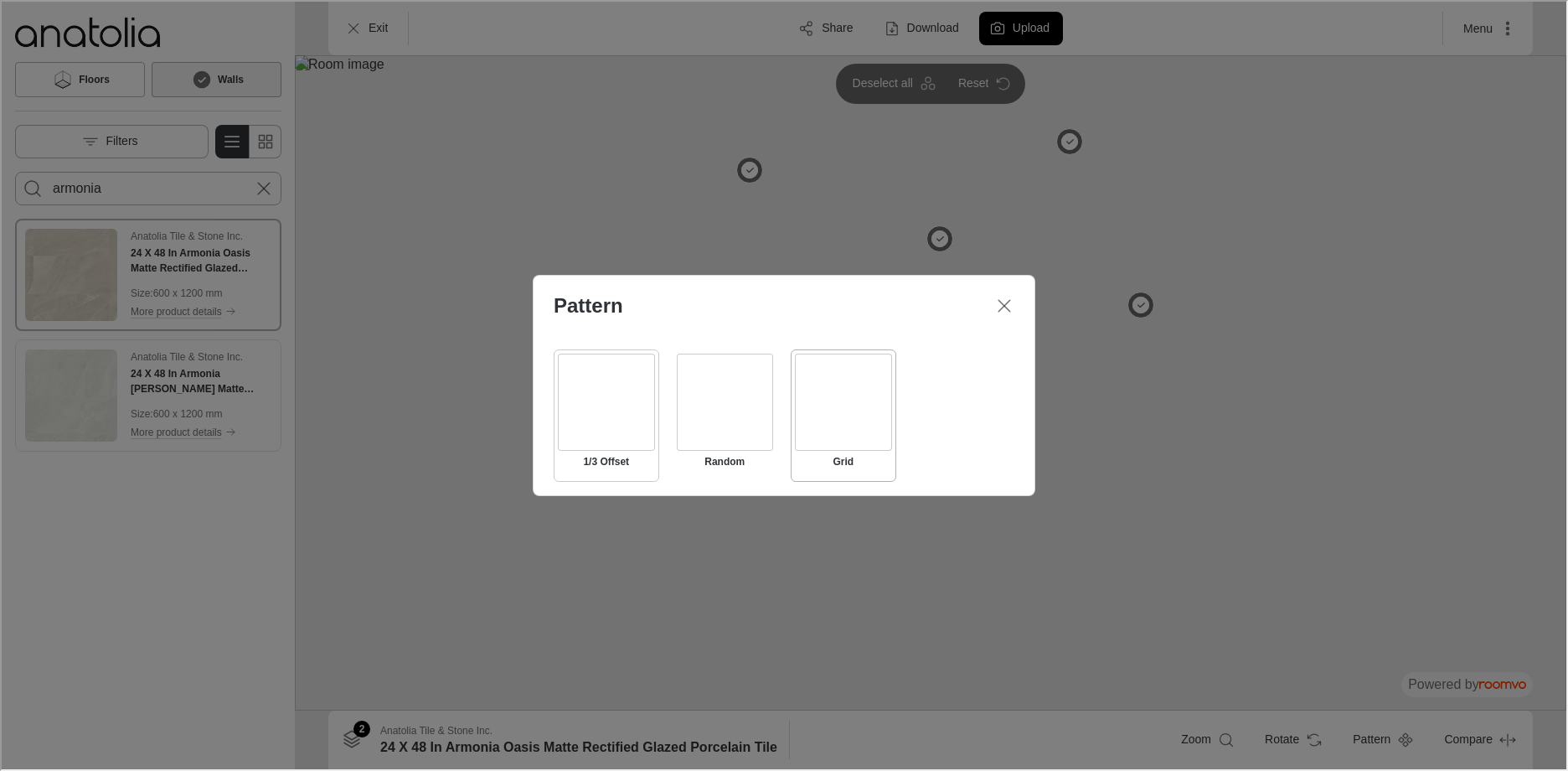 click at bounding box center (605, 401) 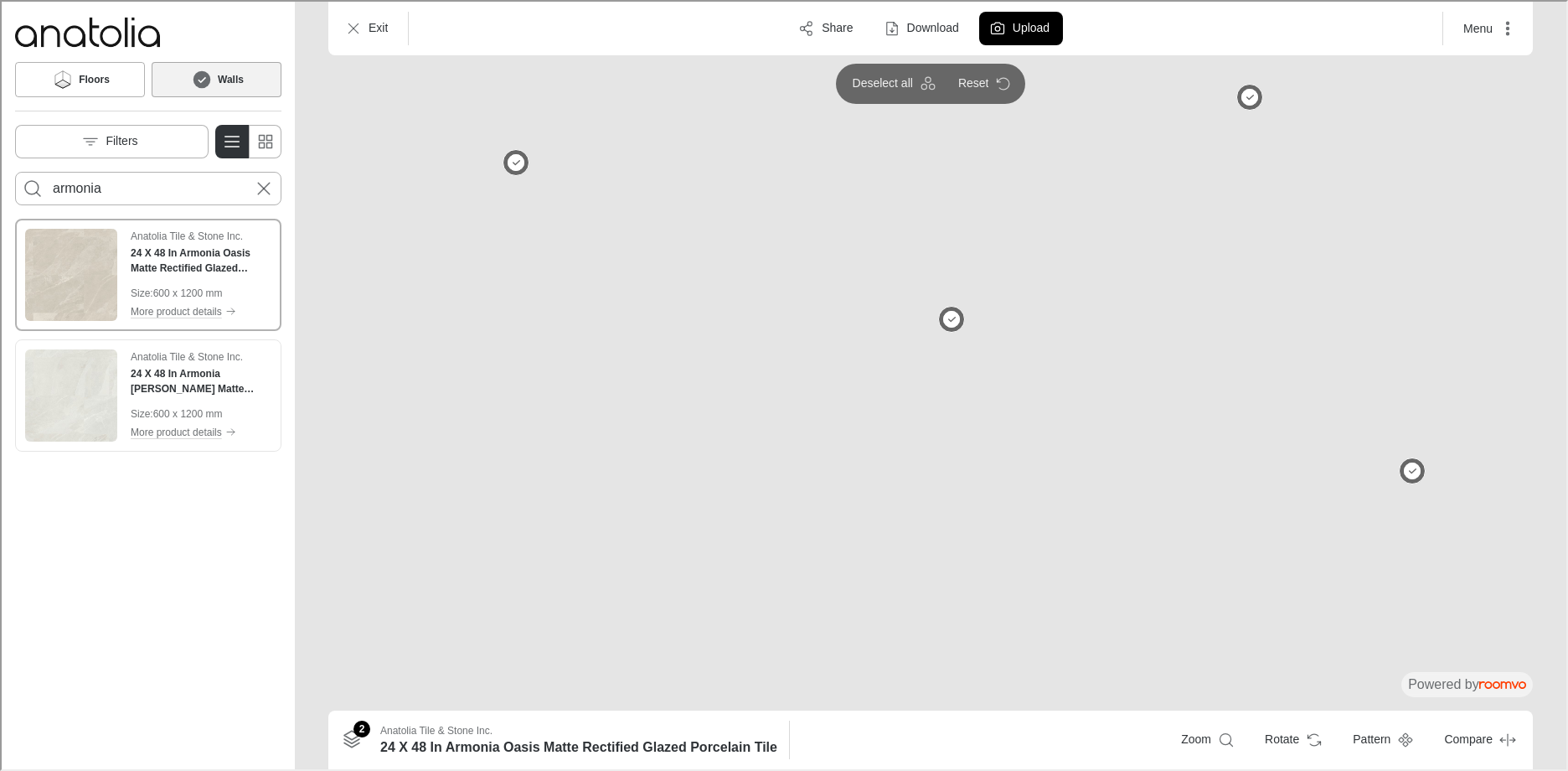 drag, startPoint x: 1043, startPoint y: 240, endPoint x: 1003, endPoint y: 546, distance: 308.60331 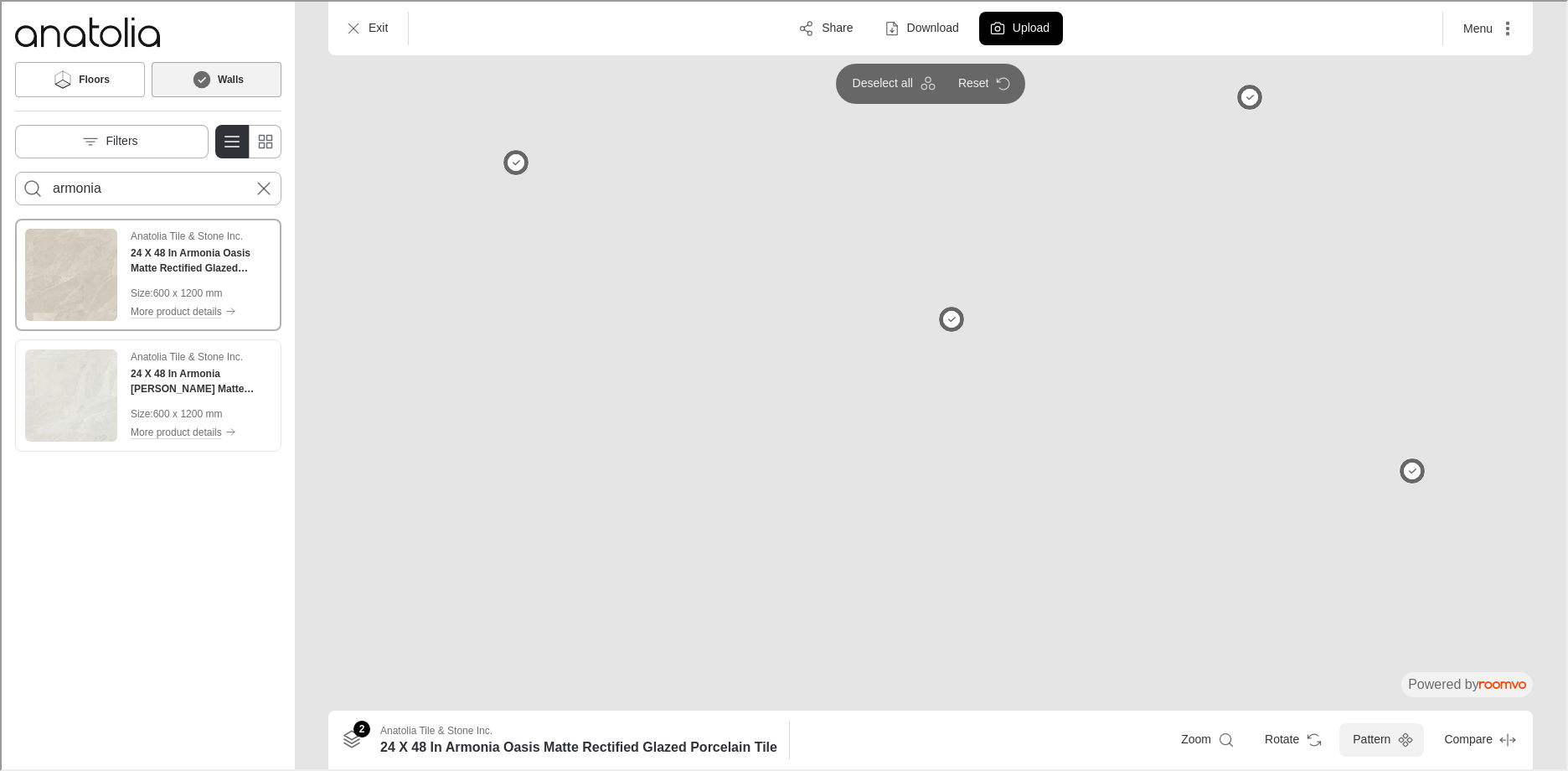click on "Pattern" at bounding box center (1380, 738) 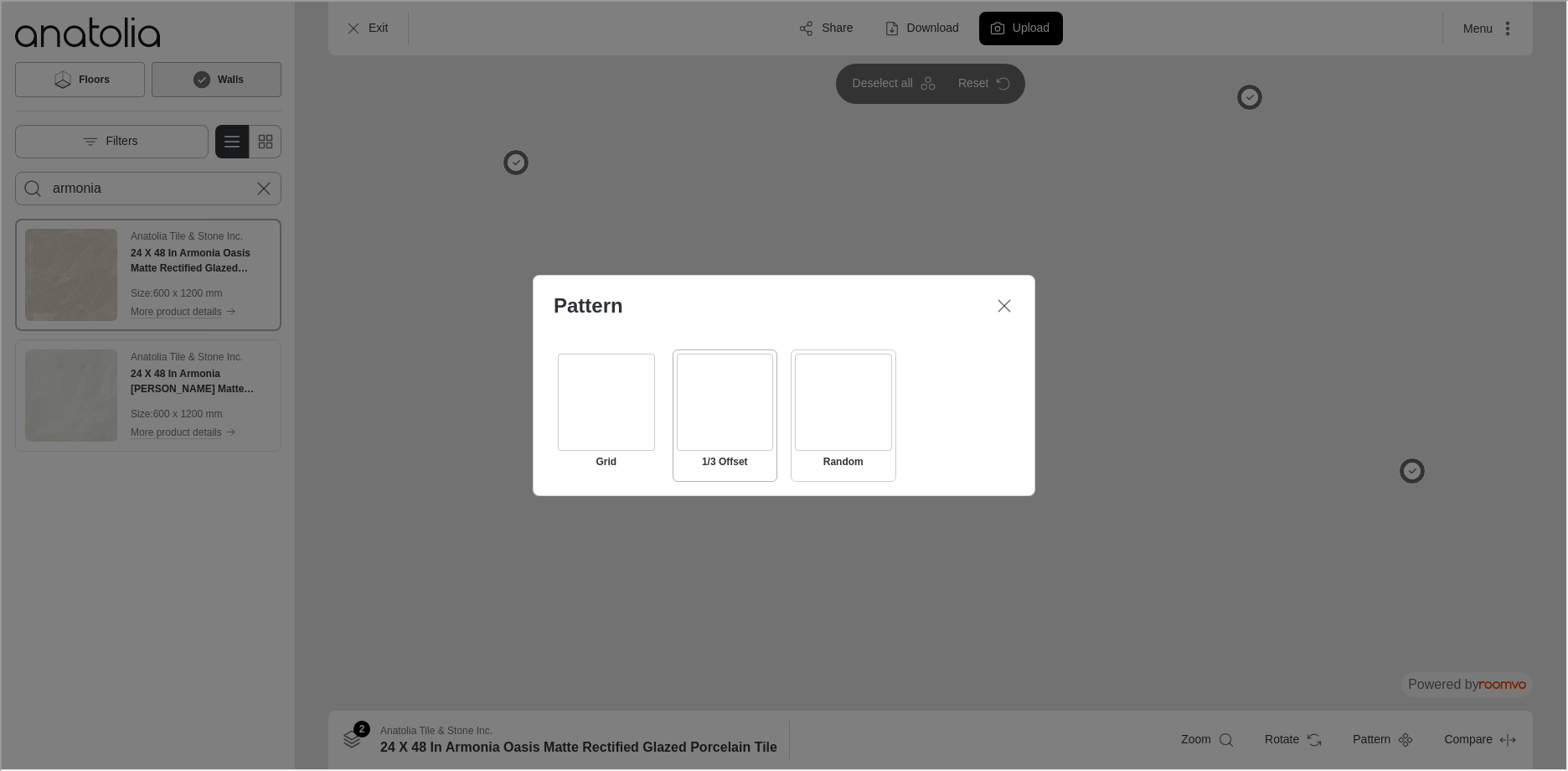 click at bounding box center [842, 401] 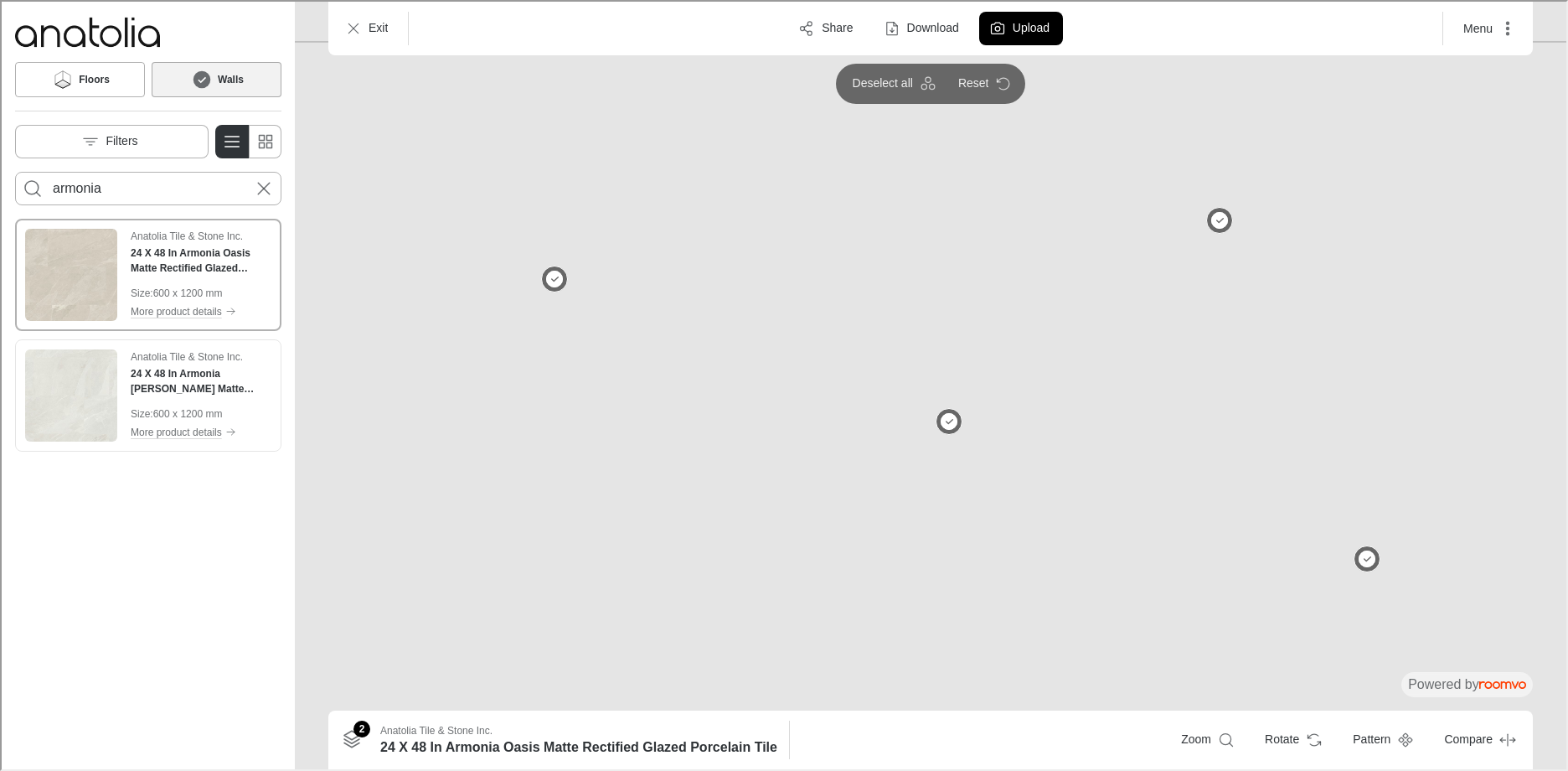 drag, startPoint x: 945, startPoint y: 262, endPoint x: 885, endPoint y: 412, distance: 161.55494 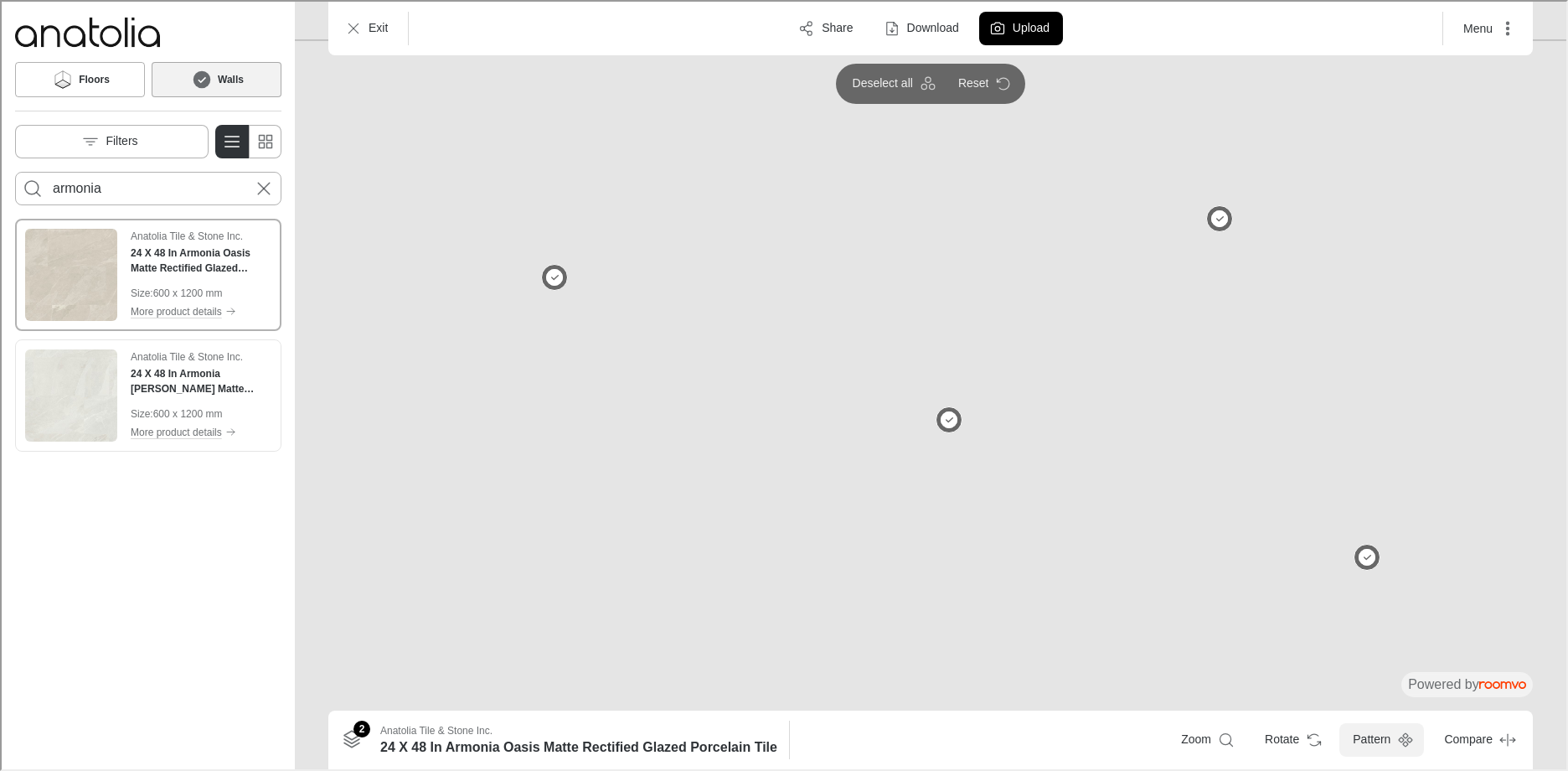 click on "Pattern" at bounding box center [1380, 738] 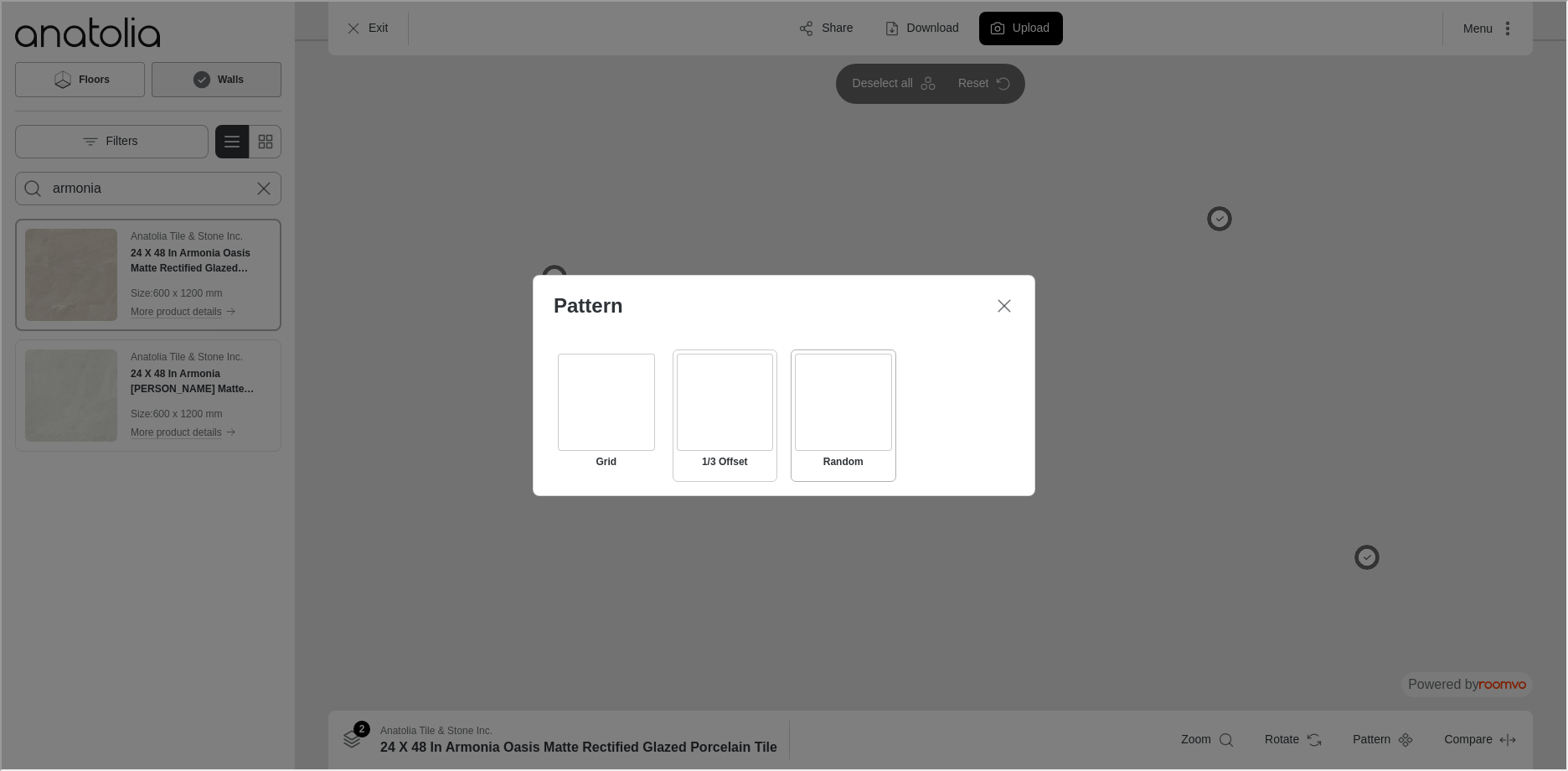 click at bounding box center [724, 401] 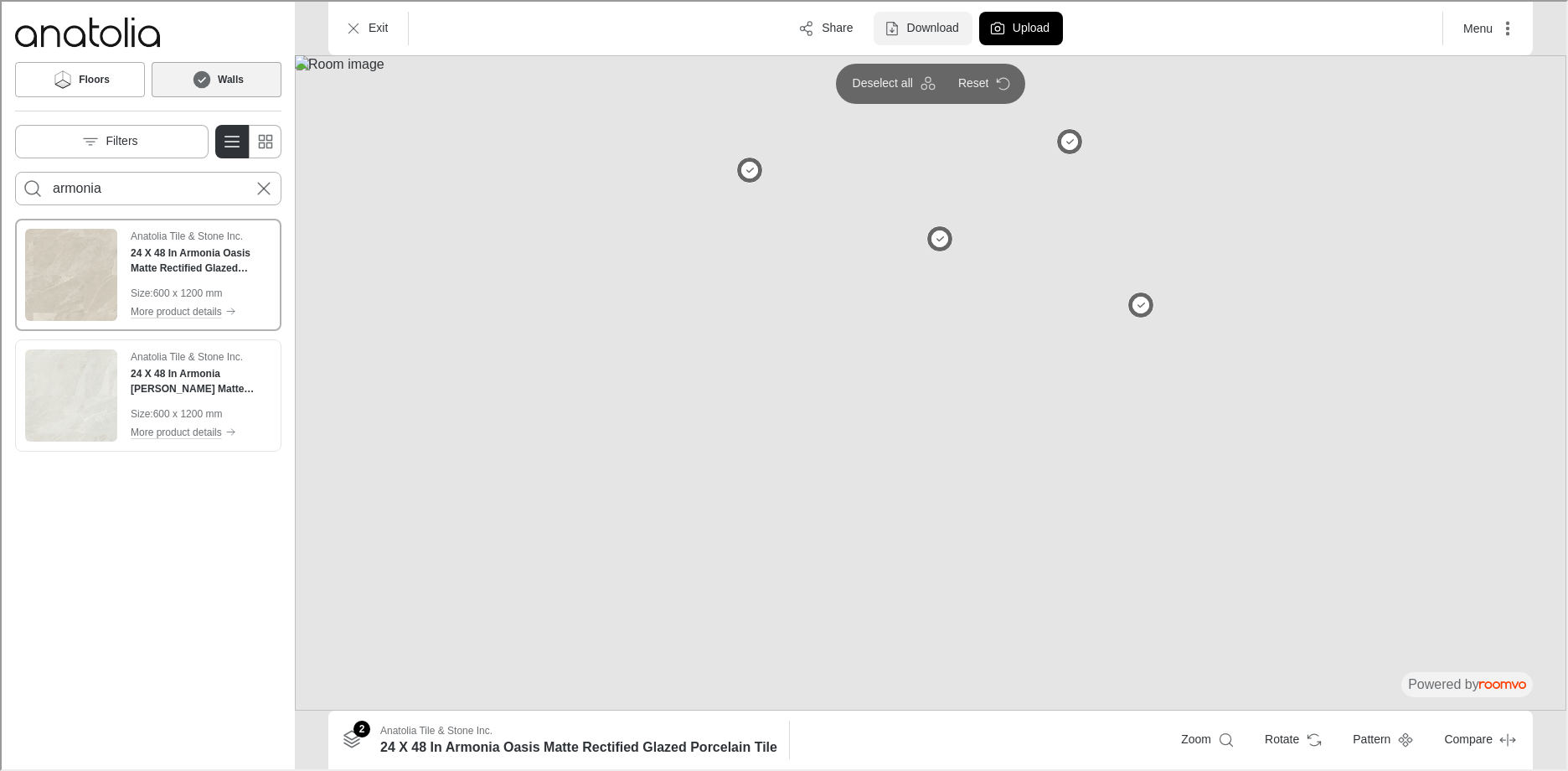 click on "Download" at bounding box center (921, 27) 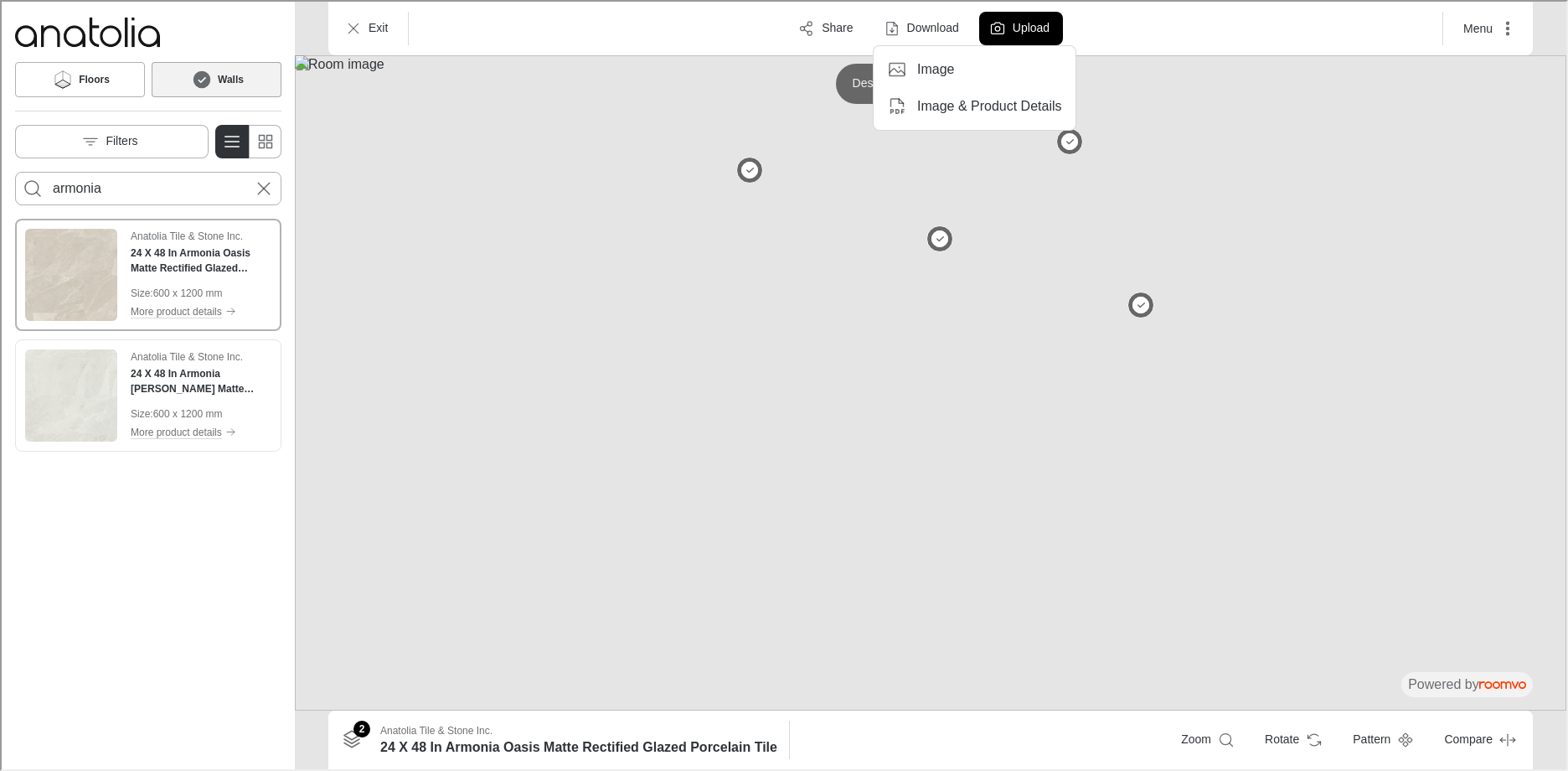 click on "Image" at bounding box center (972, 68) 